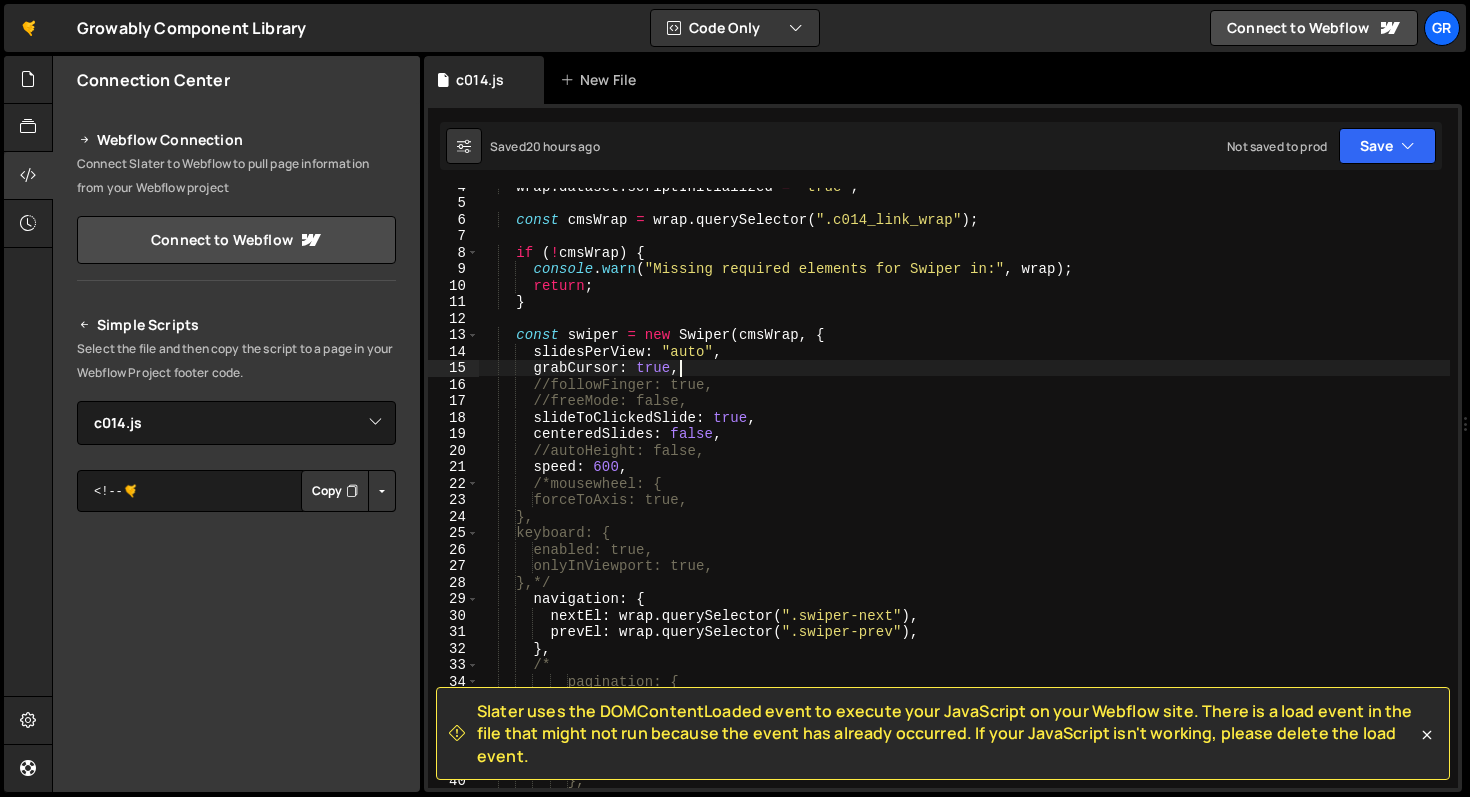 select on "44339" 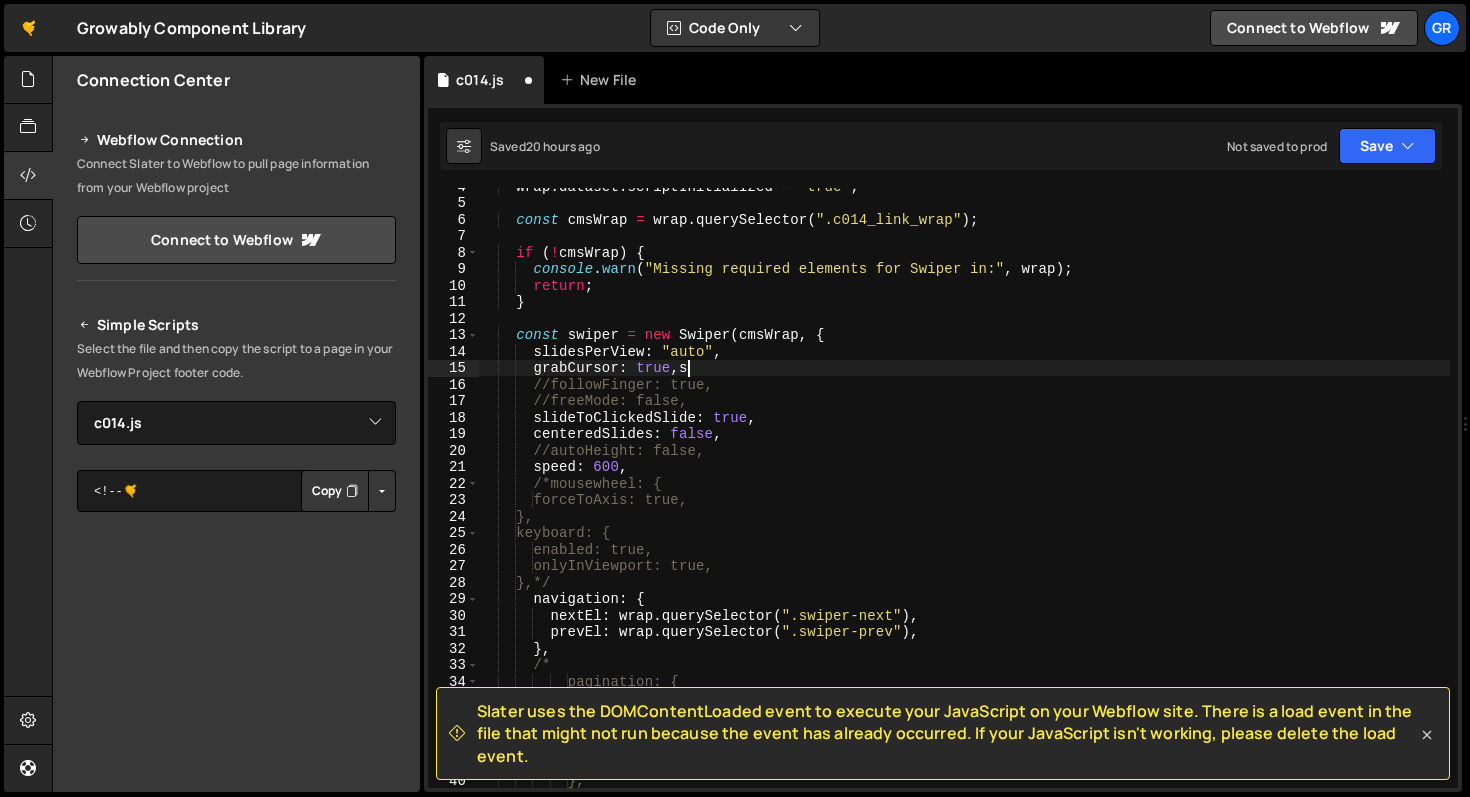 click 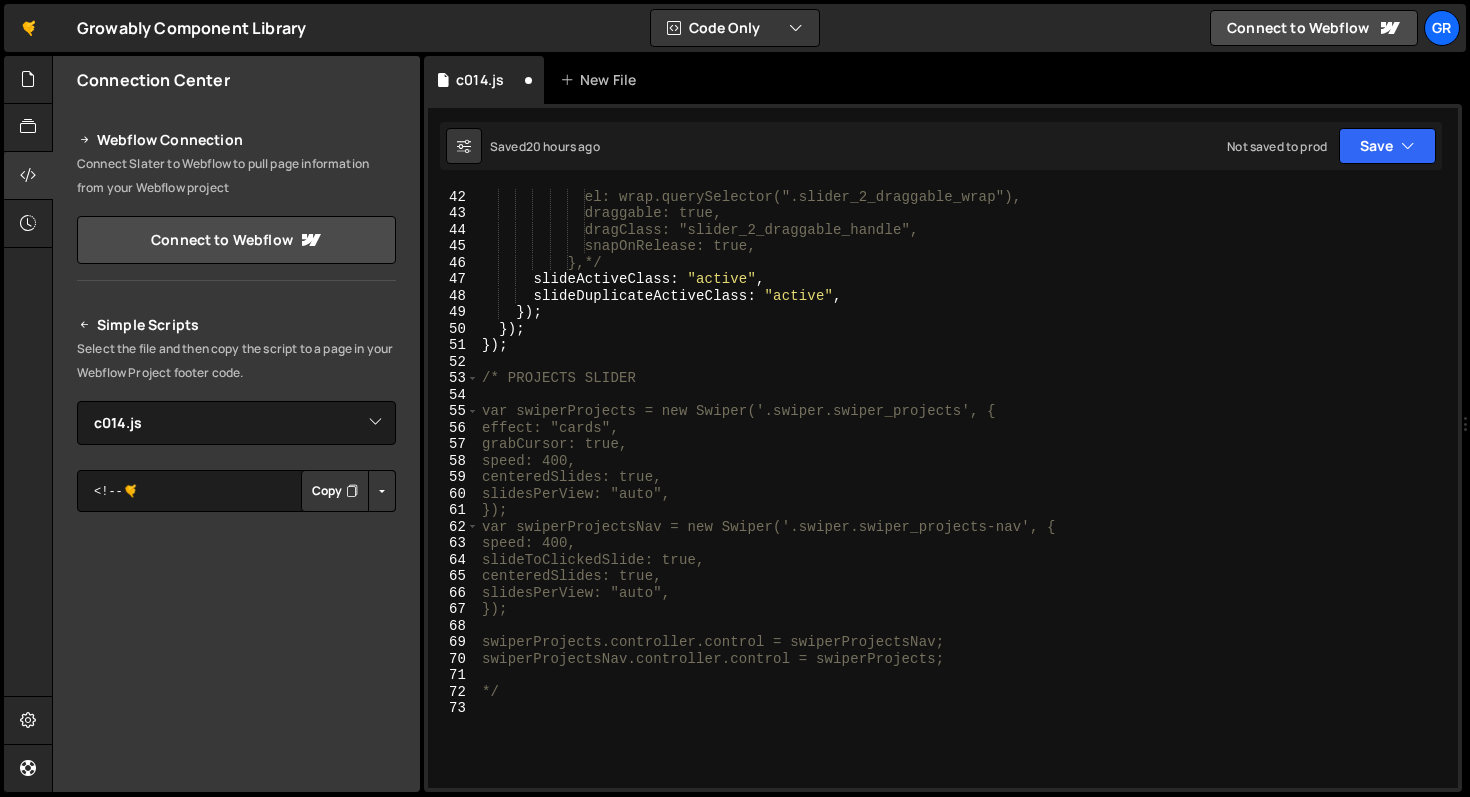 scroll, scrollTop: 806, scrollLeft: 0, axis: vertical 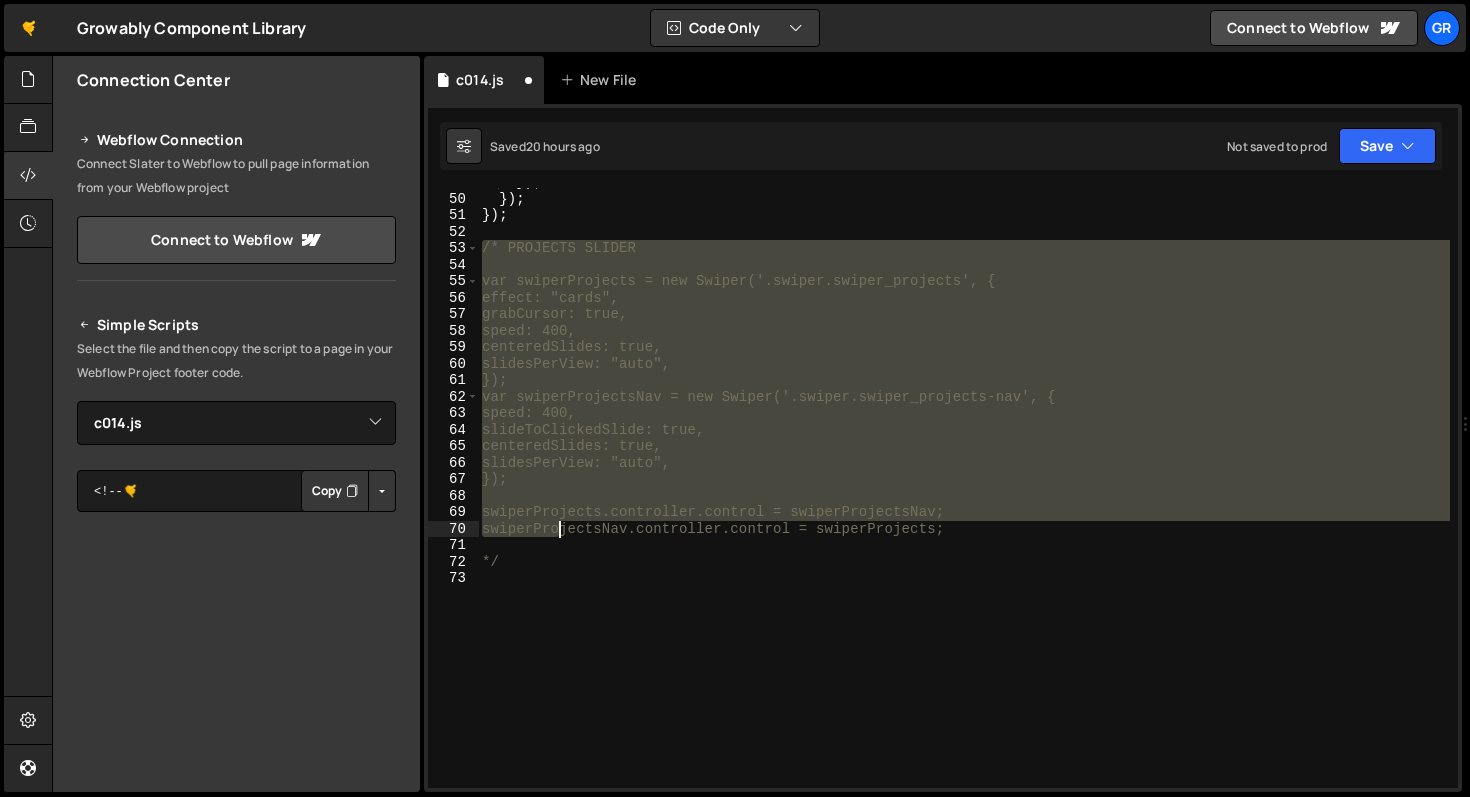 drag, startPoint x: 484, startPoint y: 246, endPoint x: 636, endPoint y: 789, distance: 563.8732 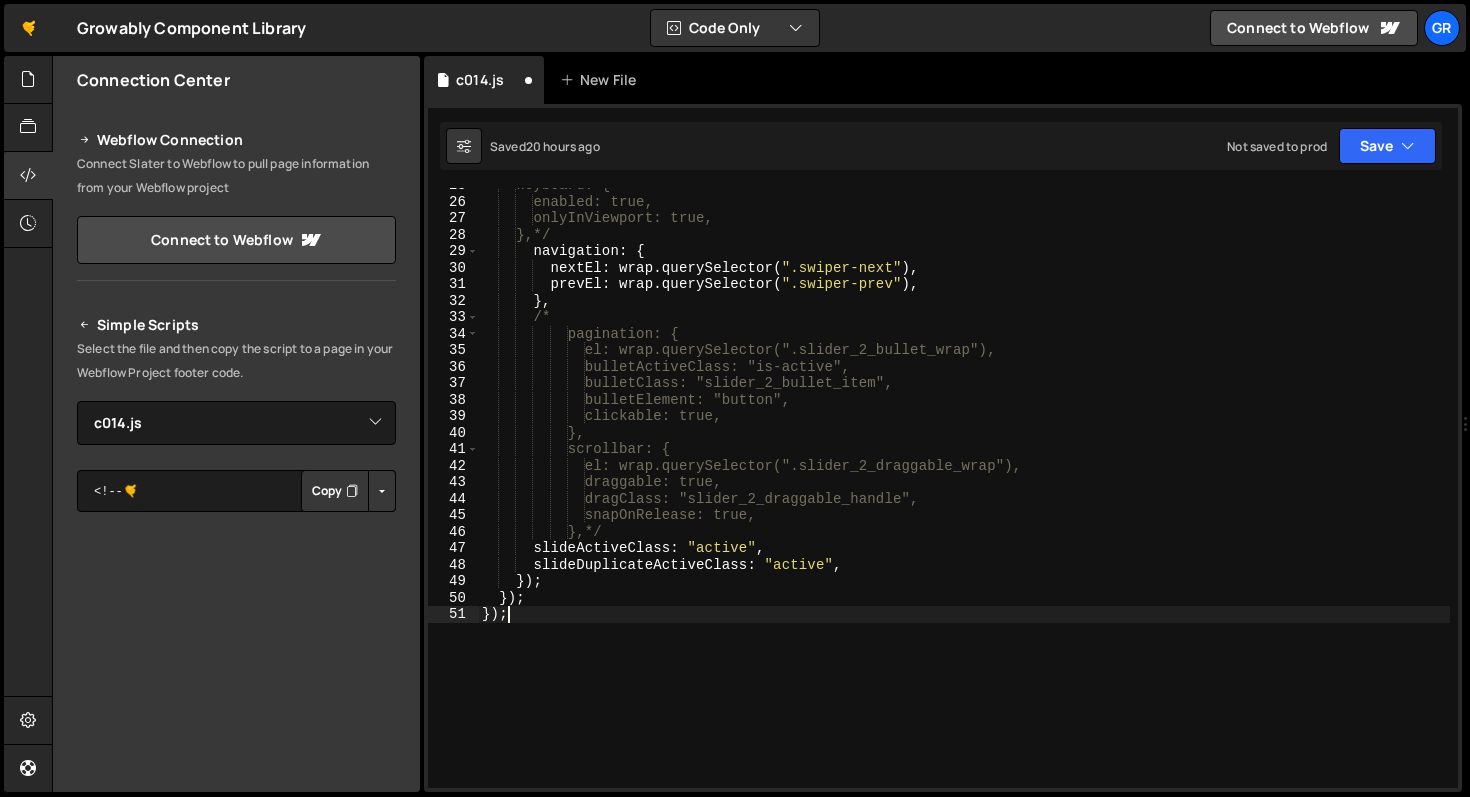 scroll, scrollTop: 348, scrollLeft: 0, axis: vertical 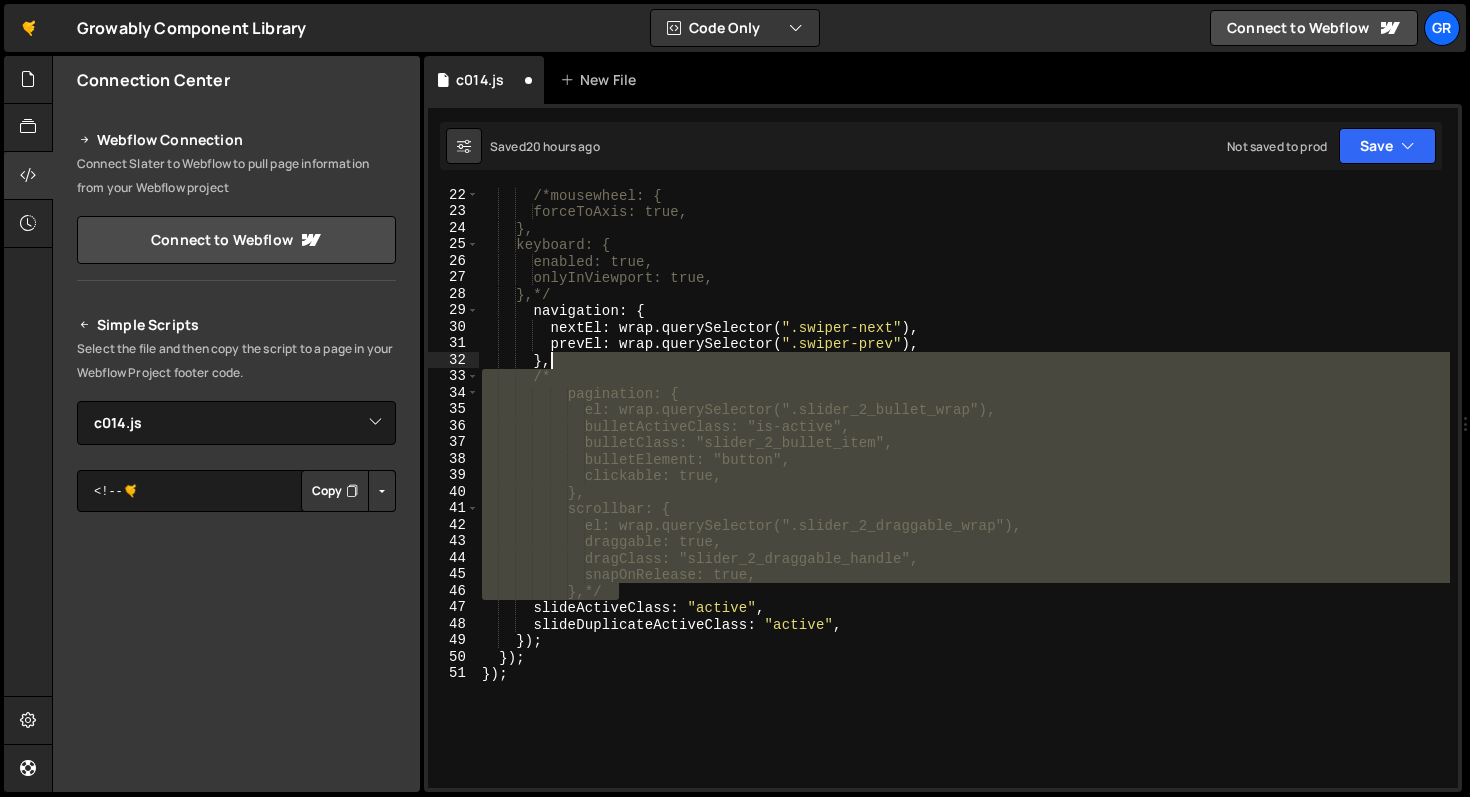 drag, startPoint x: 626, startPoint y: 593, endPoint x: 603, endPoint y: 368, distance: 226.1725 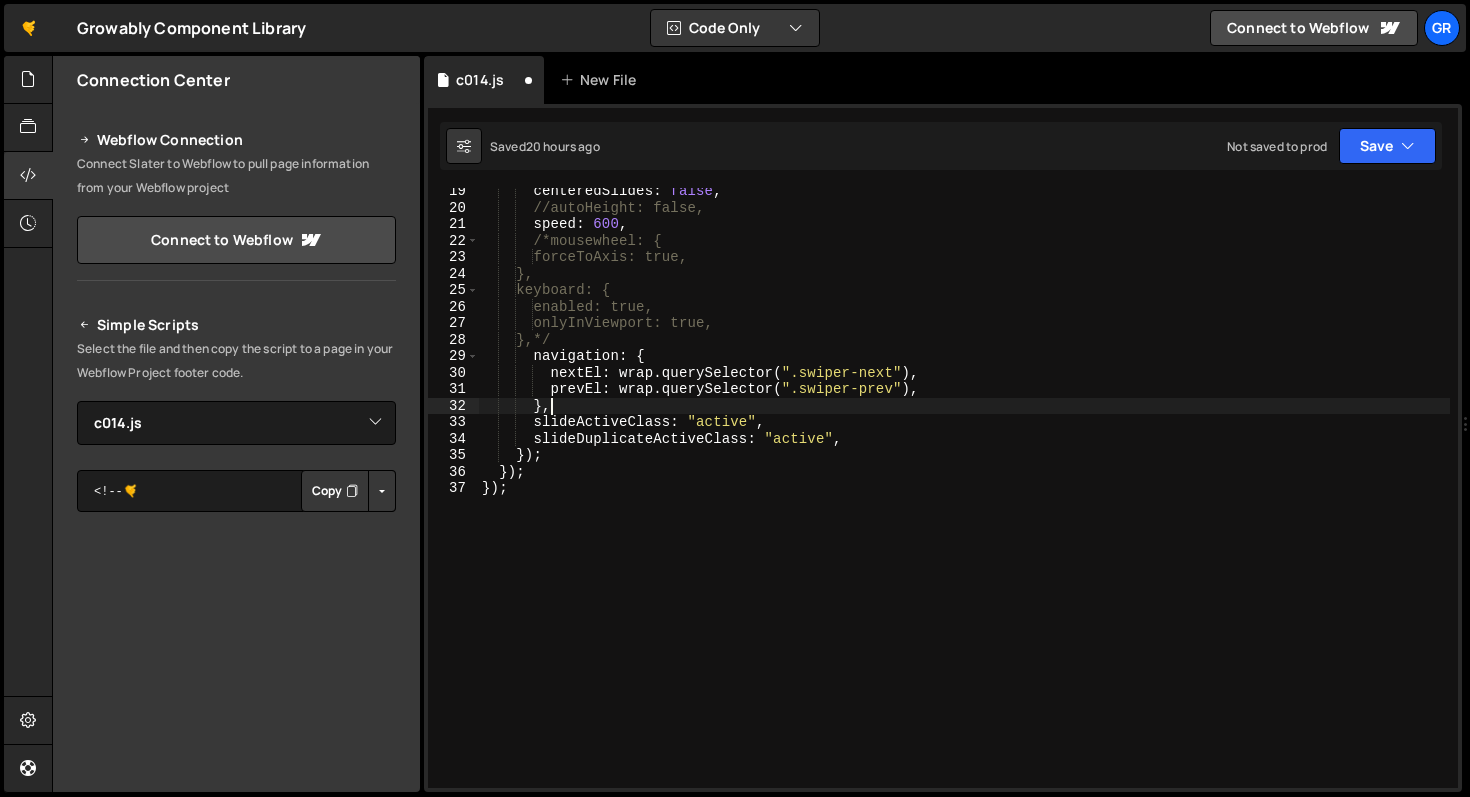 scroll, scrollTop: 302, scrollLeft: 0, axis: vertical 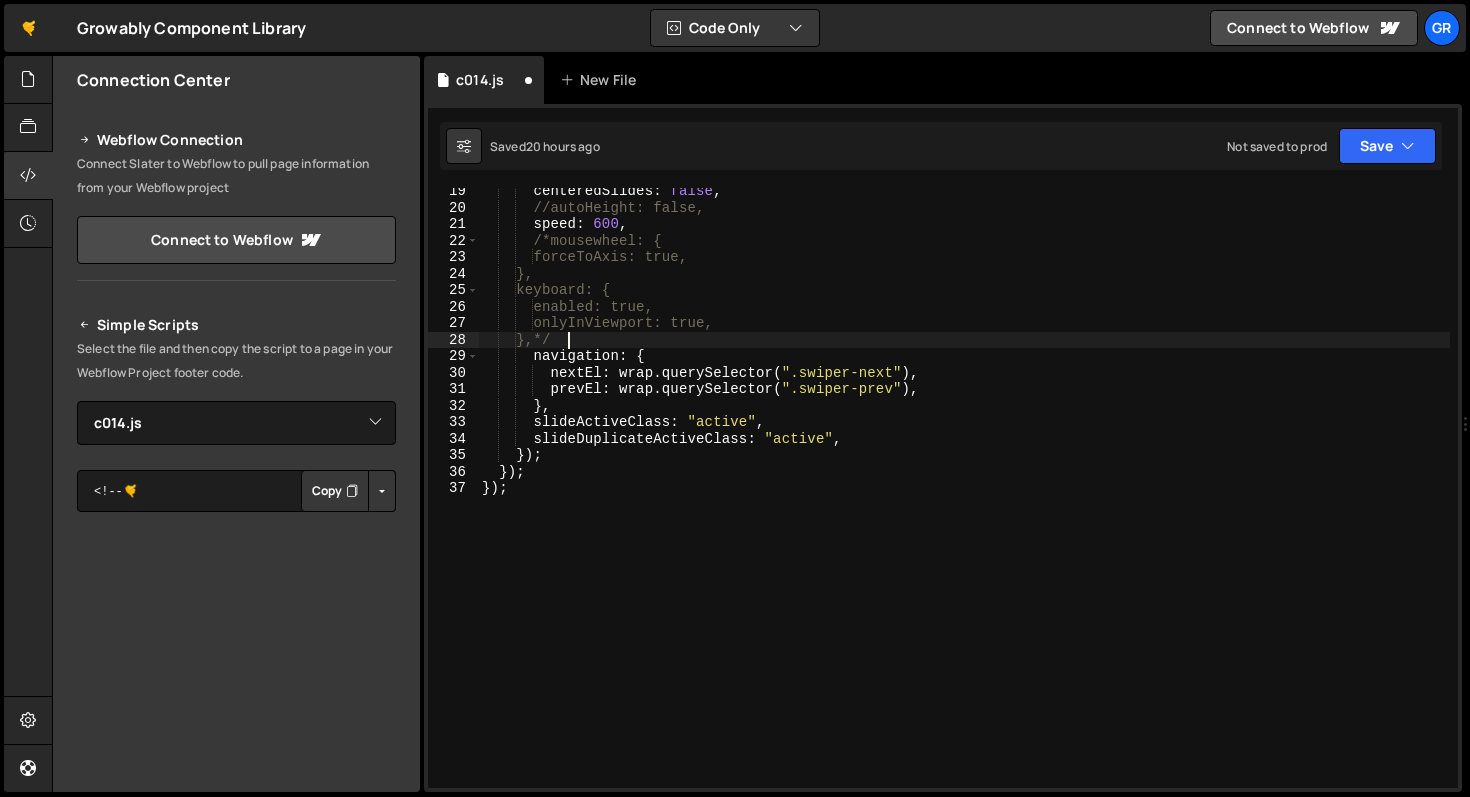 click on "centeredSlides :   false ,          //autoHeight: false,          speed :   600 ,          /*mousewheel: {            forceToAxis: true,         },         keyboard: {            enabled: true,            onlyInViewport: true,         },*/          navigation :   {             nextEl :   wrap . querySelector ( ".swiper-next" ) ,             prevEl :   wrap . querySelector ( ".swiper-prev" ) ,          } ,          slideActiveClass :   "active" ,          slideDuplicateActiveClass :   "active" ,       }) ;    }) ; }) ;" at bounding box center (964, 499) 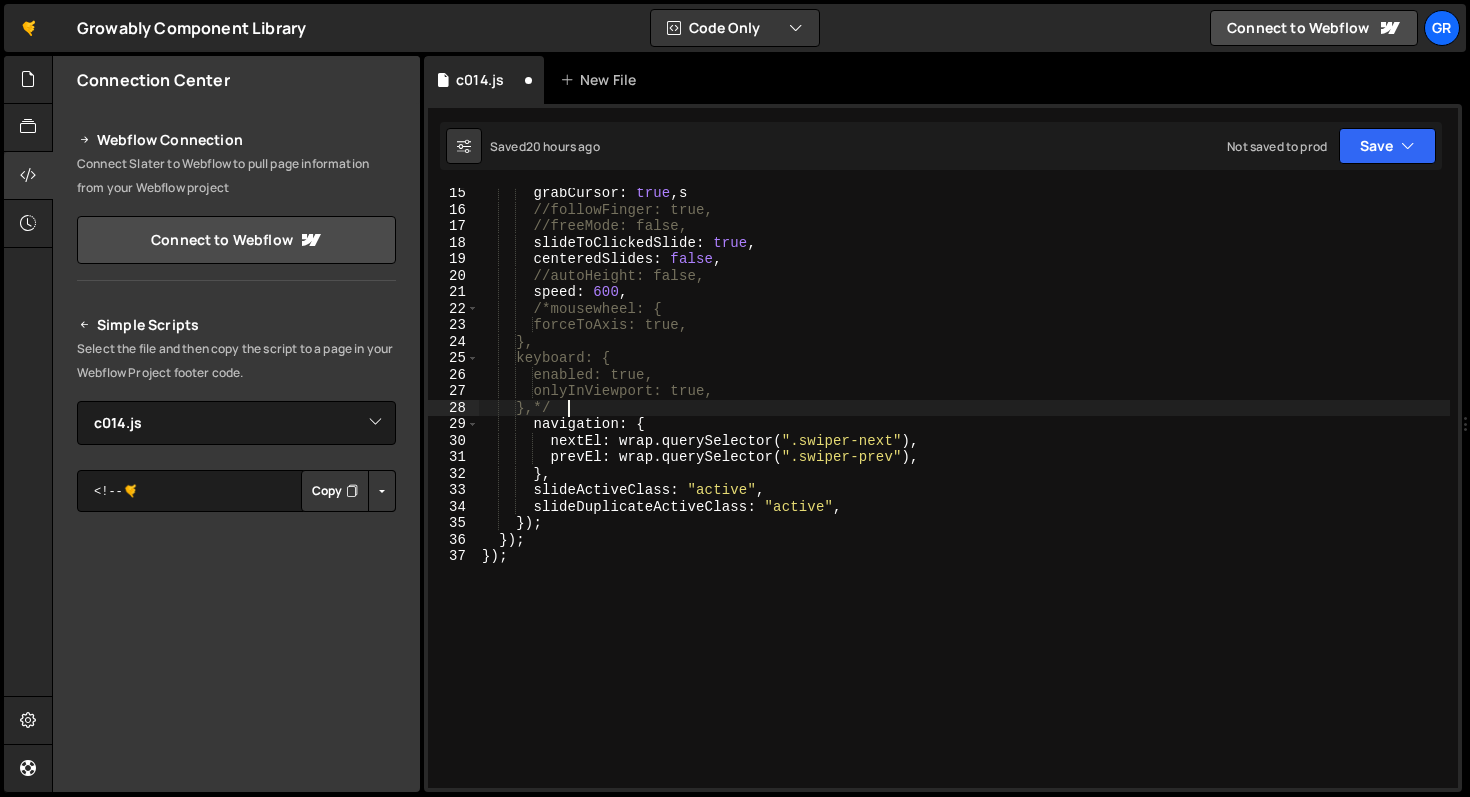 scroll, scrollTop: 234, scrollLeft: 0, axis: vertical 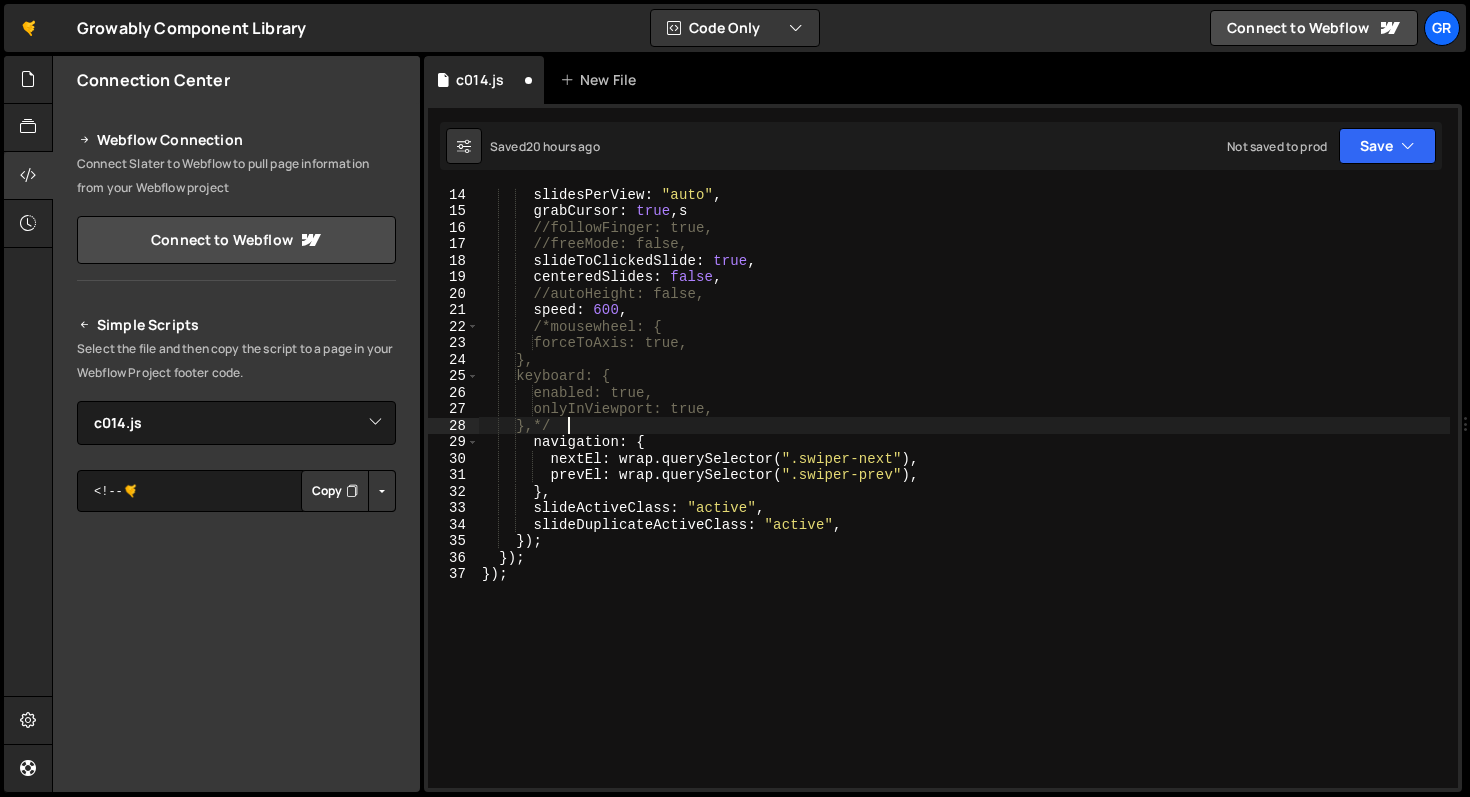click on "slidesPerView :   "auto" ,          grabCursor :   true , s          //followFinger: true,          //freeMode: false,          slideToClickedSlide :   true ,          centeredSlides :   false ,          //autoHeight: false,          speed :   600 ,          /*mousewheel: {            forceToAxis: true,         },         keyboard: {            enabled: true,            onlyInViewport: true,         },*/          navigation :   {             nextEl :   wrap . querySelector ( ".swiper-next" ) ,             prevEl :   wrap . querySelector ( ".swiper-prev" ) ,          } ,          slideActiveClass :   "active" ,          slideDuplicateActiveClass :   "active" ,       }) ;    }) ; }) ;" at bounding box center (964, 502) 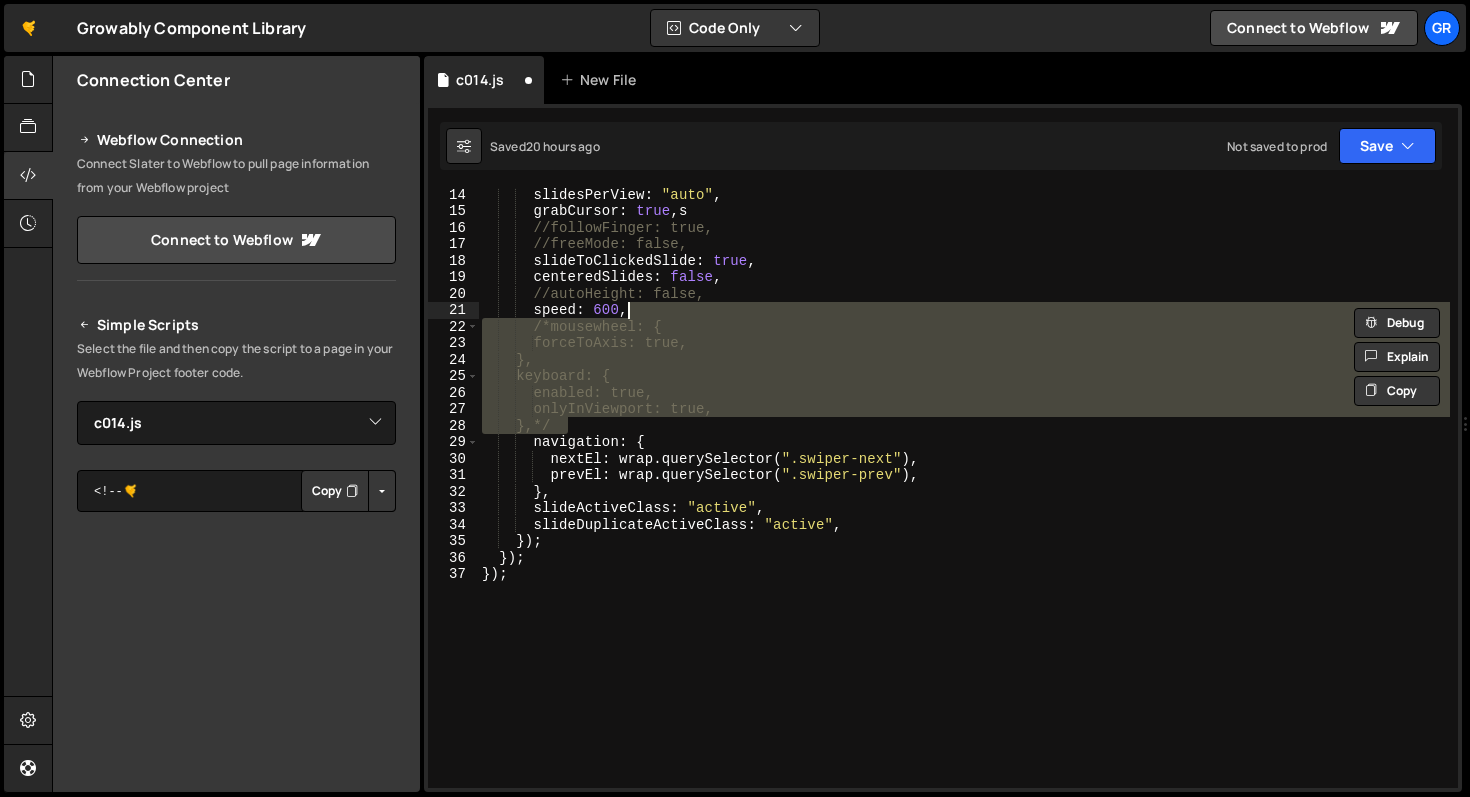scroll, scrollTop: 187, scrollLeft: 0, axis: vertical 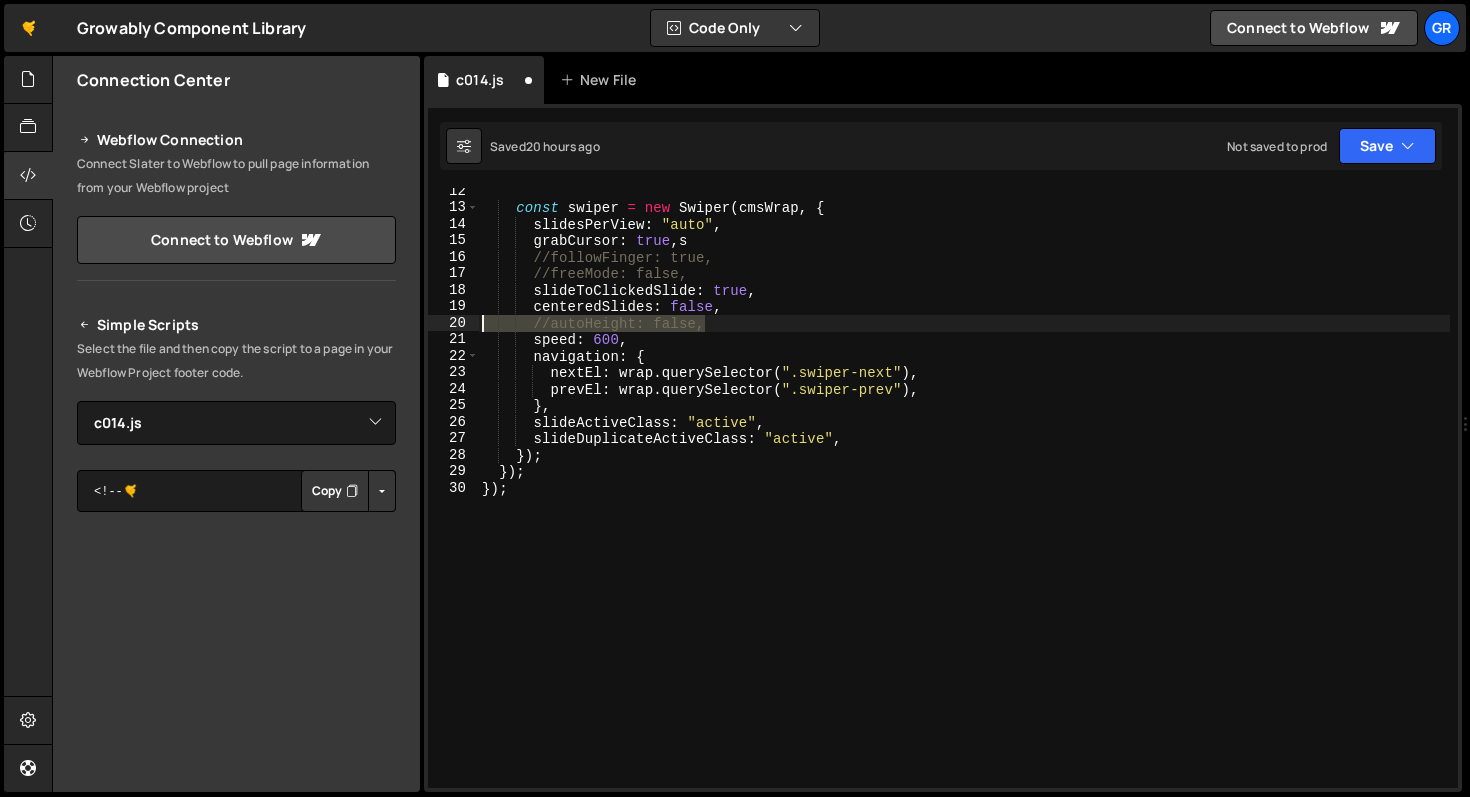 drag, startPoint x: 641, startPoint y: 319, endPoint x: 465, endPoint y: 318, distance: 176.00284 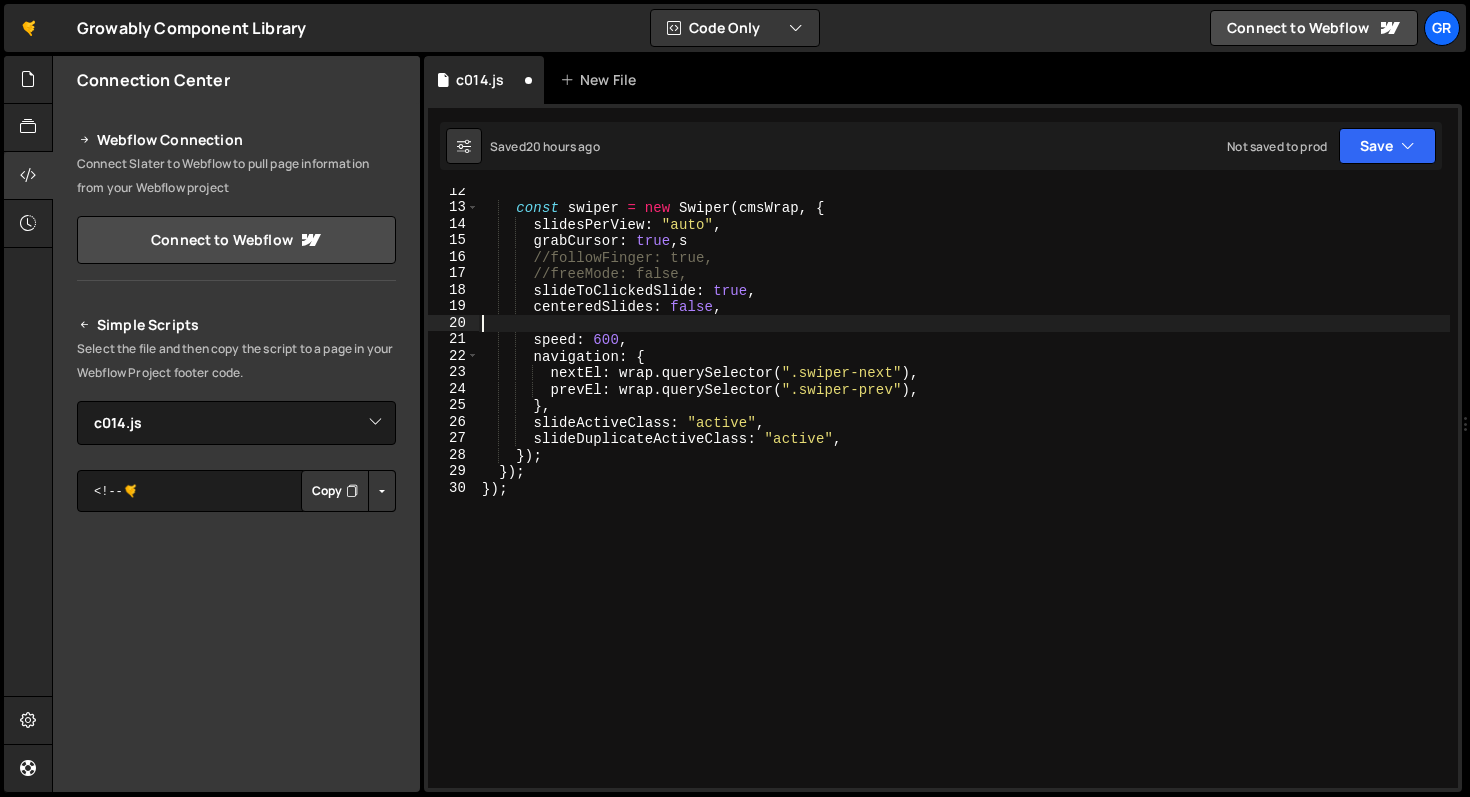 scroll, scrollTop: 170, scrollLeft: 0, axis: vertical 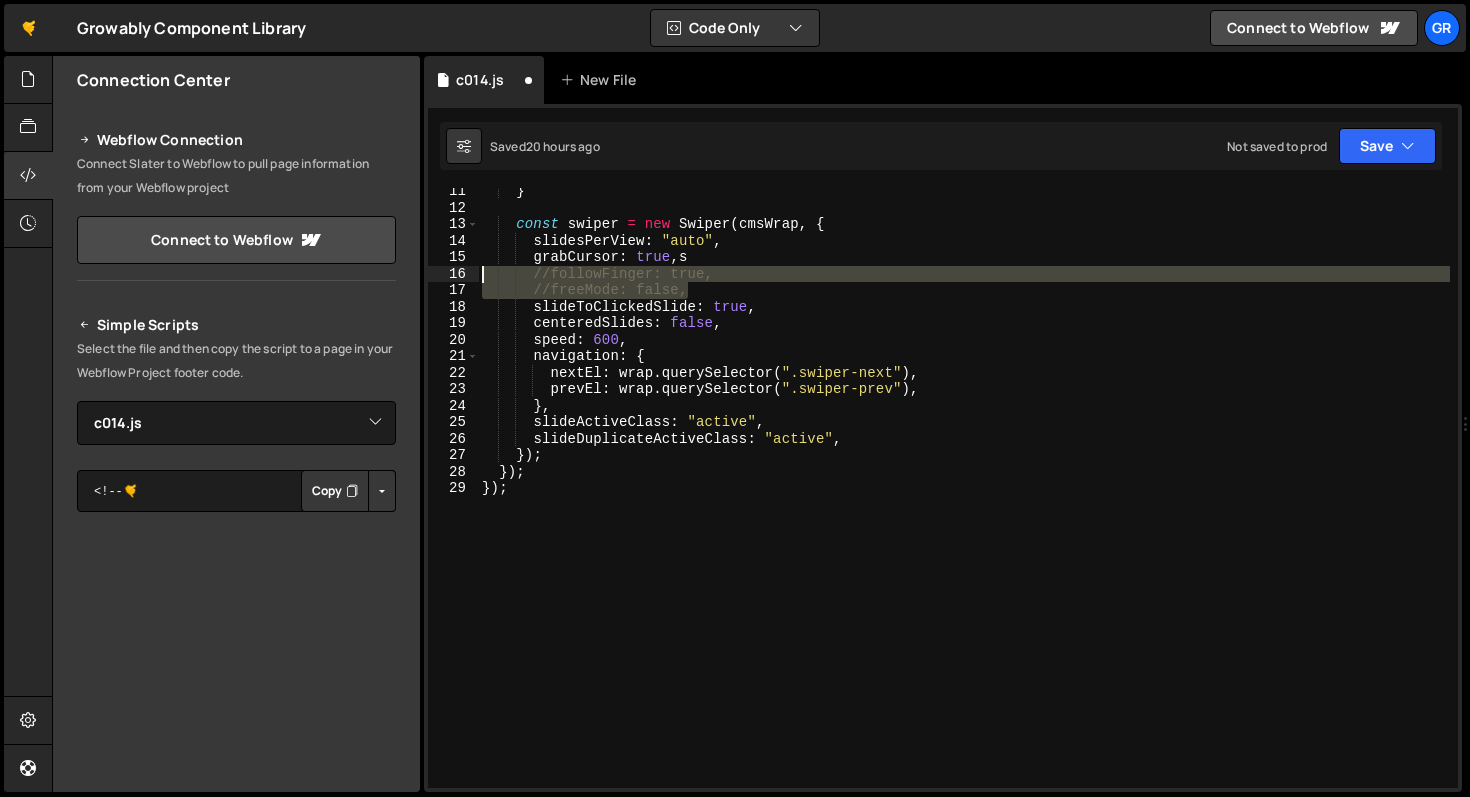drag, startPoint x: 633, startPoint y: 286, endPoint x: 417, endPoint y: 277, distance: 216.18742 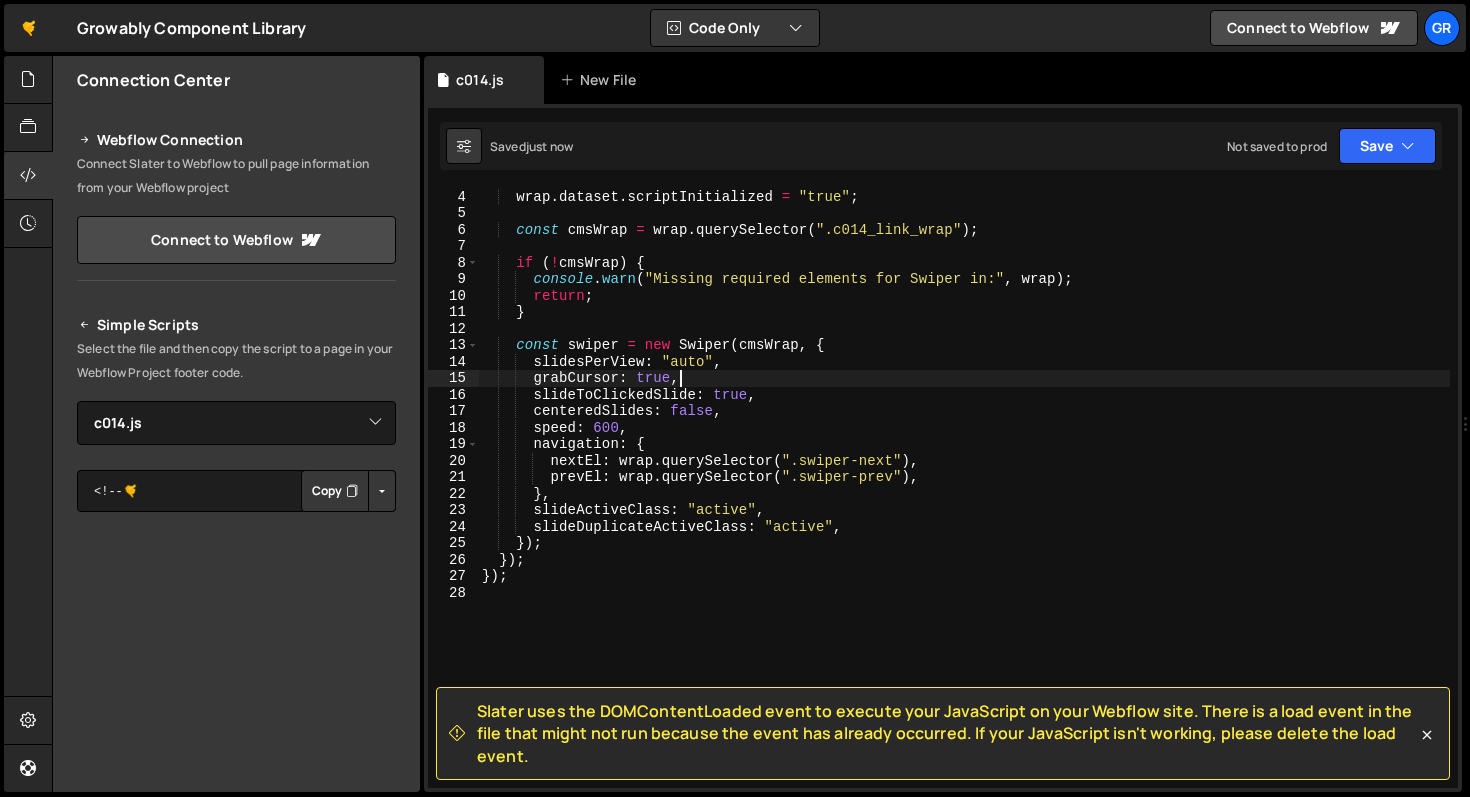 scroll, scrollTop: 0, scrollLeft: 0, axis: both 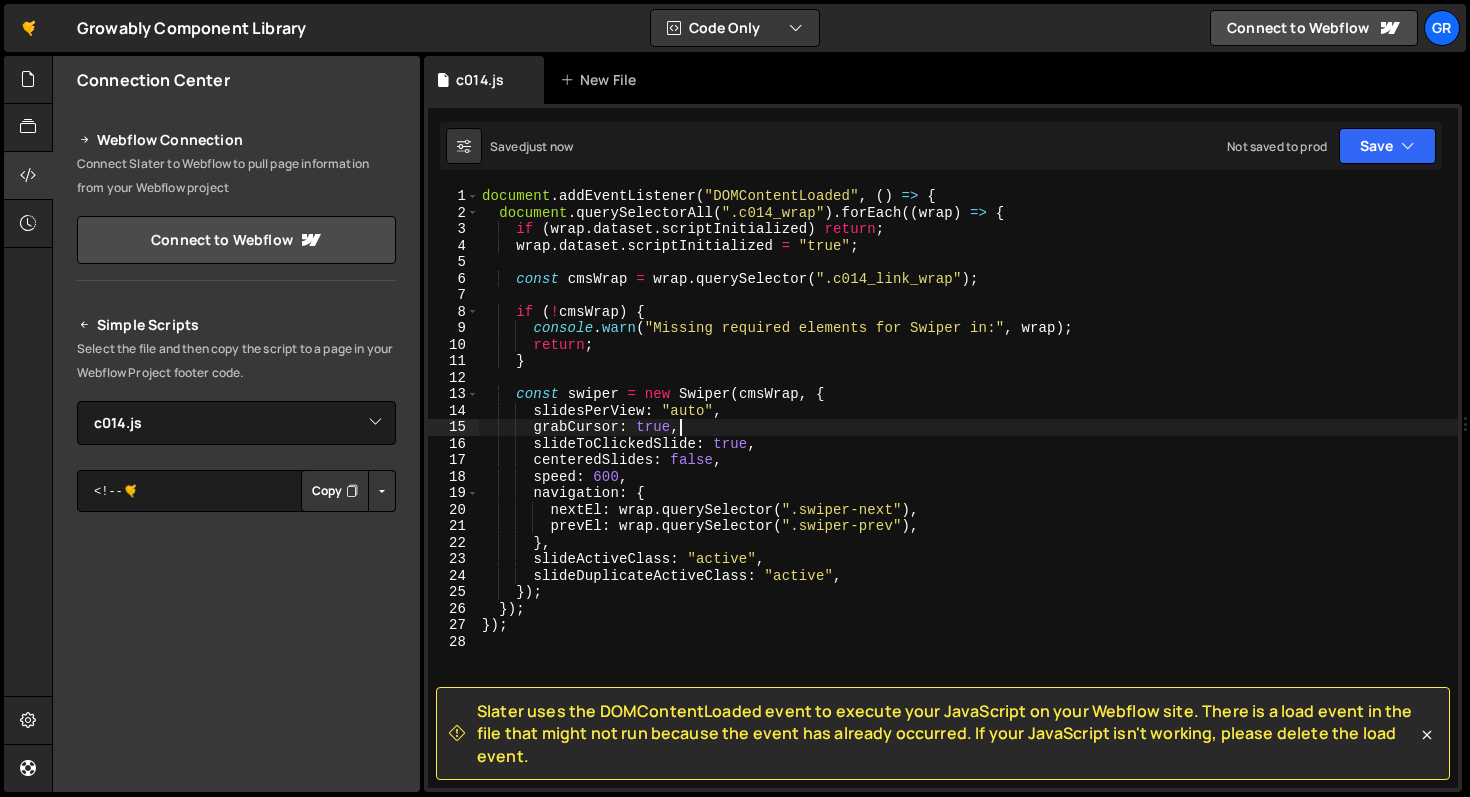 click on "document . addEventListener ( "DOMContentLoaded" ,   ( )   =>   {    document . querySelectorAll ( ".c014_wrap" ) . forEach (( wrap )   =>   {       if   ( wrap . dataset . scriptInitialized )   return ;       wrap . dataset . scriptInitialized   =   "true" ;       const   cmsWrap   =   wrap . querySelector ( ".c014_link_wrap" ) ;       if   ( ! cmsWrap )   {          console . warn ( "Missing required elements for Swiper in:" ,   wrap ) ;          return ;       }       const   swiper   =   new   Swiper ( cmsWrap ,   {          slidesPerView :   "auto" ,          grabCursor :   true ,          slideToClickedSlide :   true ,          centeredSlides :   false ,          speed :   600 ,          navigation :   {             nextEl :   wrap . querySelector ( ".swiper-next" ) ,             prevEl :   wrap . querySelector ( ".swiper-prev" ) ,          } ,          slideActiveClass :   "active" ,          slideDuplicateActiveClass :   "active" ,       }) ;    }) ; }) ;" at bounding box center [968, 504] 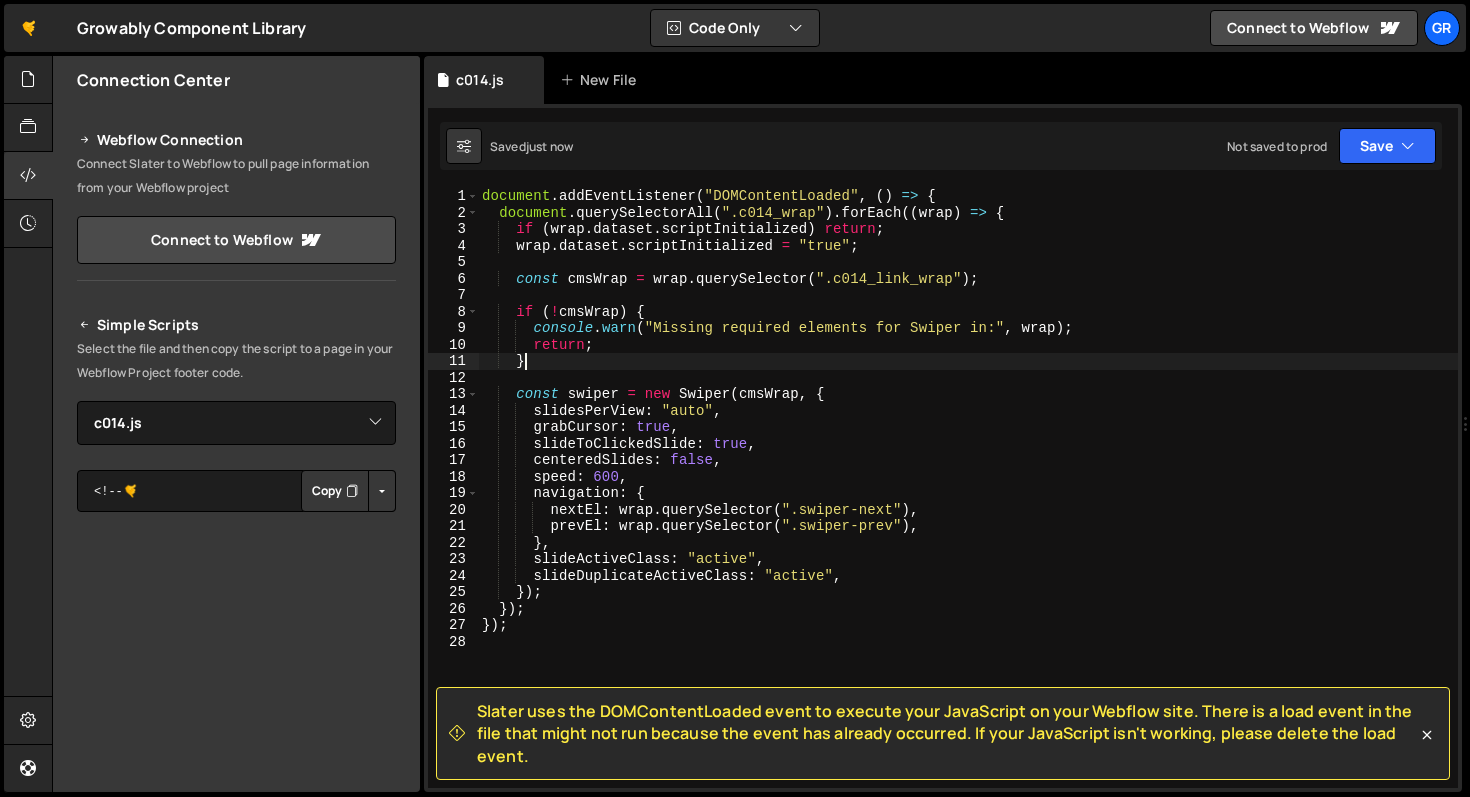 click on "document . addEventListener ( "DOMContentLoaded" ,   ( )   =>   {    document . querySelectorAll ( ".c014_wrap" ) . forEach (( wrap )   =>   {       if   ( wrap . dataset . scriptInitialized )   return ;       wrap . dataset . scriptInitialized   =   "true" ;       const   cmsWrap   =   wrap . querySelector ( ".c014_link_wrap" ) ;       if   ( ! cmsWrap )   {          console . warn ( "Missing required elements for Swiper in:" ,   wrap ) ;          return ;       }       const   swiper   =   new   Swiper ( cmsWrap ,   {          slidesPerView :   "auto" ,          grabCursor :   true ,          slideToClickedSlide :   true ,          centeredSlides :   false ,          speed :   600 ,          navigation :   {             nextEl :   wrap . querySelector ( ".swiper-next" ) ,             prevEl :   wrap . querySelector ( ".swiper-prev" ) ,          } ,          slideActiveClass :   "active" ,          slideDuplicateActiveClass :   "active" ,       }) ;    }) ; }) ;" at bounding box center (968, 504) 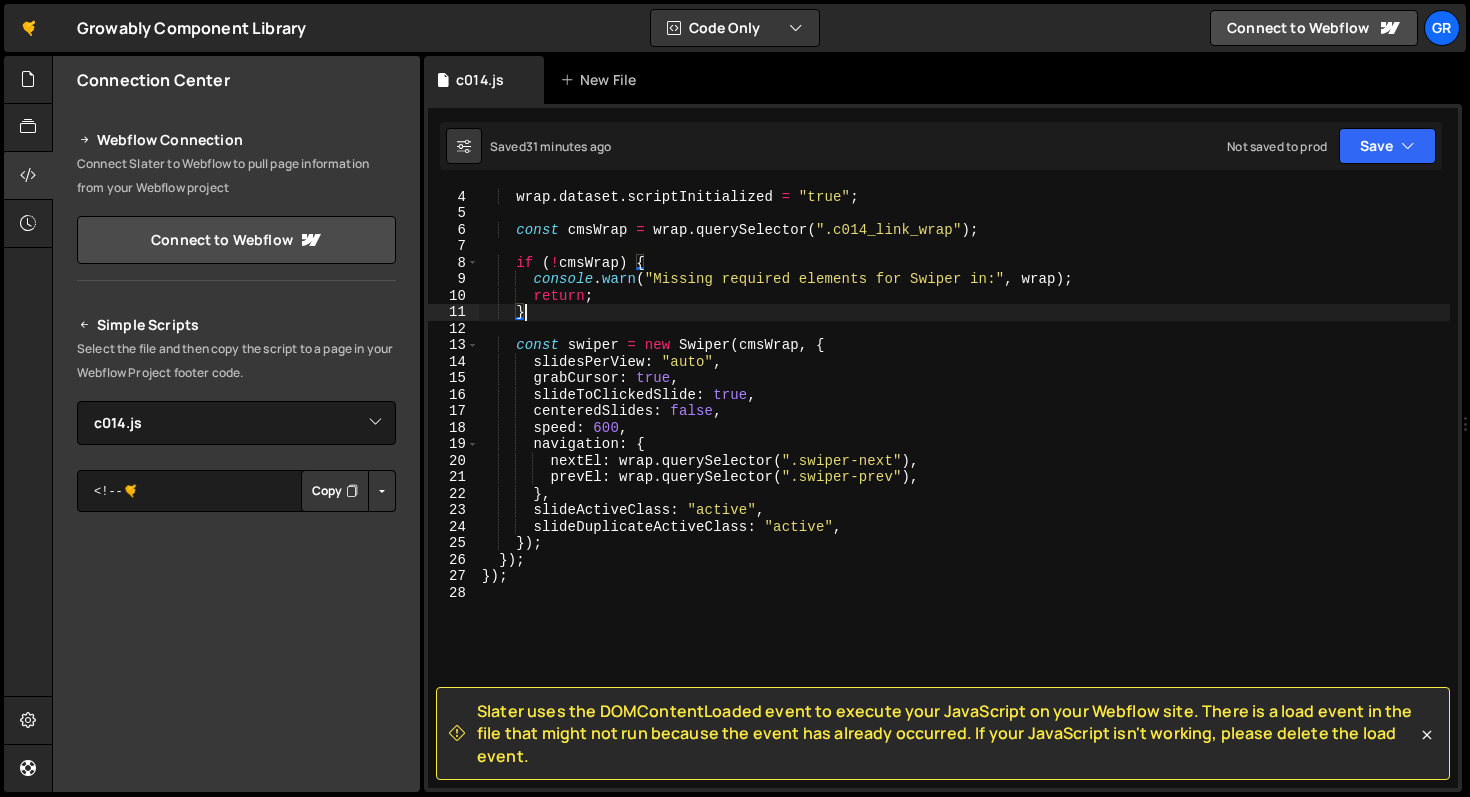 scroll, scrollTop: 48, scrollLeft: 0, axis: vertical 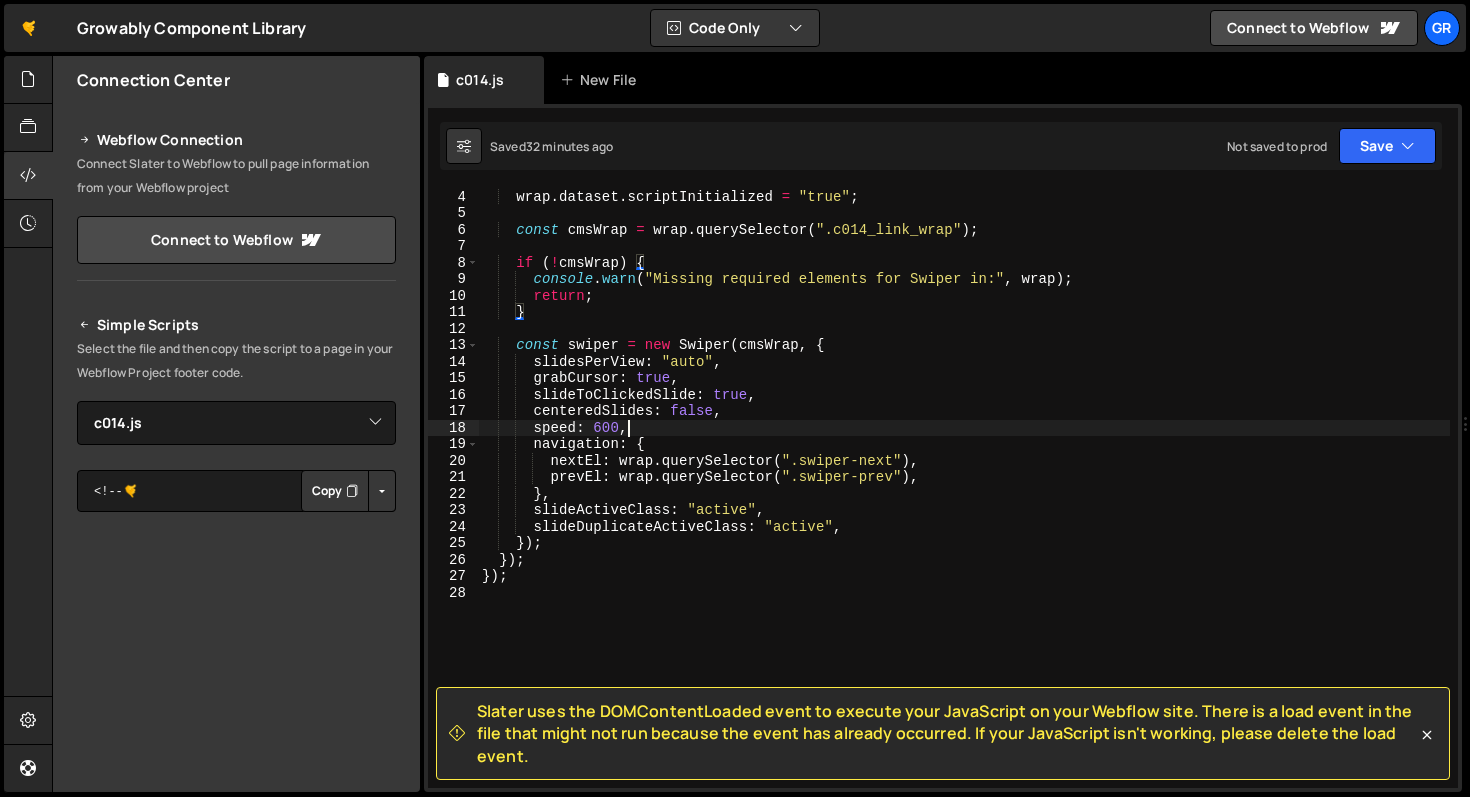 click on "if   ( wrap . dataset . scriptInitialized )   return ;       wrap . dataset . scriptInitialized   =   "true" ;       const   cmsWrap   =   wrap . querySelector ( ".c014_link_wrap" ) ;       if   ( ! cmsWrap )   {          console . warn ( "Missing required elements for Swiper in:" ,   wrap ) ;          return ;       }       const   swiper   =   new   Swiper ( cmsWrap ,   {          slidesPerView :   "auto" ,          grabCursor :   true ,          slideToClickedSlide :   true ,          centeredSlides :   false ,          speed :   600 ,          navigation :   {             nextEl :   wrap . querySelector ( ".swiper-next" ) ,             prevEl :   wrap . querySelector ( ".swiper-prev" ) ,          } ,          slideActiveClass :   "active" ,          slideDuplicateActiveClass :   "active" ,       }) ;    }) ; }) ;" at bounding box center [964, 488] 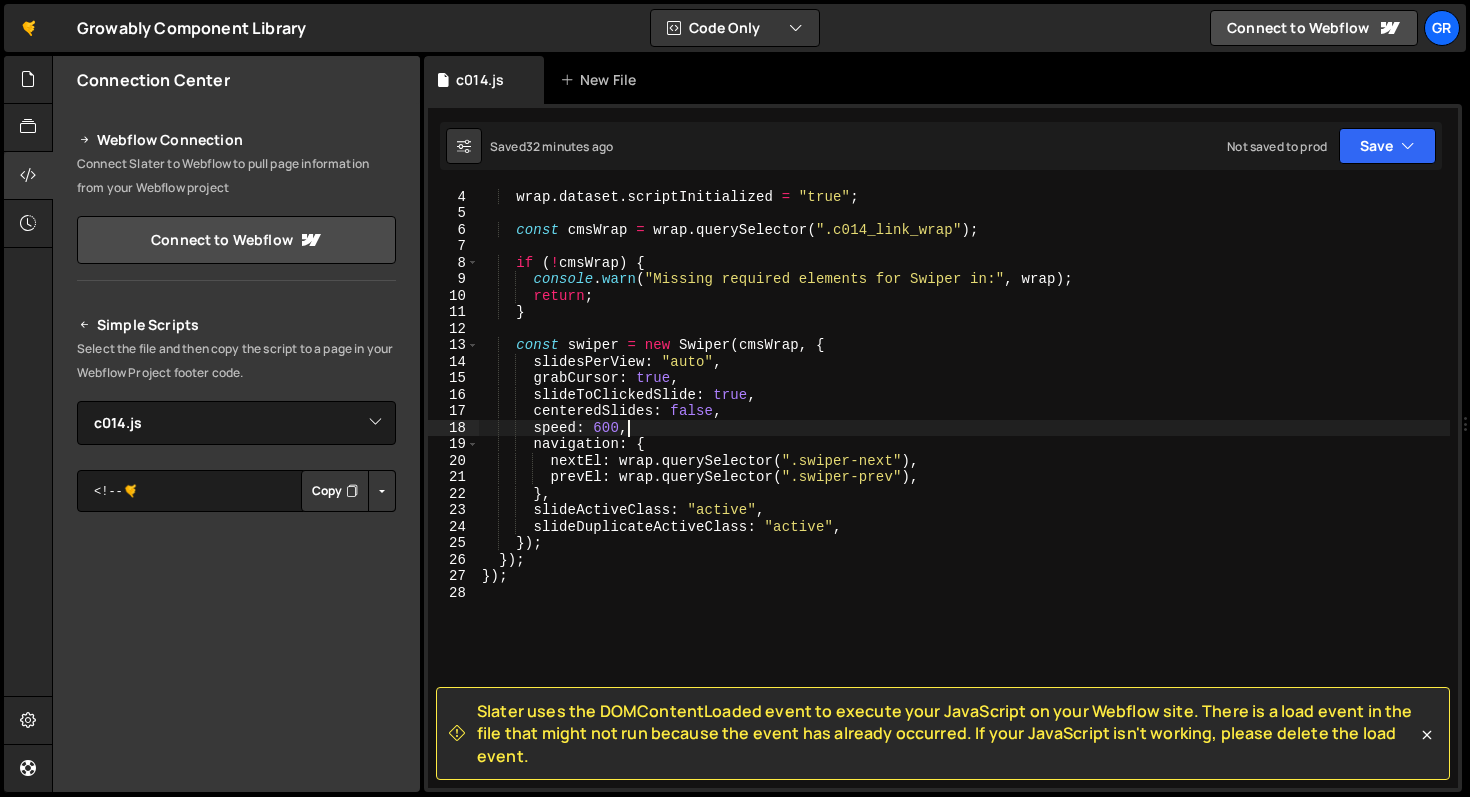 scroll, scrollTop: 0, scrollLeft: 2, axis: horizontal 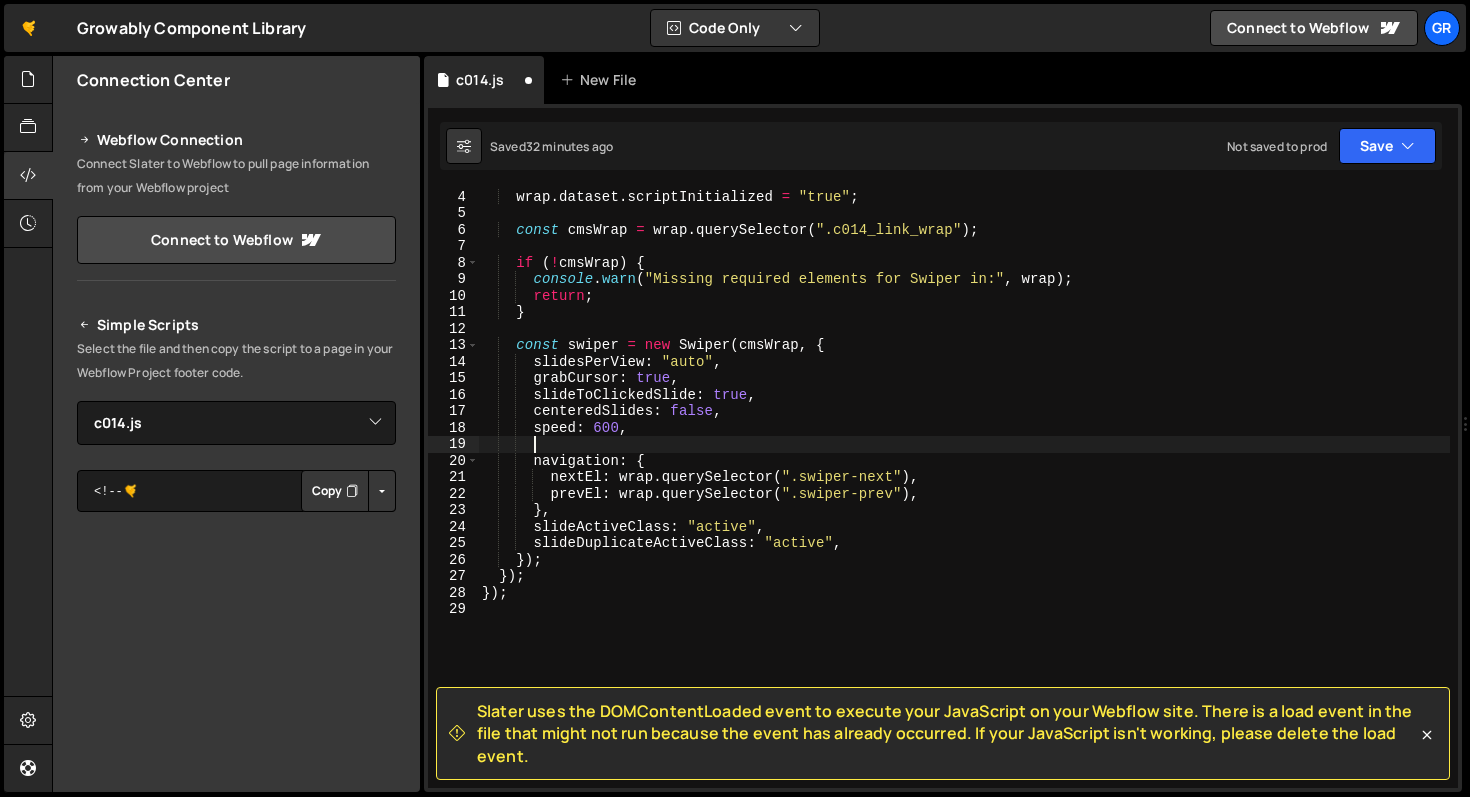 type on "speed: 600," 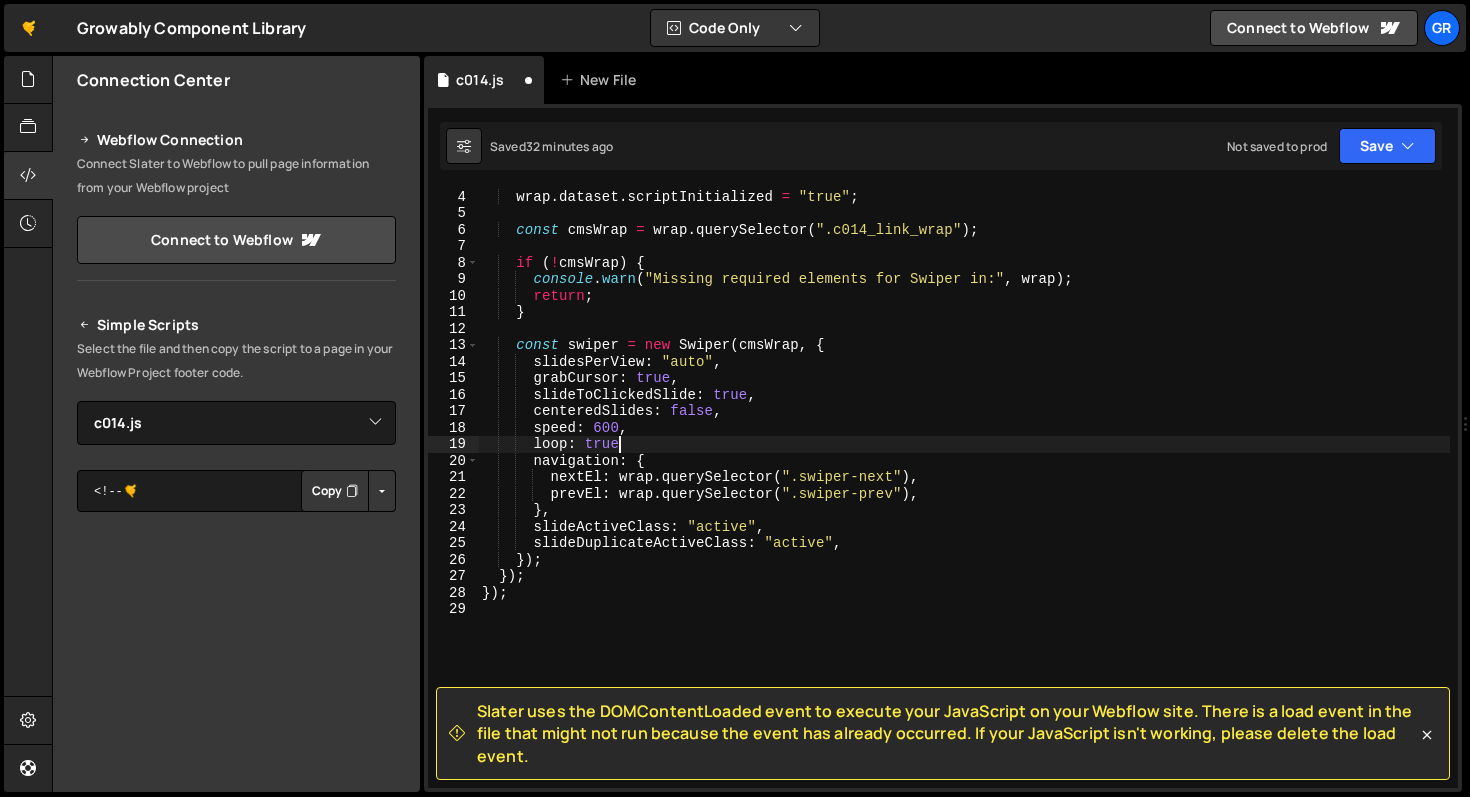 scroll, scrollTop: 0, scrollLeft: 9, axis: horizontal 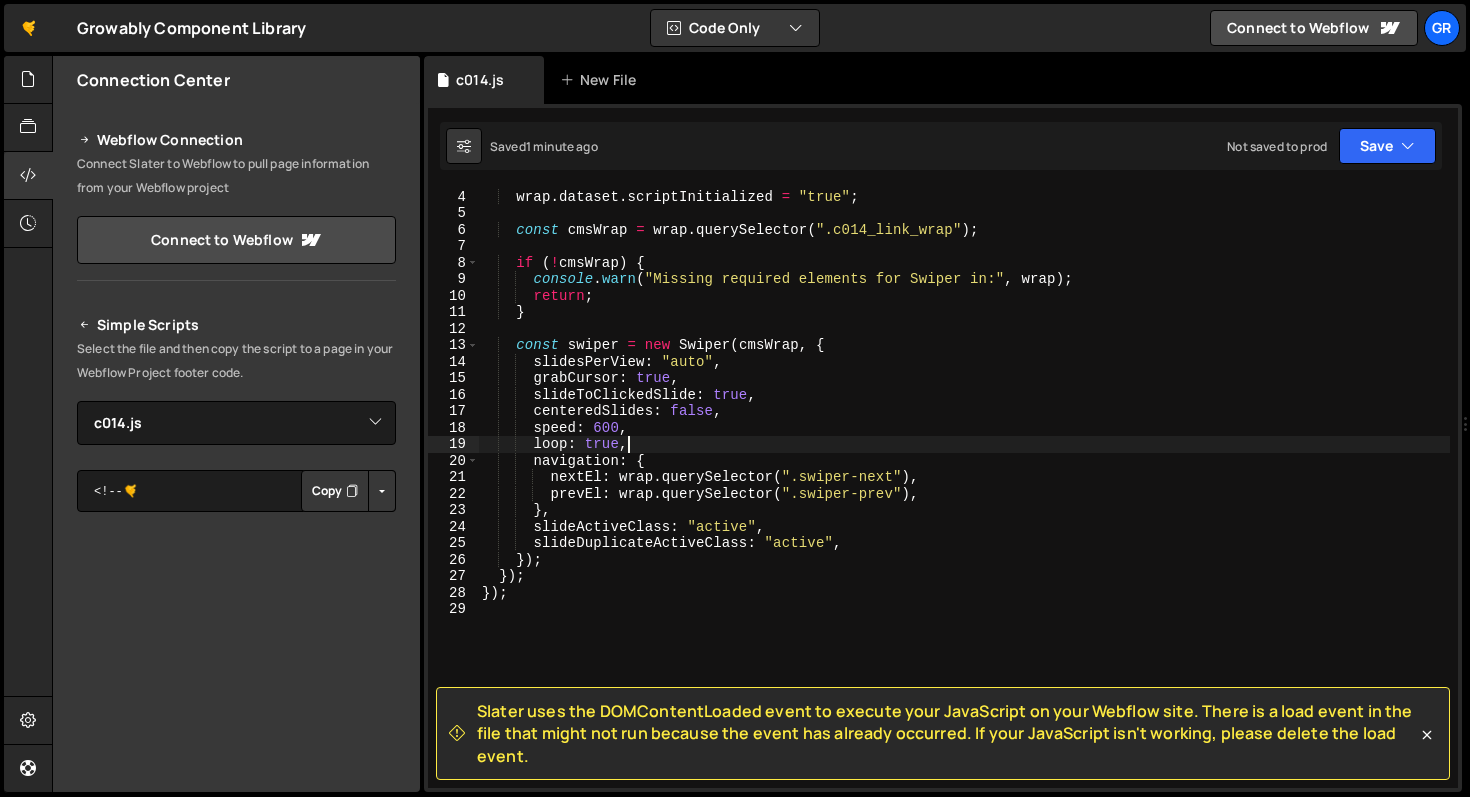click on "if   ( wrap . dataset . scriptInitialized )   return ;       wrap . dataset . scriptInitialized   =   "true" ;       const   cmsWrap   =   wrap . querySelector ( ".c014_link_wrap" ) ;       if   ( ! cmsWrap )   {          console . warn ( "Missing required elements for Swiper in:" ,   wrap ) ;          return ;       }       const   swiper   =   new   Swiper ( cmsWrap ,   {          slidesPerView :   "auto" ,          grabCursor :   true ,          slideToClickedSlide :   true ,          centeredSlides :   false ,          speed :   600 ,          loop :   true ,          navigation :   {             nextEl :   wrap . querySelector ( ".swiper-next" ) ,             prevEl :   wrap . querySelector ( ".swiper-prev" ) ,          } ,          slideActiveClass :   "active" ,          slideDuplicateActiveClass :   "active" ,       }) ;    }) ; }) ;" at bounding box center [964, 488] 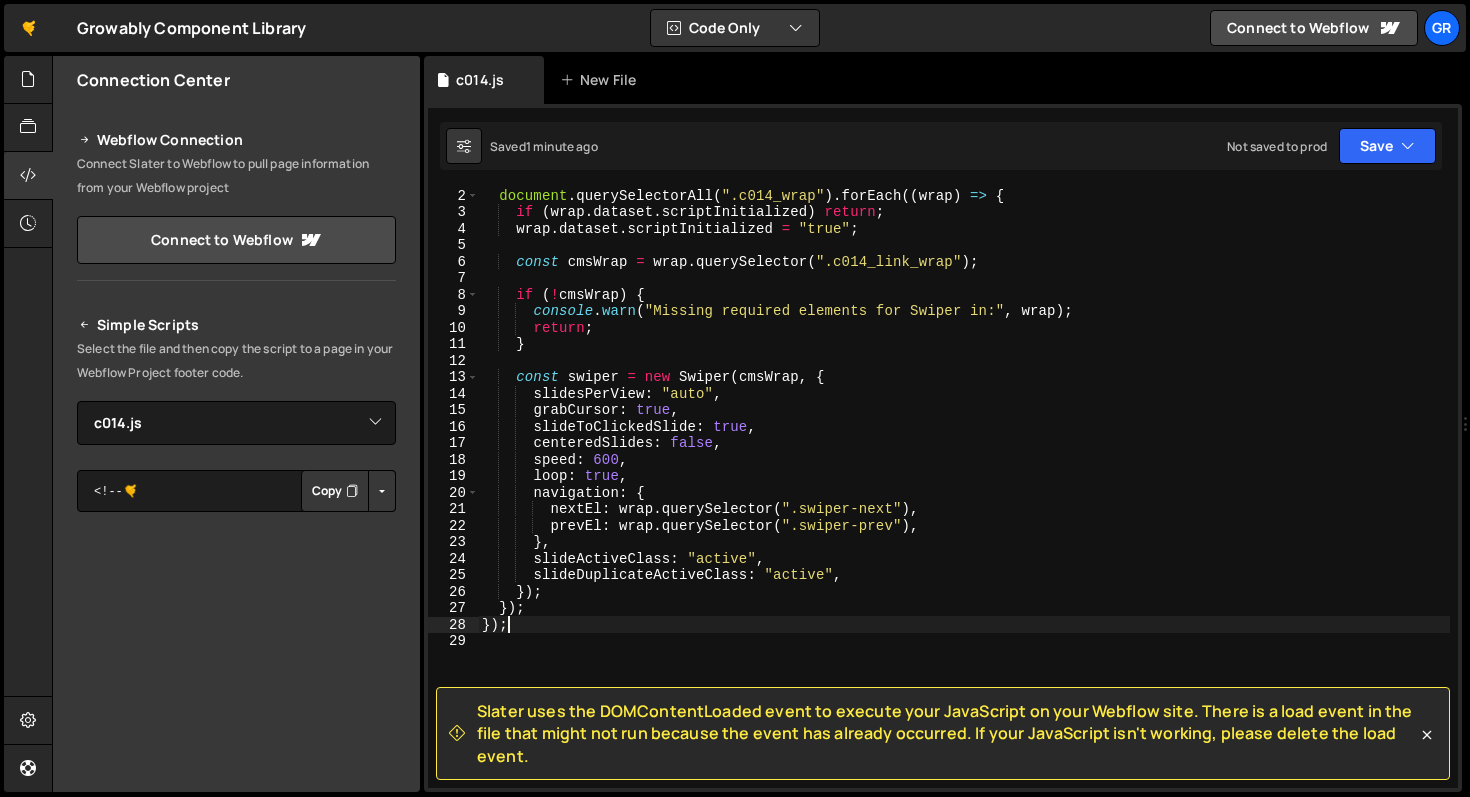 scroll, scrollTop: 6, scrollLeft: 0, axis: vertical 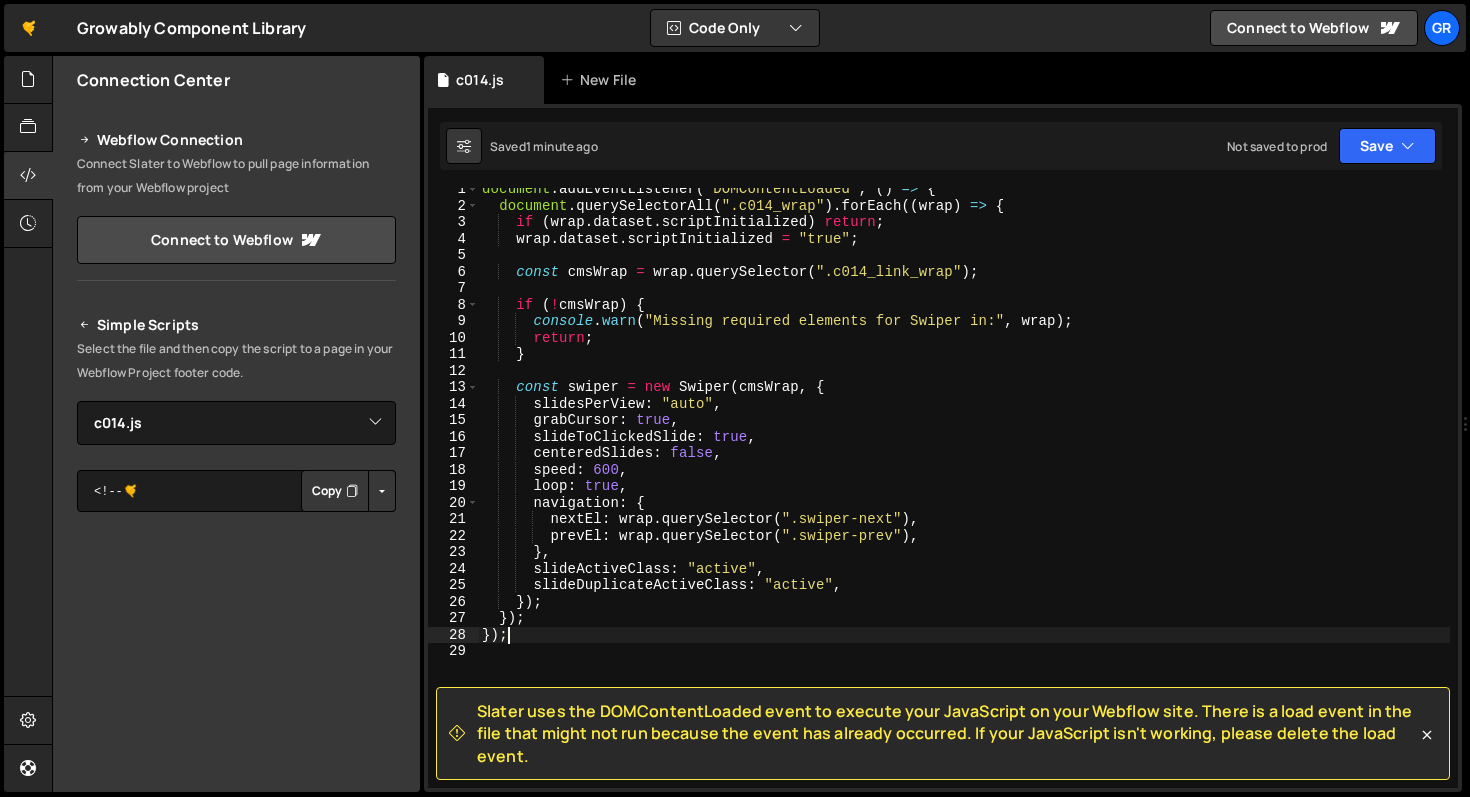 click on "document . addEventListener ( "DOMContentLoaded" ,   ( )   =>   {    document . querySelectorAll ( ".c014_wrap" ) . forEach (( wrap )   =>   {       if   ( wrap . dataset . scriptInitialized )   return ;       wrap . dataset . scriptInitialized   =   "true" ;       const   cmsWrap   =   wrap . querySelector ( ".c014_link_wrap" ) ;       if   ( ! cmsWrap )   {          console . warn ( "Missing required elements for Swiper in:" ,   wrap ) ;          return ;       }       const   swiper   =   new   Swiper ( cmsWrap ,   {          slidesPerView :   "auto" ,          grabCursor :   true ,          slideToClickedSlide :   true ,          centeredSlides :   false ,          speed :   600 ,          loop :   true ,          navigation :   {             nextEl :   wrap . querySelector ( ".swiper-next" ) ,             prevEl :   wrap . querySelector ( ".swiper-prev" ) ,          } ,          slideActiveClass :   "active" ,          slideDuplicateActiveClass :   "active" ,       }) ;    }) ; }) ;" at bounding box center (964, 497) 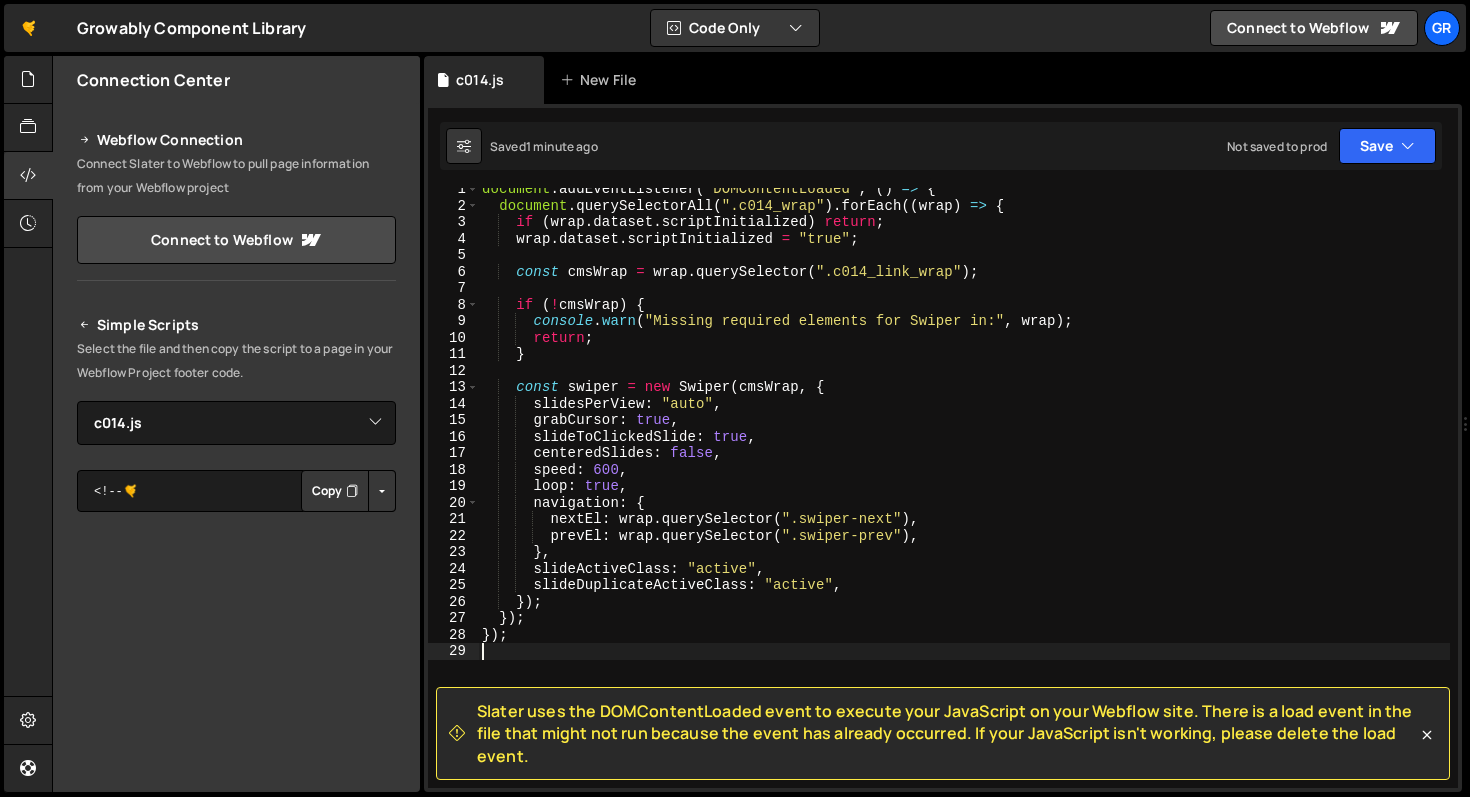 scroll, scrollTop: 0, scrollLeft: 0, axis: both 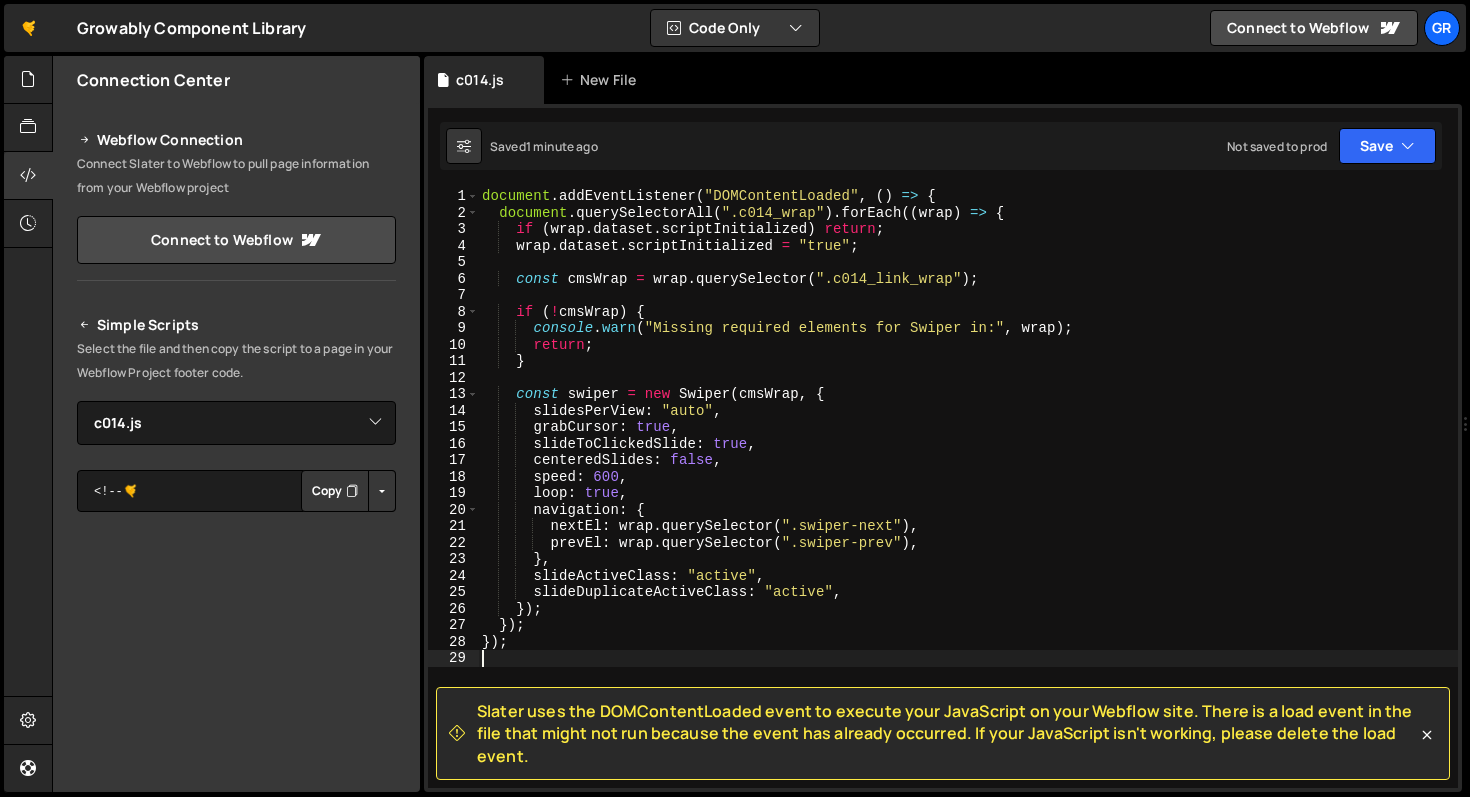 click on "document . addEventListener ( "DOMContentLoaded" ,   ( )   =>   {    document . querySelectorAll ( ".c014_wrap" ) . forEach (( wrap )   =>   {       if   ( wrap . dataset . scriptInitialized )   return ;       wrap . dataset . scriptInitialized   =   "true" ;       const   cmsWrap   =   wrap . querySelector ( ".c014_link_wrap" ) ;       if   ( ! cmsWrap )   {          console . warn ( "Missing required elements for Swiper in:" ,   wrap ) ;          return ;       }       const   swiper   =   new   Swiper ( cmsWrap ,   {          slidesPerView :   "auto" ,          grabCursor :   true ,          slideToClickedSlide :   true ,          centeredSlides :   false ,          speed :   600 ,          loop :   true ,          navigation :   {             nextEl :   wrap . querySelector ( ".swiper-next" ) ,             prevEl :   wrap . querySelector ( ".swiper-prev" ) ,          } ,          slideActiveClass :   "active" ,          slideDuplicateActiveClass :   "active" ,       }) ;    }) ; }) ;" at bounding box center (968, 504) 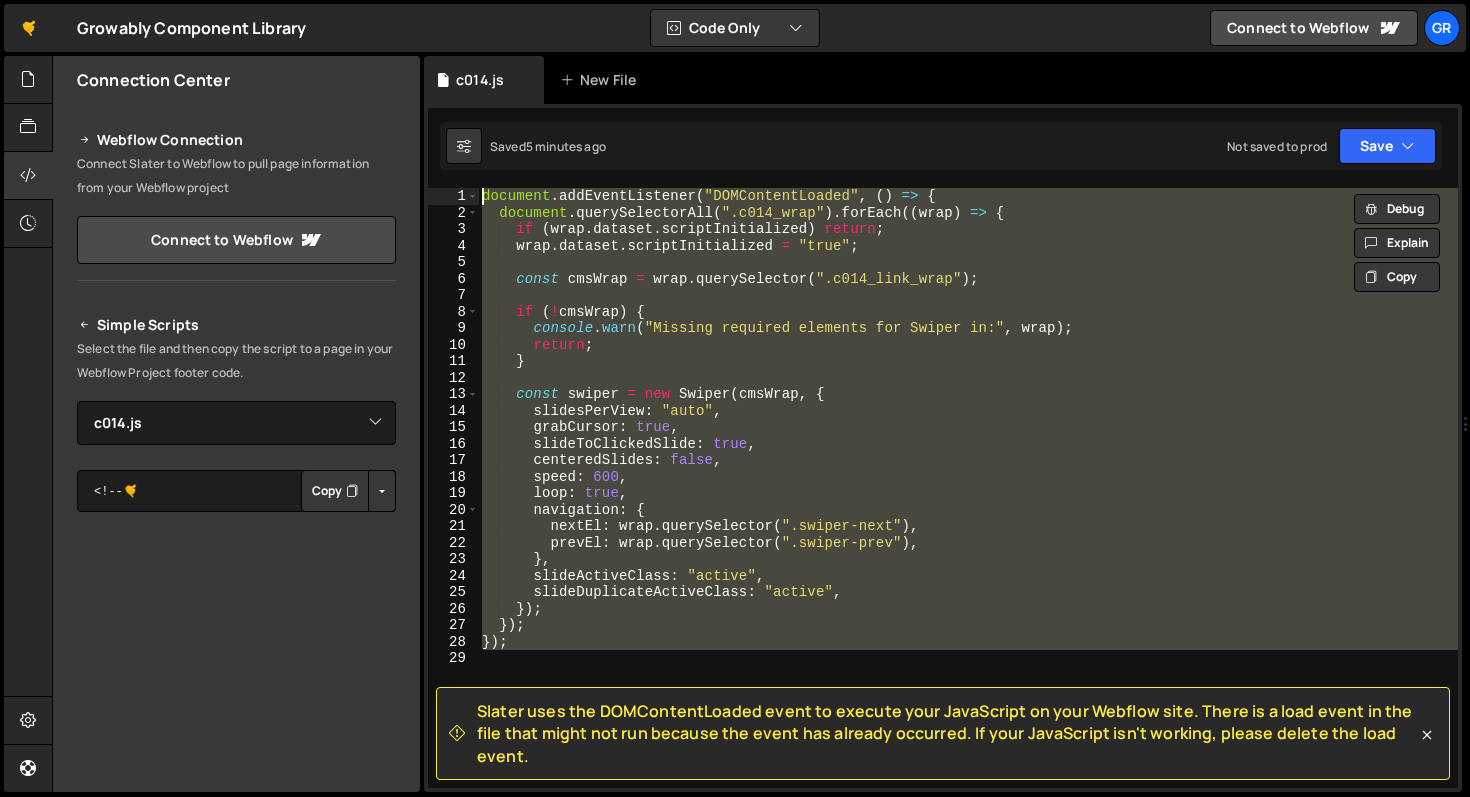 click on "document . addEventListener ( "DOMContentLoaded" ,   ( )   =>   {    document . querySelectorAll ( ".c014_wrap" ) . forEach (( wrap )   =>   {       if   ( wrap . dataset . scriptInitialized )   return ;       wrap . dataset . scriptInitialized   =   "true" ;       const   cmsWrap   =   wrap . querySelector ( ".c014_link_wrap" ) ;       if   ( ! cmsWrap )   {          console . warn ( "Missing required elements for Swiper in:" ,   wrap ) ;          return ;       }       const   swiper   =   new   Swiper ( cmsWrap ,   {          slidesPerView :   "auto" ,          grabCursor :   true ,          slideToClickedSlide :   true ,          centeredSlides :   false ,          speed :   600 ,          loop :   true ,          navigation :   {             nextEl :   wrap . querySelector ( ".swiper-next" ) ,             prevEl :   wrap . querySelector ( ".swiper-prev" ) ,          } ,          slideActiveClass :   "active" ,          slideDuplicateActiveClass :   "active" ,       }) ;    }) ; }) ;" at bounding box center [968, 488] 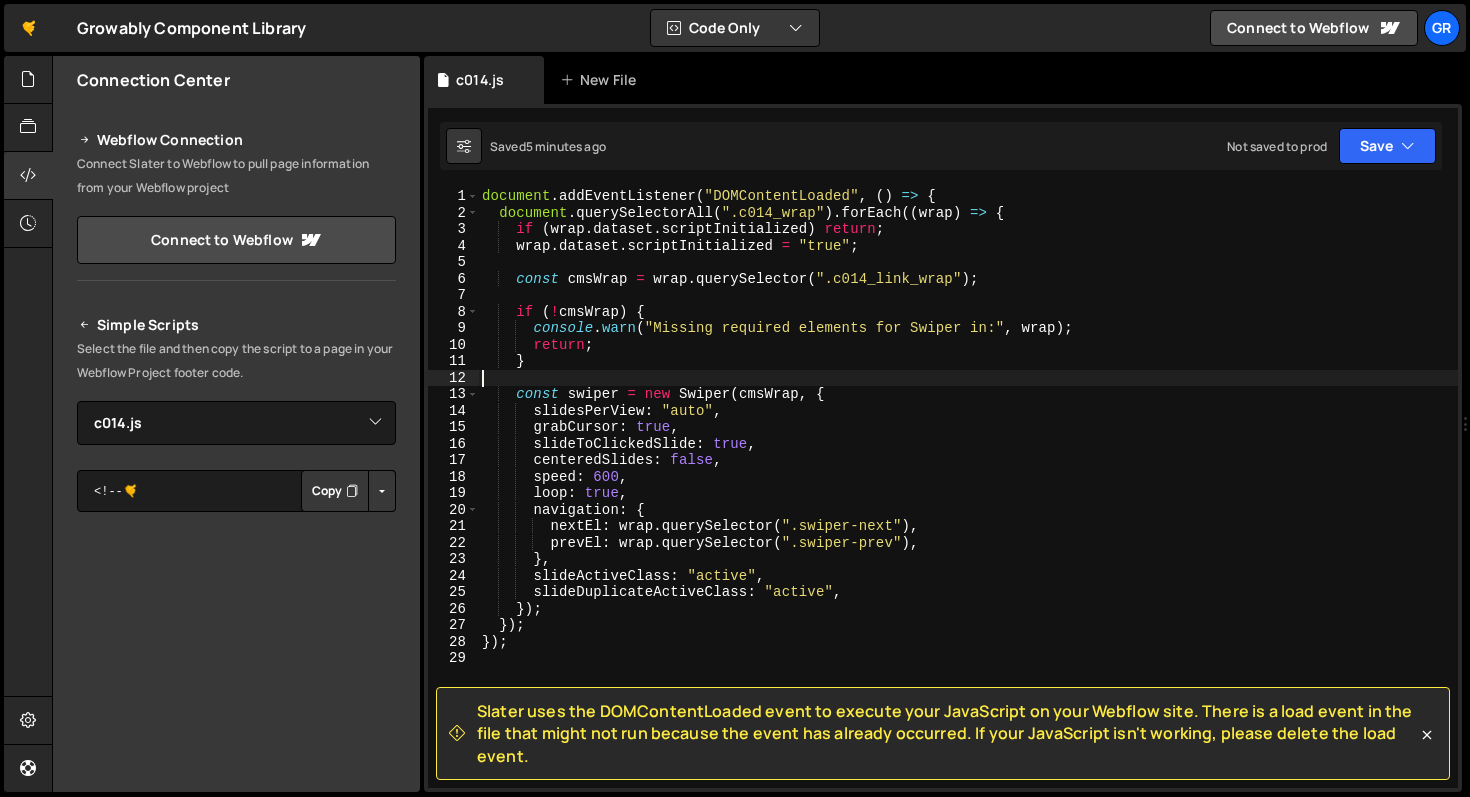 type on "});" 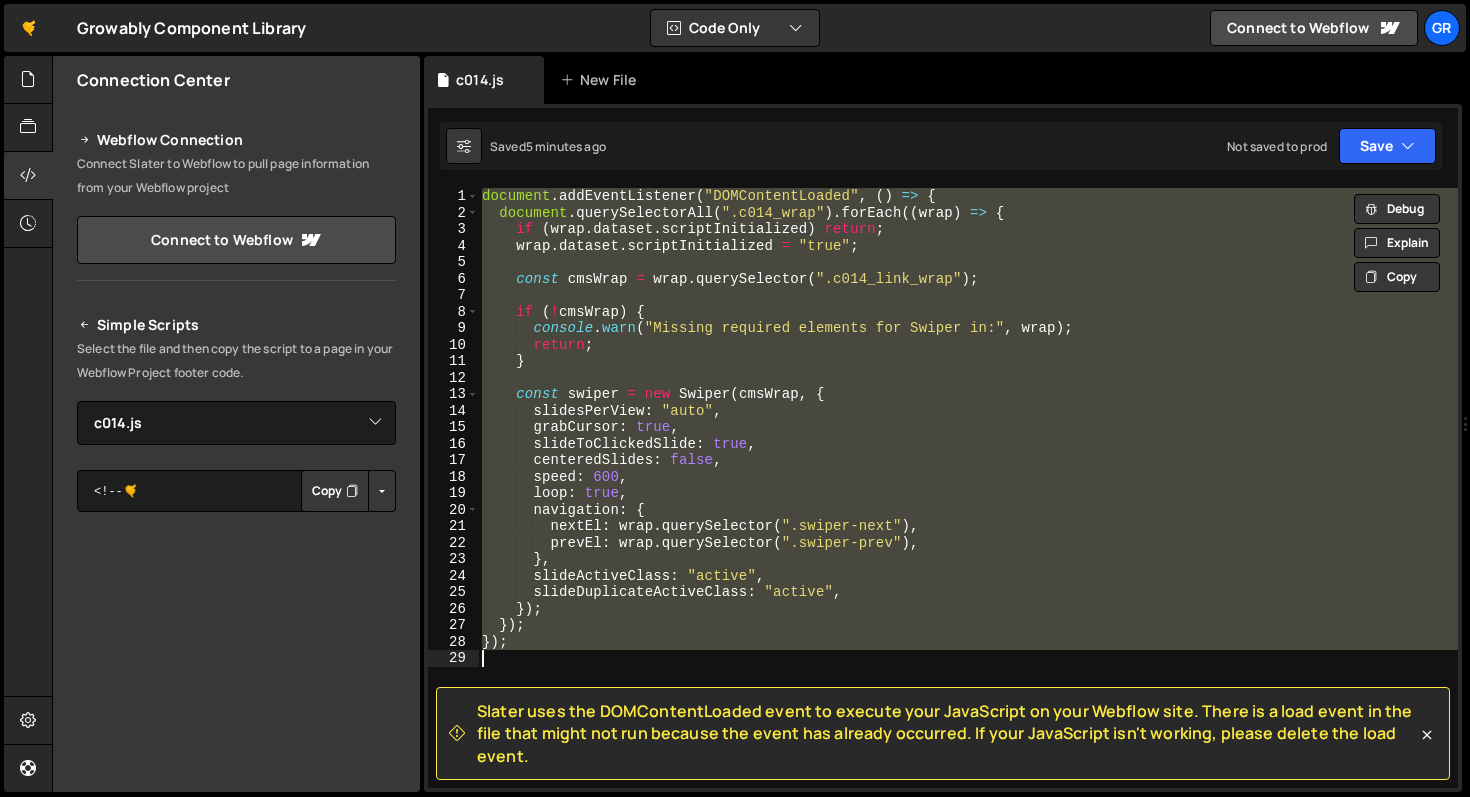 paste 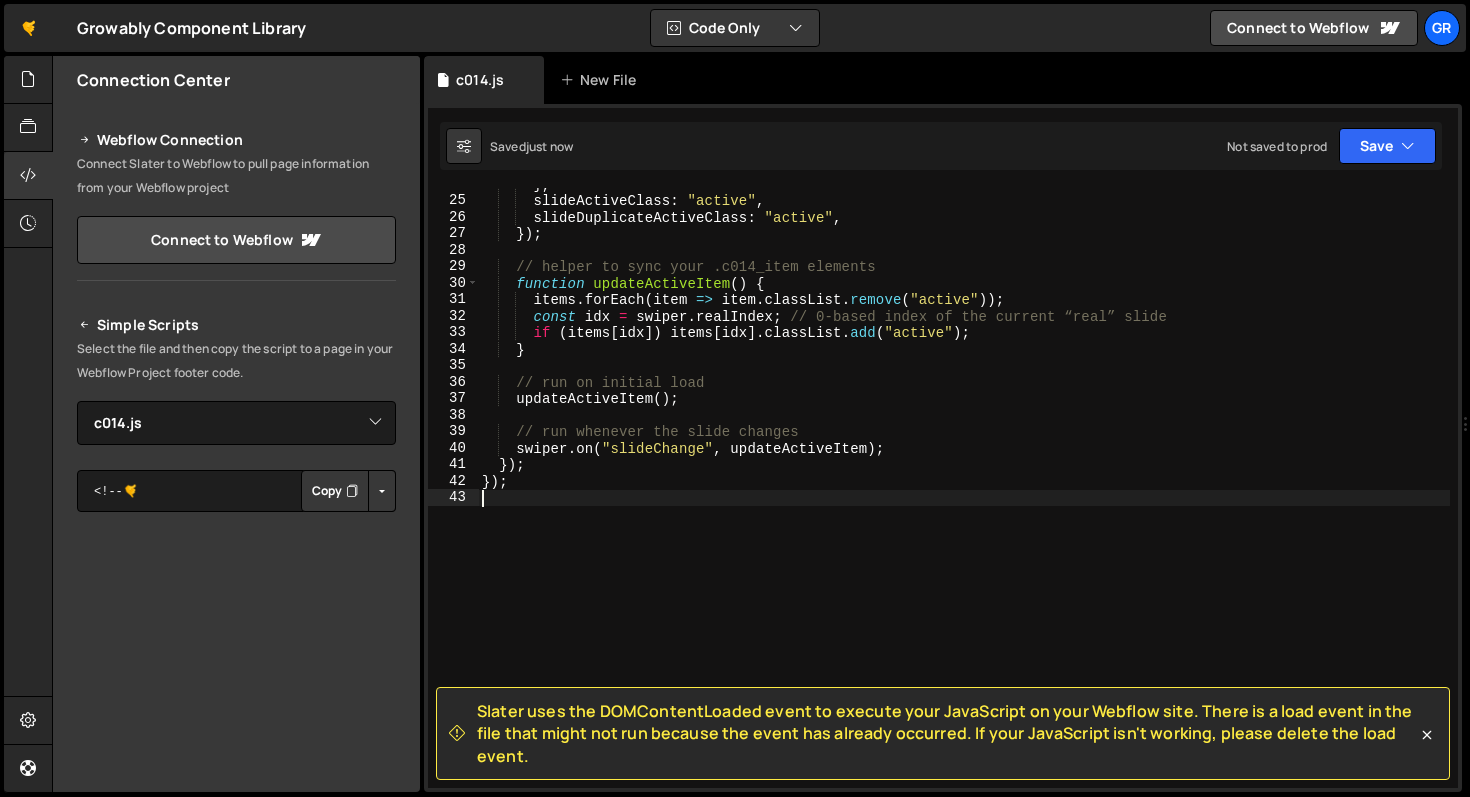 scroll, scrollTop: 0, scrollLeft: 0, axis: both 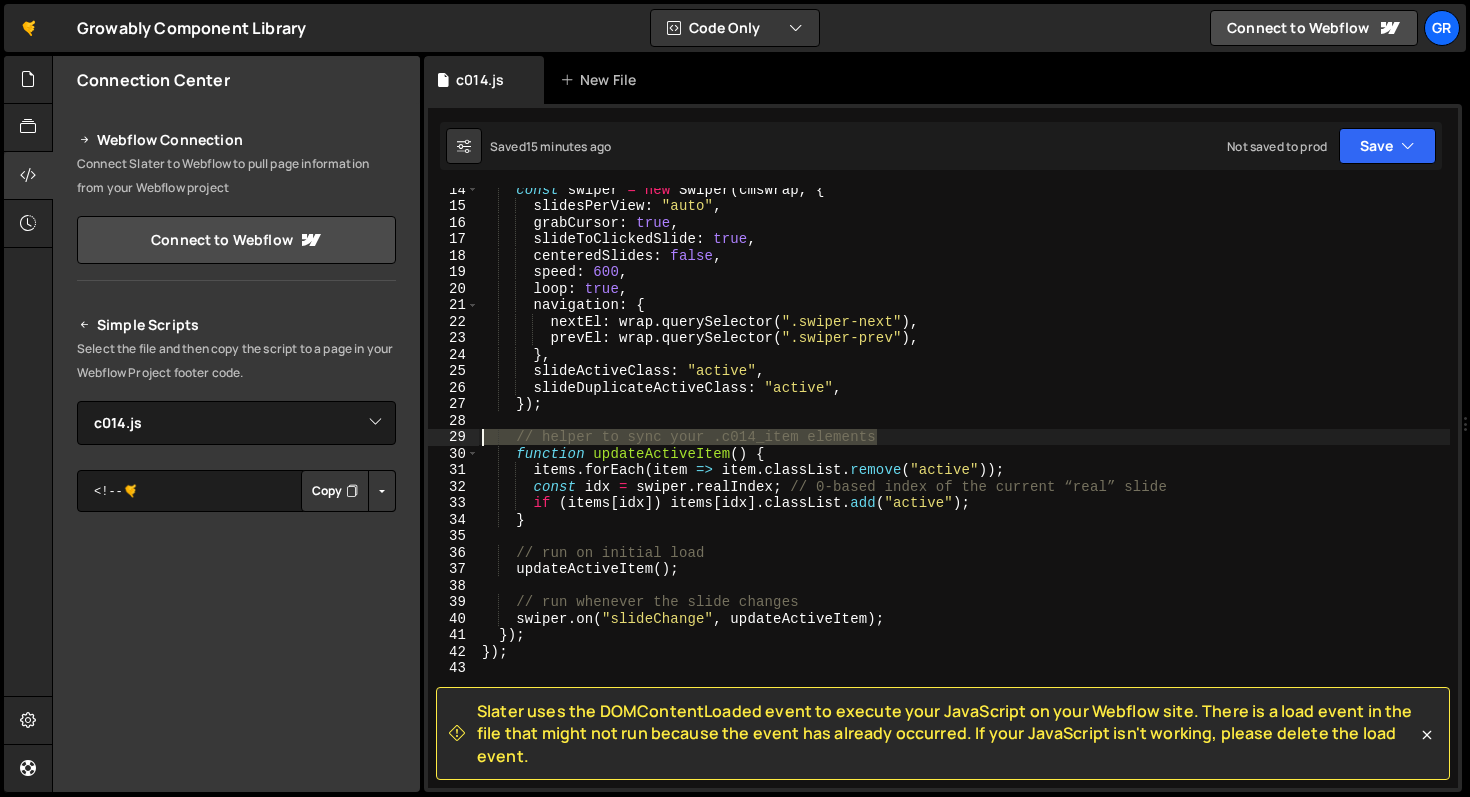 drag, startPoint x: 941, startPoint y: 432, endPoint x: 405, endPoint y: 439, distance: 536.0457 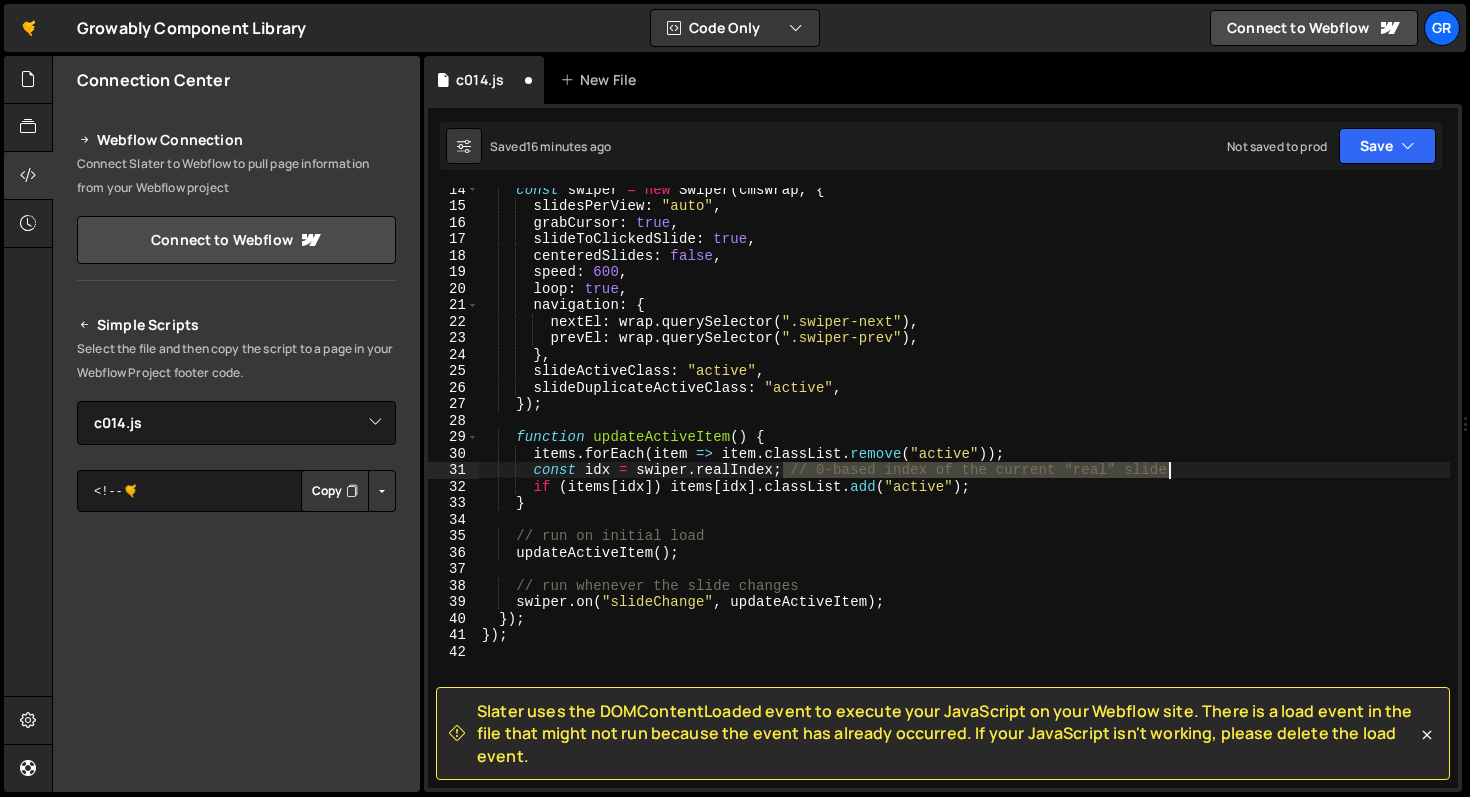 drag, startPoint x: 782, startPoint y: 470, endPoint x: 1234, endPoint y: 467, distance: 452.00995 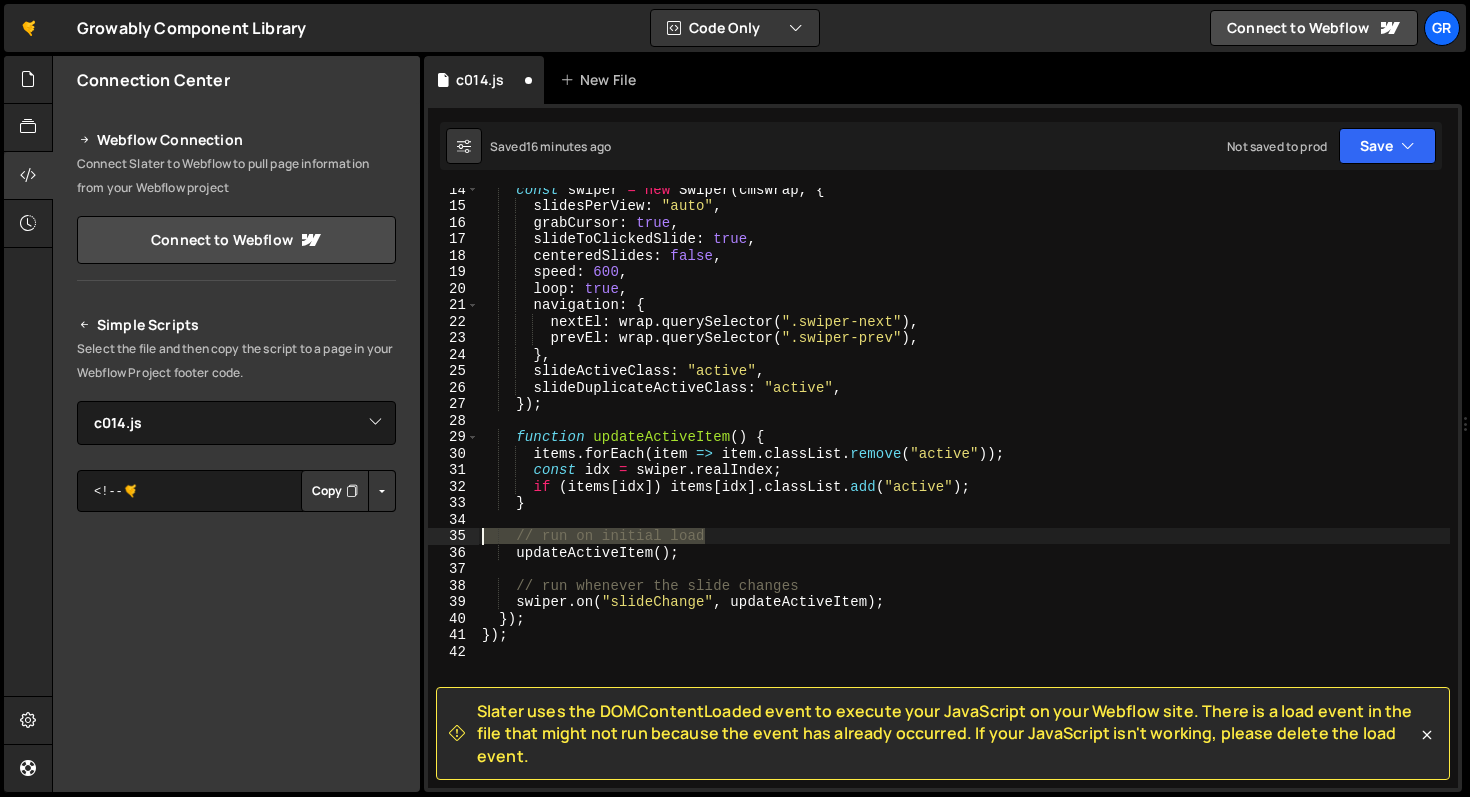 drag, startPoint x: 719, startPoint y: 531, endPoint x: 407, endPoint y: 529, distance: 312.0064 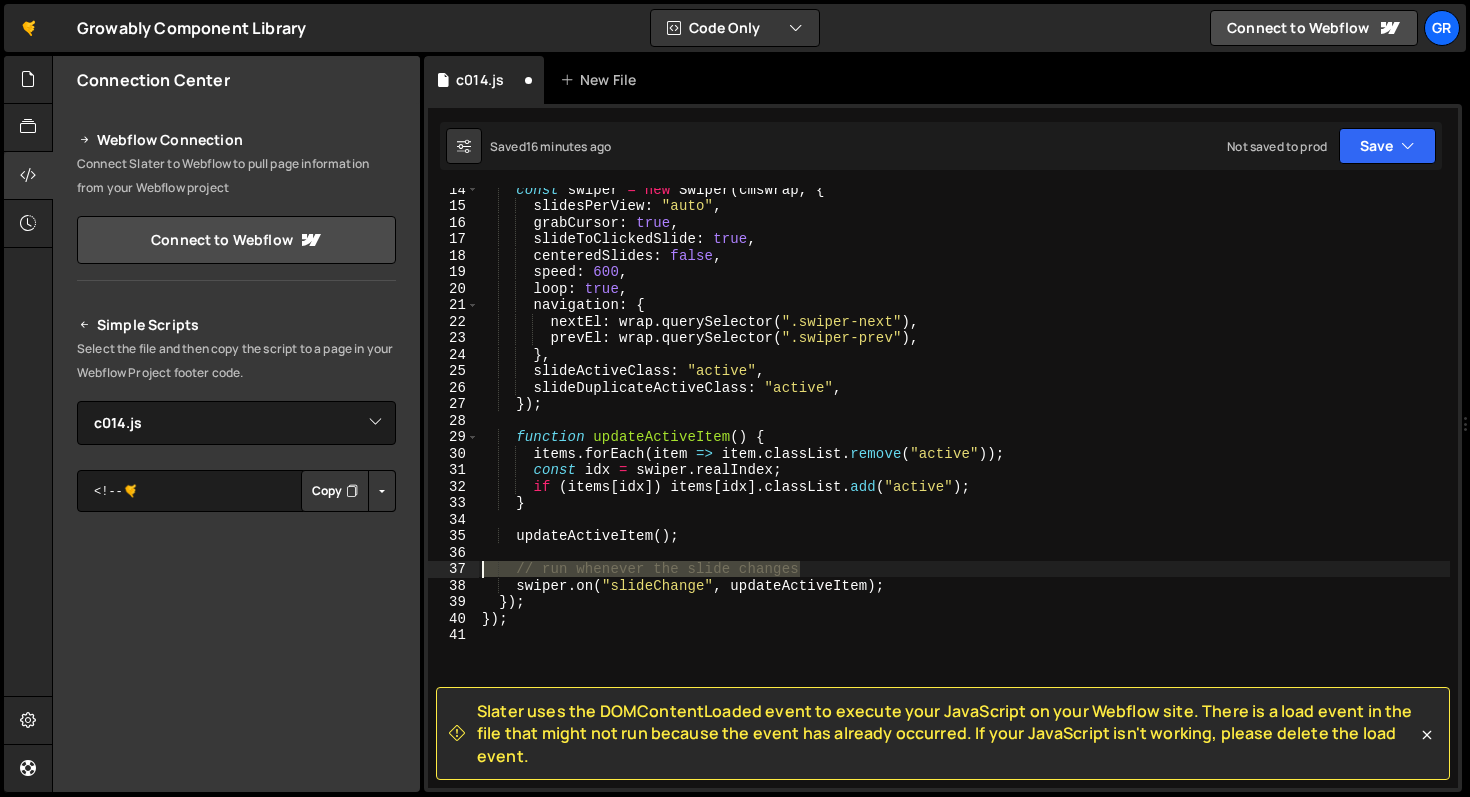 drag, startPoint x: 809, startPoint y: 574, endPoint x: 436, endPoint y: 564, distance: 373.13403 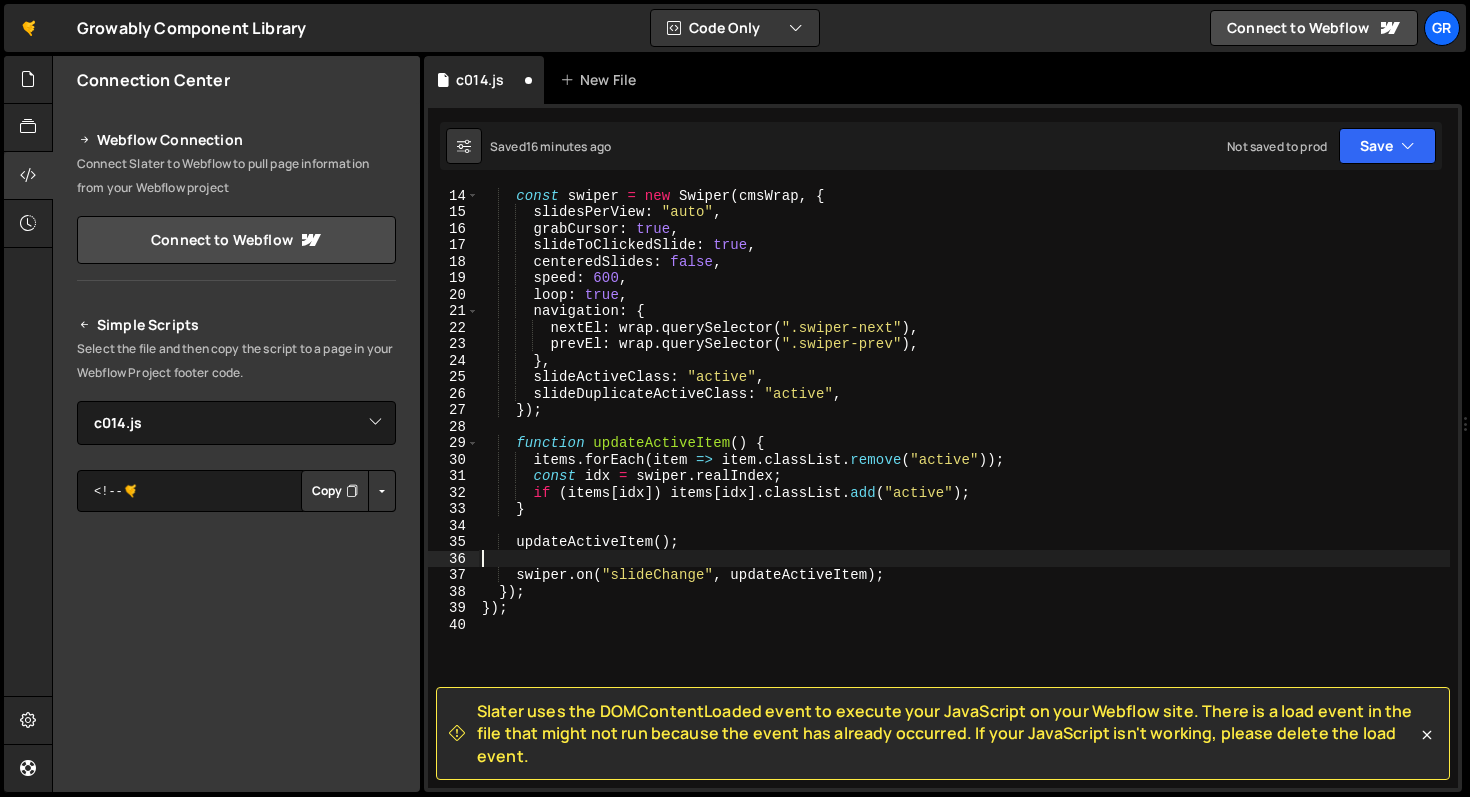 scroll, scrollTop: 215, scrollLeft: 0, axis: vertical 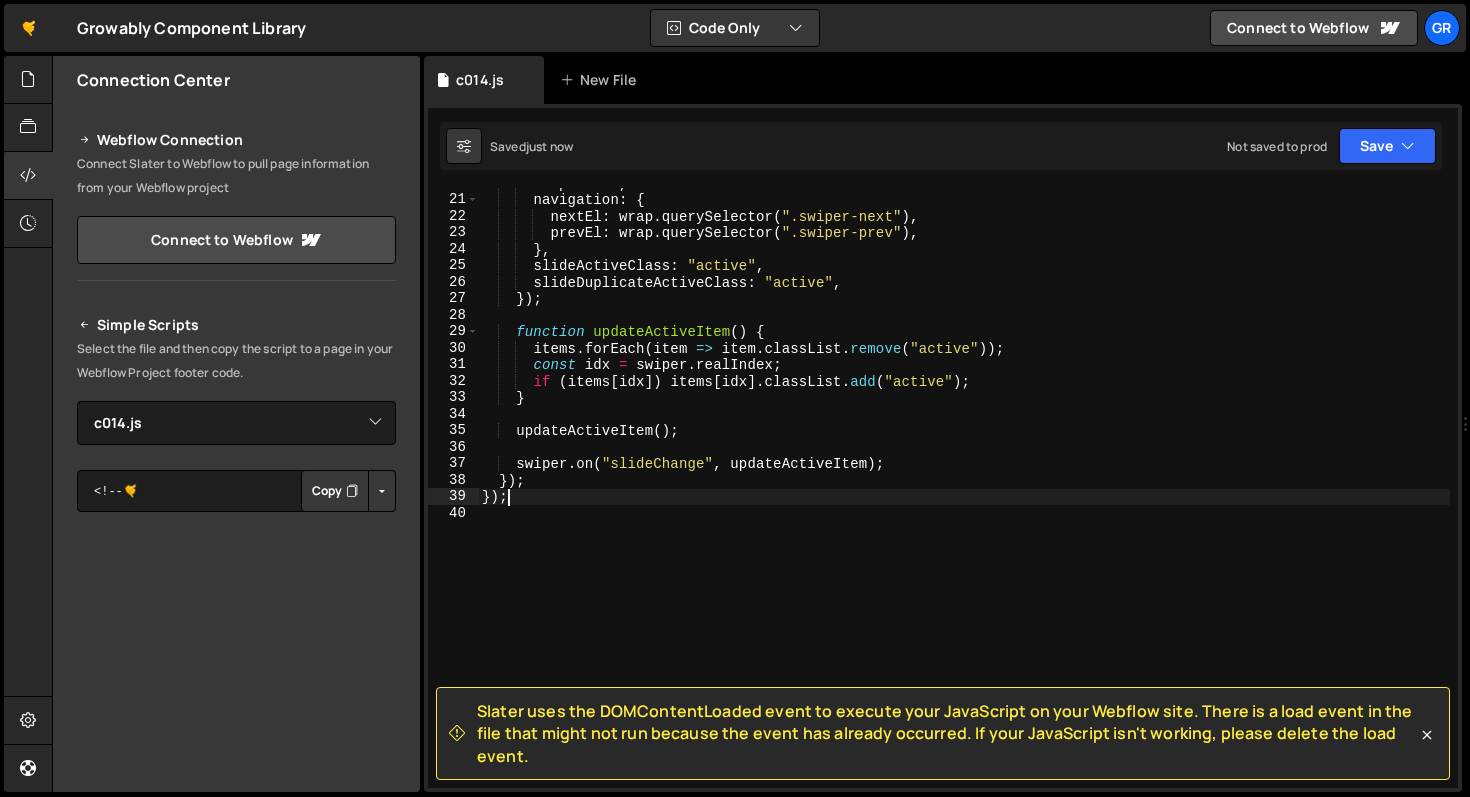 type on "});" 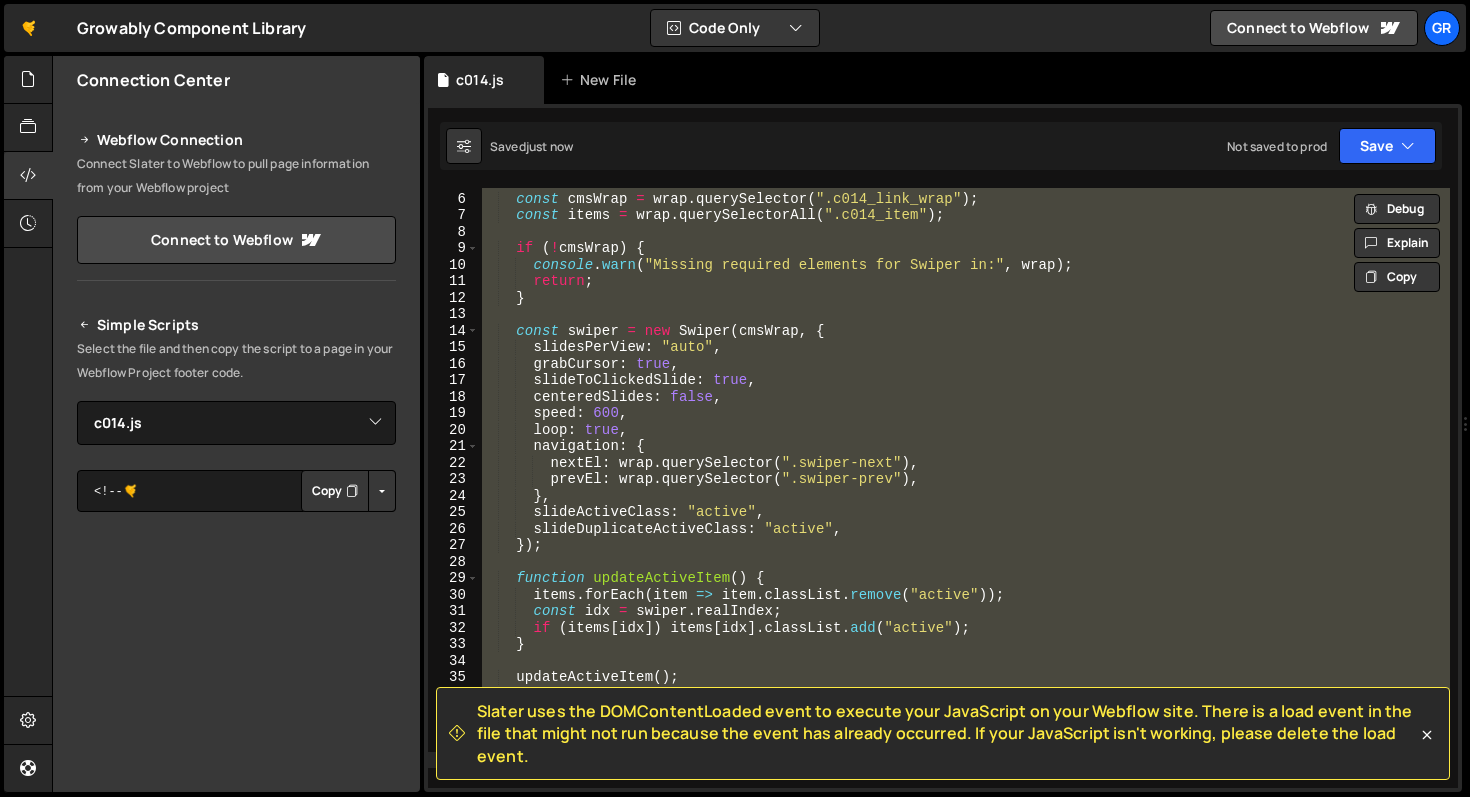 scroll, scrollTop: 0, scrollLeft: 0, axis: both 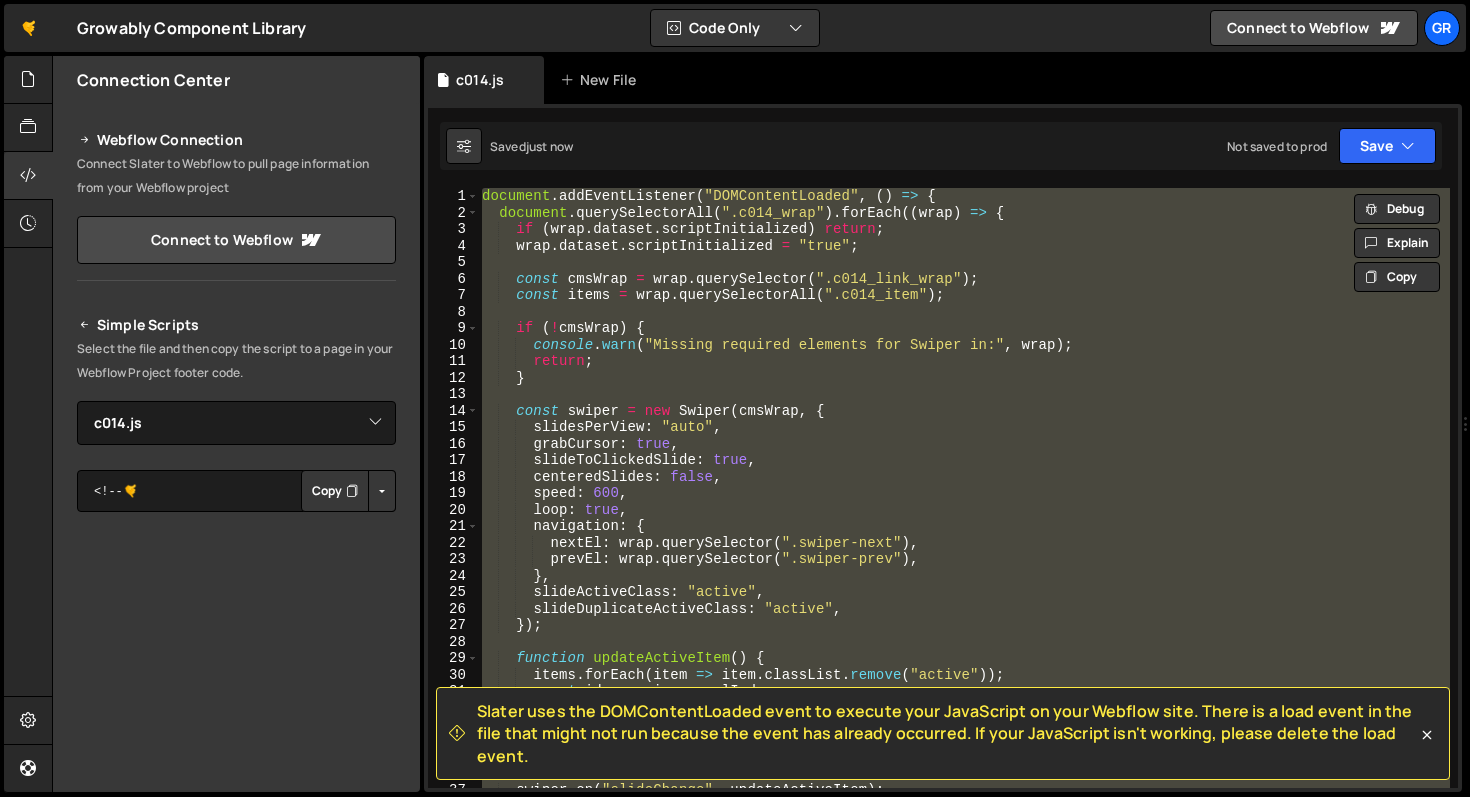 click on "document . addEventListener ( "DOMContentLoaded" ,   ( )   =>   {    document . querySelectorAll ( ".c014_wrap" ) . forEach (( wrap )   =>   {       if   ( wrap . dataset . scriptInitialized )   return ;       wrap . dataset . scriptInitialized   =   "true" ;       const   cmsWrap   =   wrap . querySelector ( ".c014_link_wrap" ) ;       const   items   =   wrap . querySelectorAll ( ".c014_item" ) ;       if   ( ! cmsWrap )   {          console . warn ( "Missing required elements for Swiper in:" ,   wrap ) ;          return ;       }       const   swiper   =   new   Swiper ( cmsWrap ,   {          slidesPerView :   "auto" ,          grabCursor :   true ,          slideToClickedSlide :   true ,          centeredSlides :   false ,          speed :   600 ,          loop :   true ,          navigation :   {             nextEl :   wrap . querySelector ( ".swiper-next" ) ,             prevEl :   wrap . querySelector ( ".swiper-prev" ) ,          } ,          slideActiveClass :   "active" ,          :   "active" ," at bounding box center [964, 488] 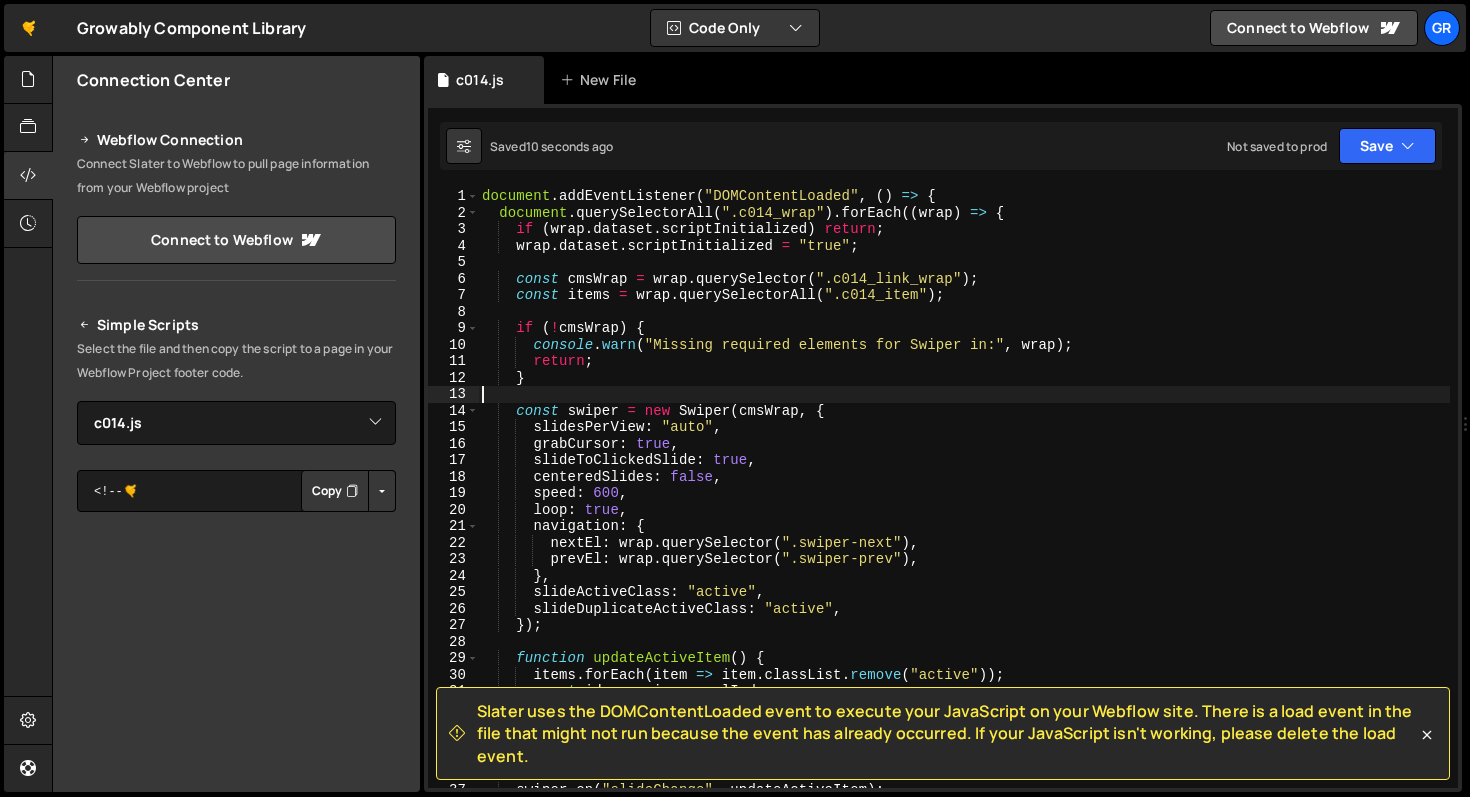 click on "document . addEventListener ( "DOMContentLoaded" ,   ( )   =>   {    document . querySelectorAll ( ".c014_wrap" ) . forEach (( wrap )   =>   {       if   ( wrap . dataset . scriptInitialized )   return ;       wrap . dataset . scriptInitialized   =   "true" ;       const   cmsWrap   =   wrap . querySelector ( ".c014_link_wrap" ) ;       const   items   =   wrap . querySelectorAll ( ".c014_item" ) ;       if   ( ! cmsWrap )   {          console . warn ( "Missing required elements for Swiper in:" ,   wrap ) ;          return ;       }       const   swiper   =   new   Swiper ( cmsWrap ,   {          slidesPerView :   "auto" ,          grabCursor :   true ,          slideToClickedSlide :   true ,          centeredSlides :   false ,          speed :   600 ,          loop :   true ,          navigation :   {             nextEl :   wrap . querySelector ( ".swiper-next" ) ,             prevEl :   wrap . querySelector ( ".swiper-prev" ) ,          } ,          slideActiveClass :   "active" ,          :   "active" ," at bounding box center [964, 504] 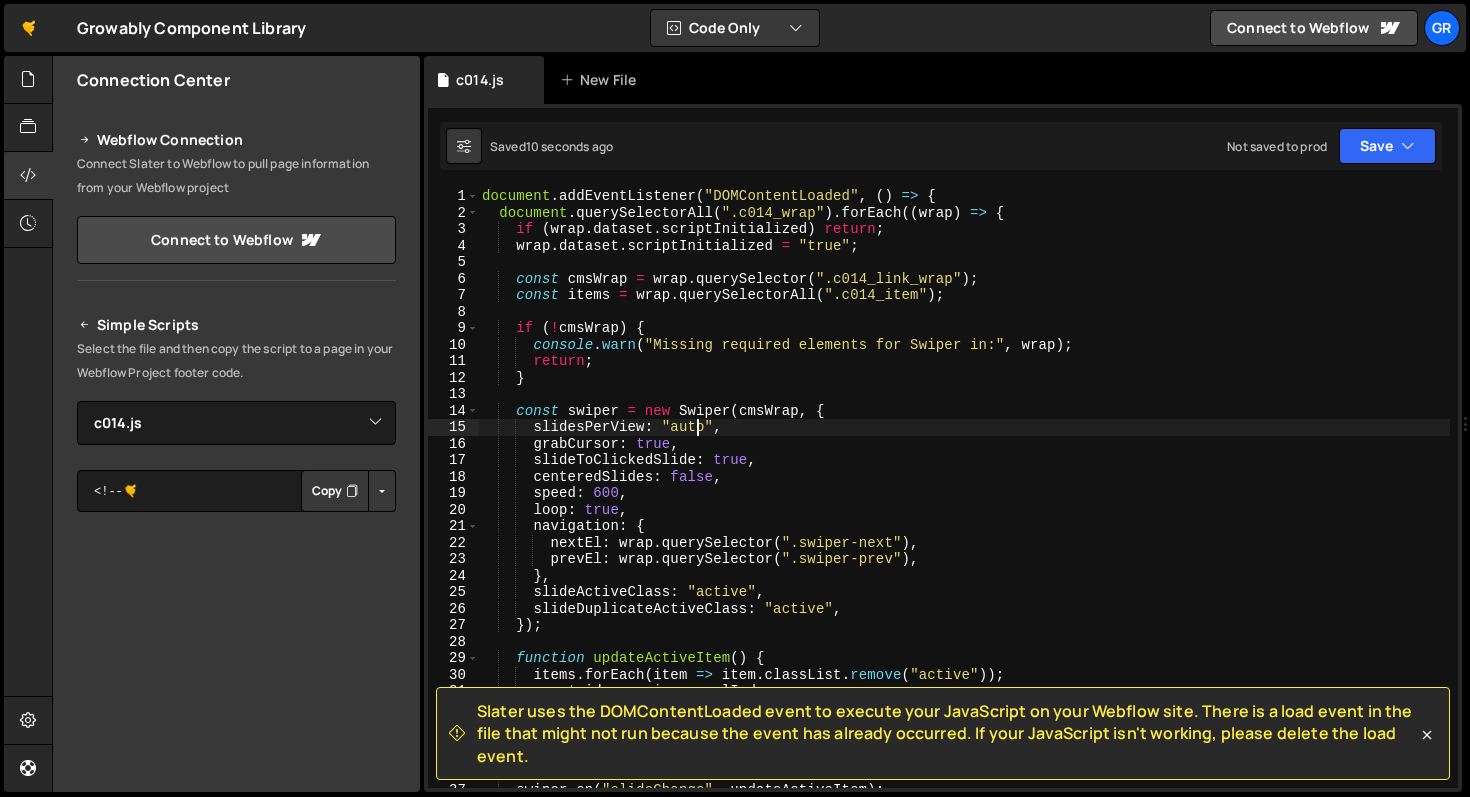 type on "});" 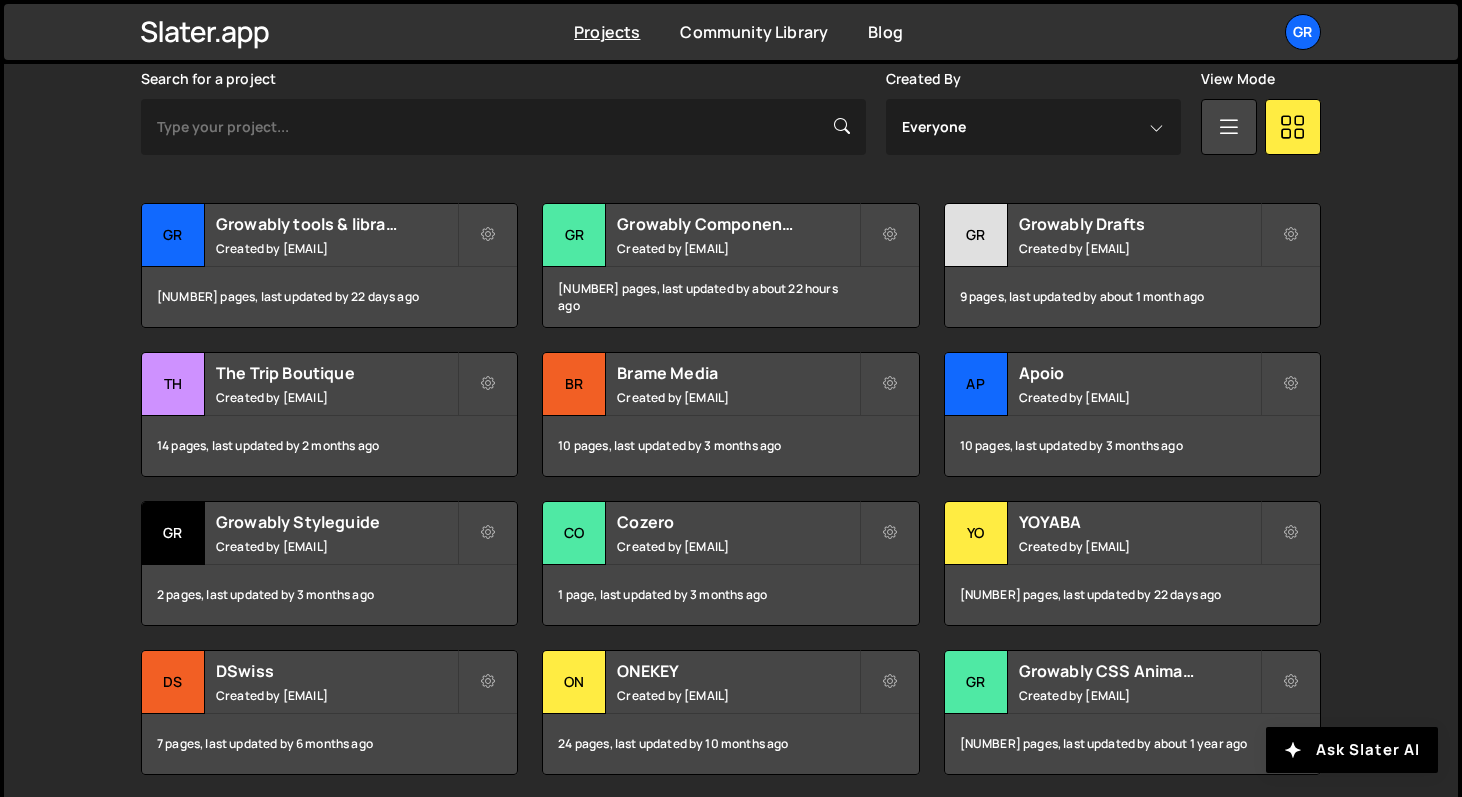 scroll, scrollTop: 739, scrollLeft: 0, axis: vertical 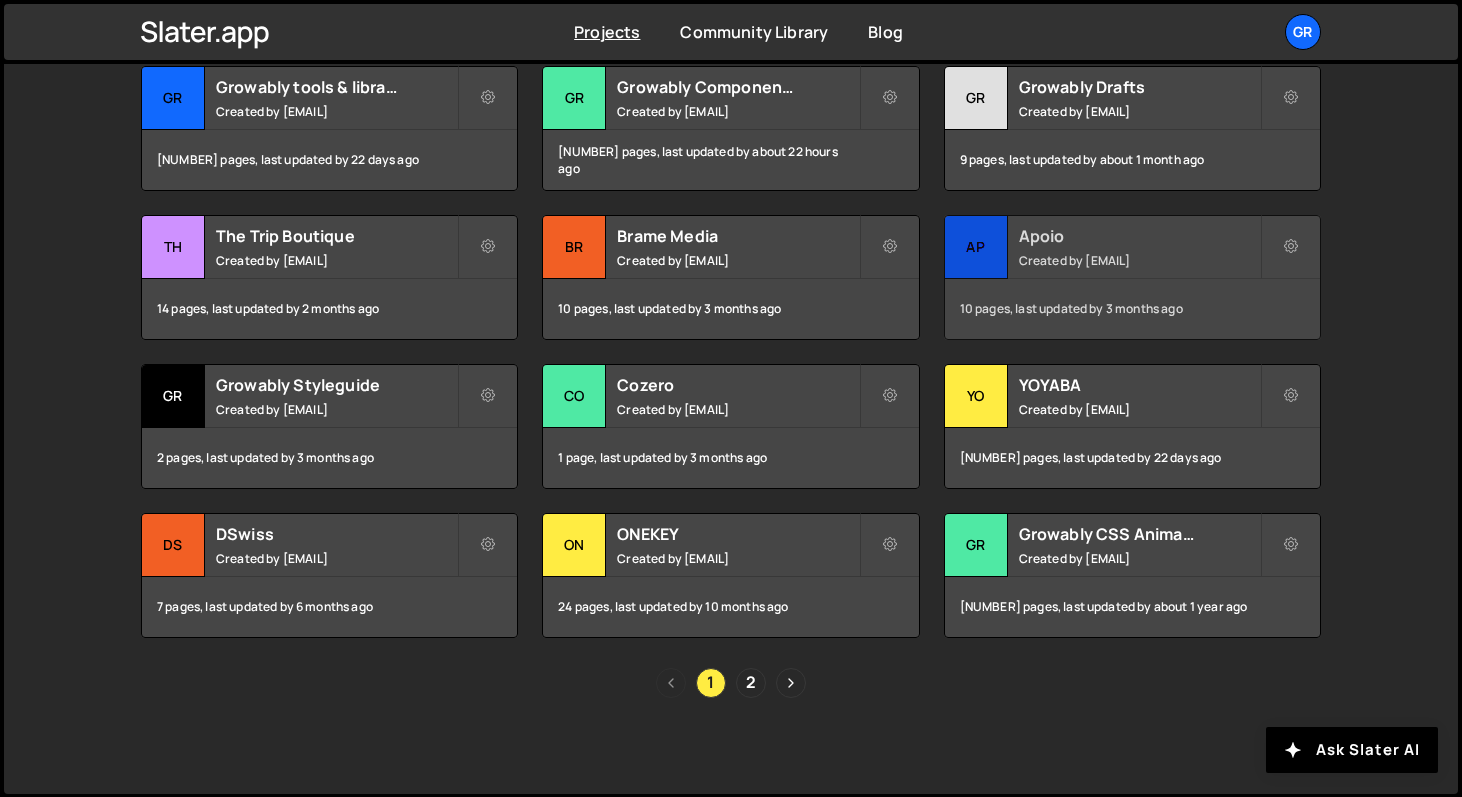 click on "Apoio
Created by [EMAIL]" at bounding box center [1132, 247] 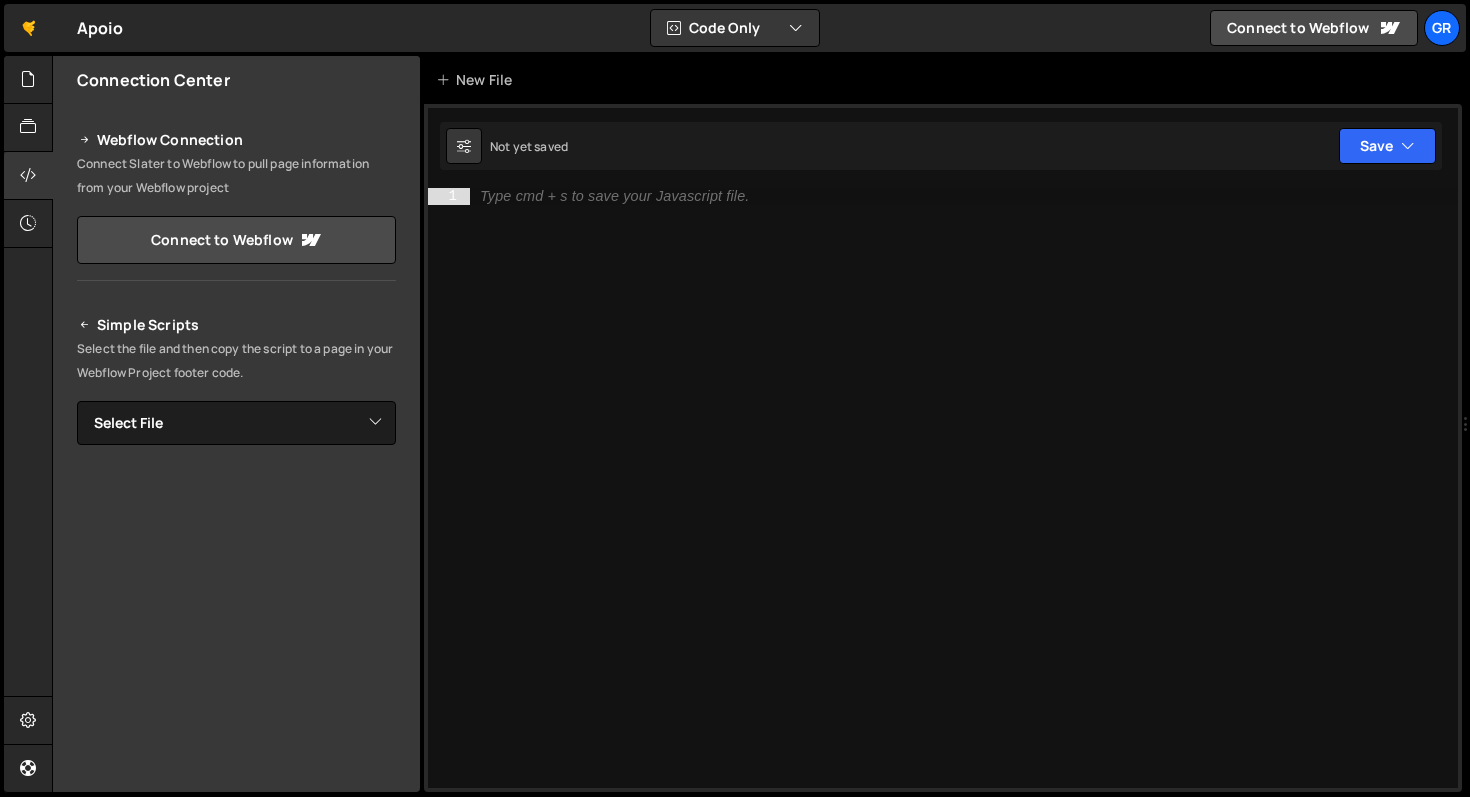 scroll, scrollTop: 0, scrollLeft: 0, axis: both 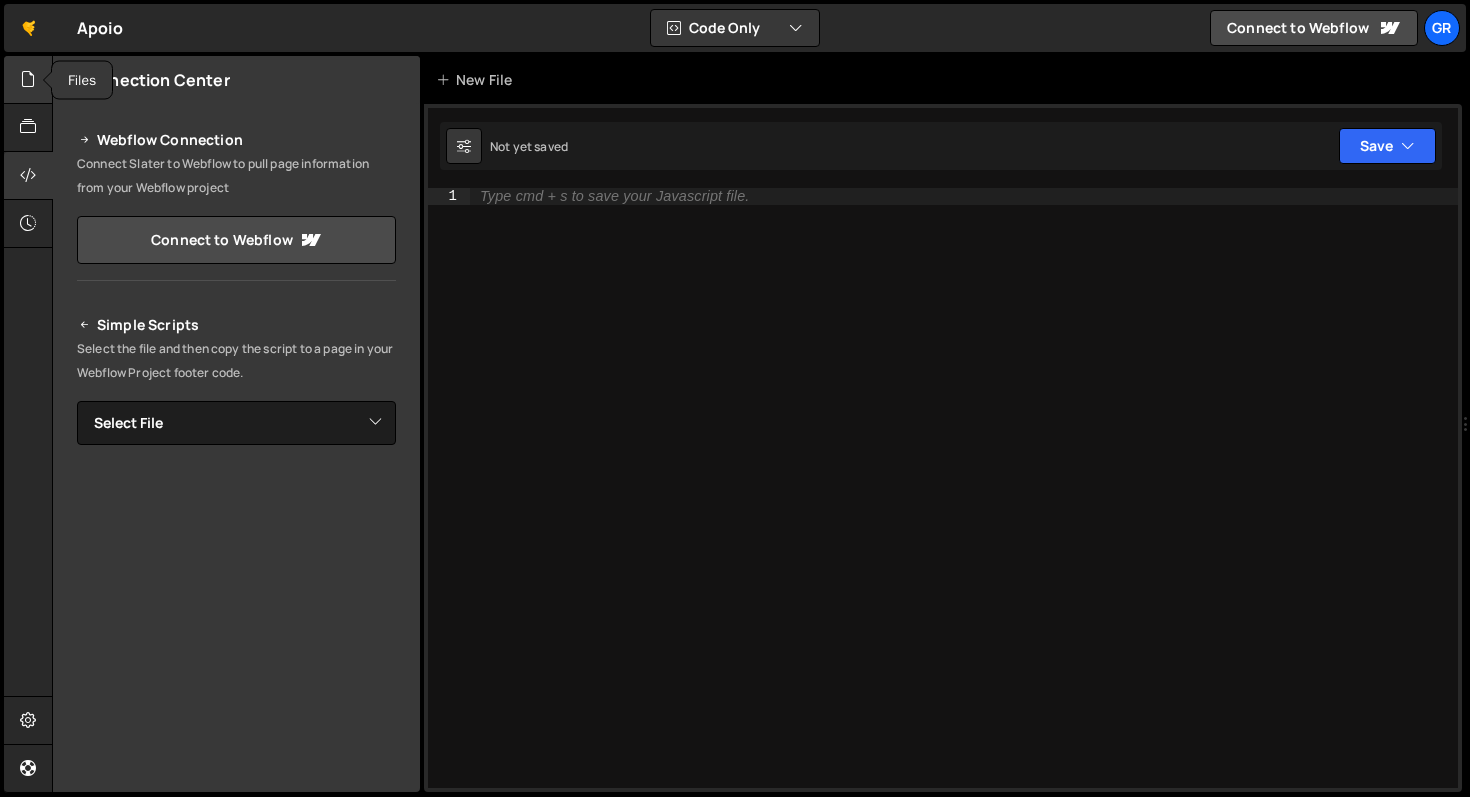 click at bounding box center [28, 80] 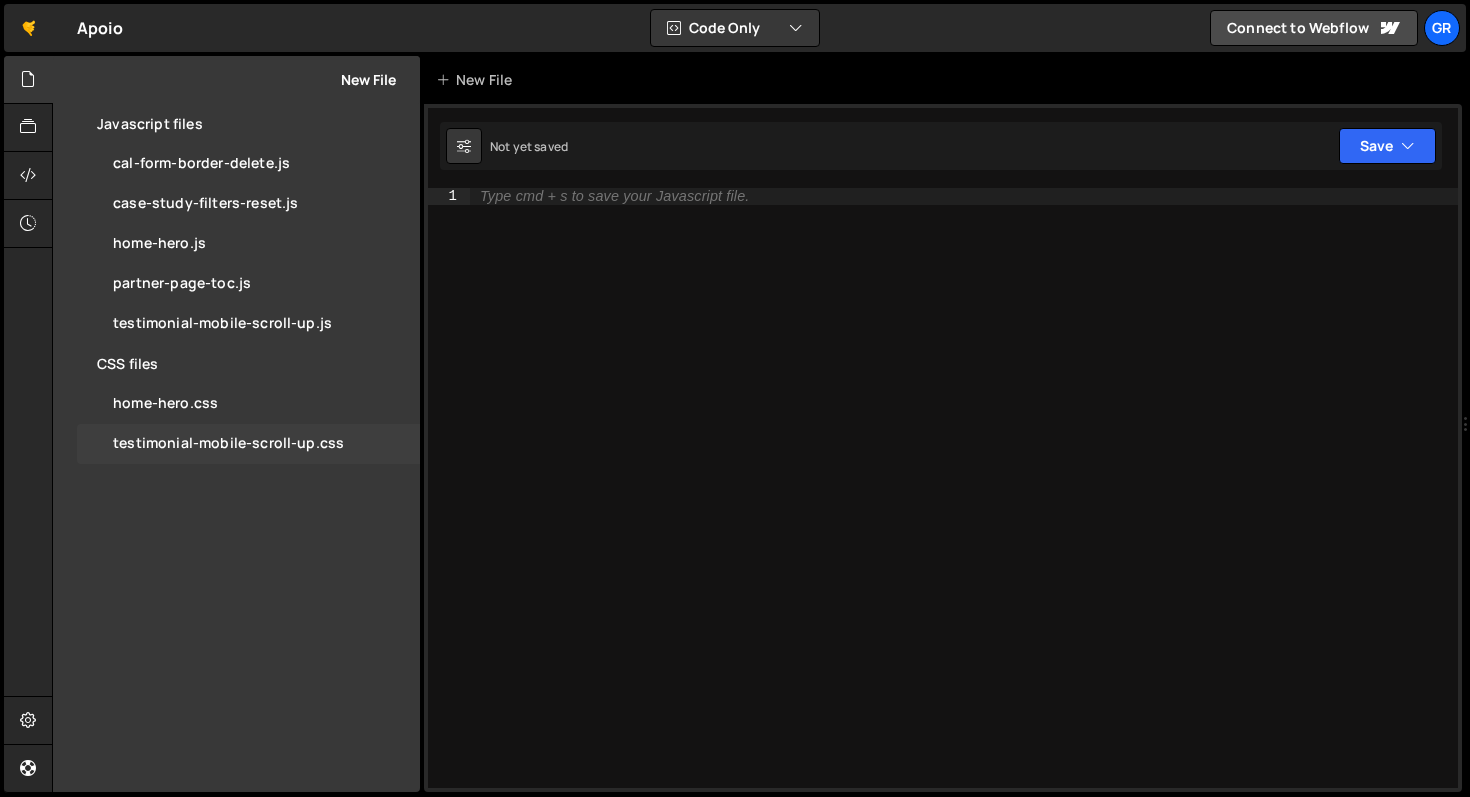 click on "testimonial-mobile-scroll-up.css
0" at bounding box center (248, 444) 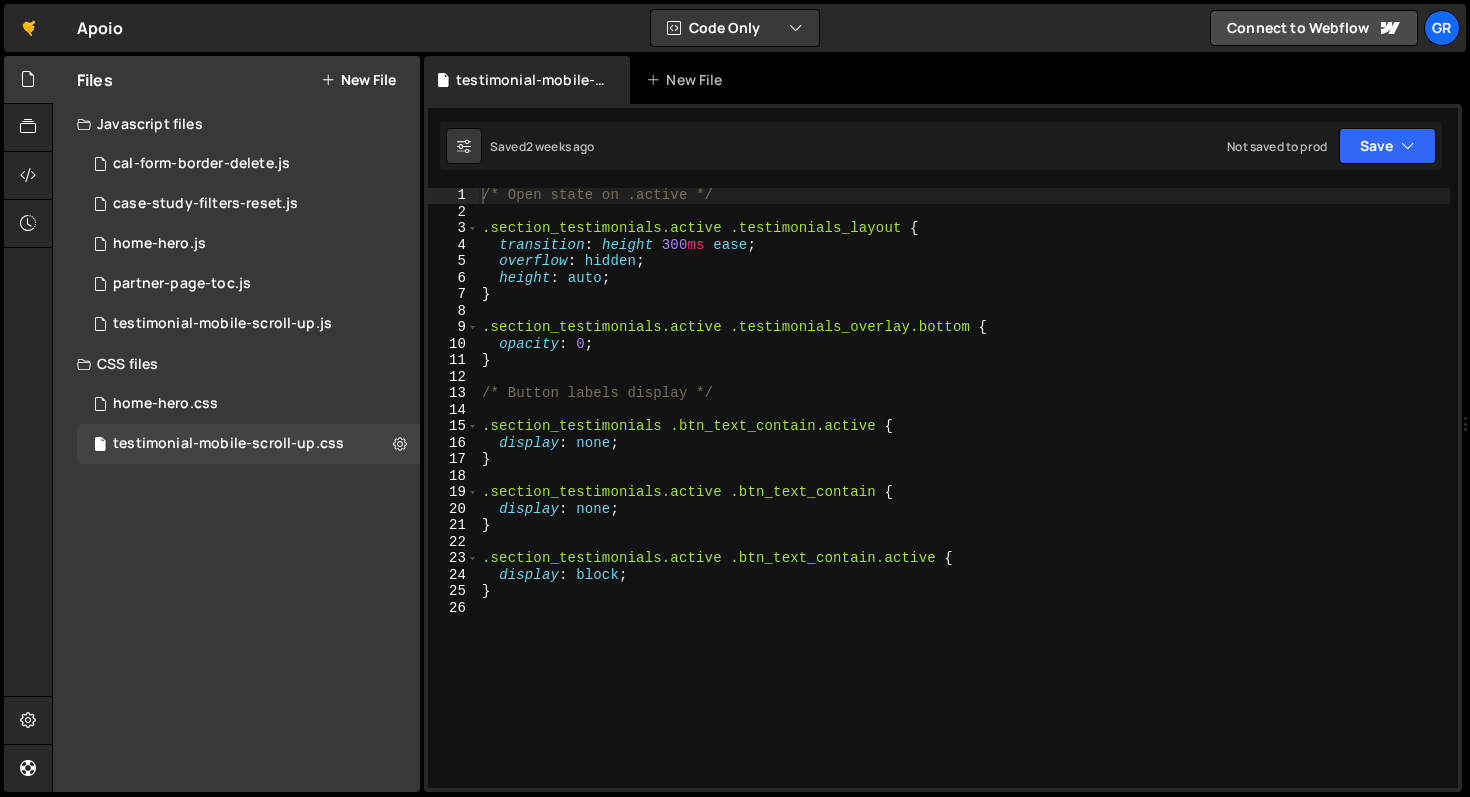 scroll, scrollTop: 0, scrollLeft: 0, axis: both 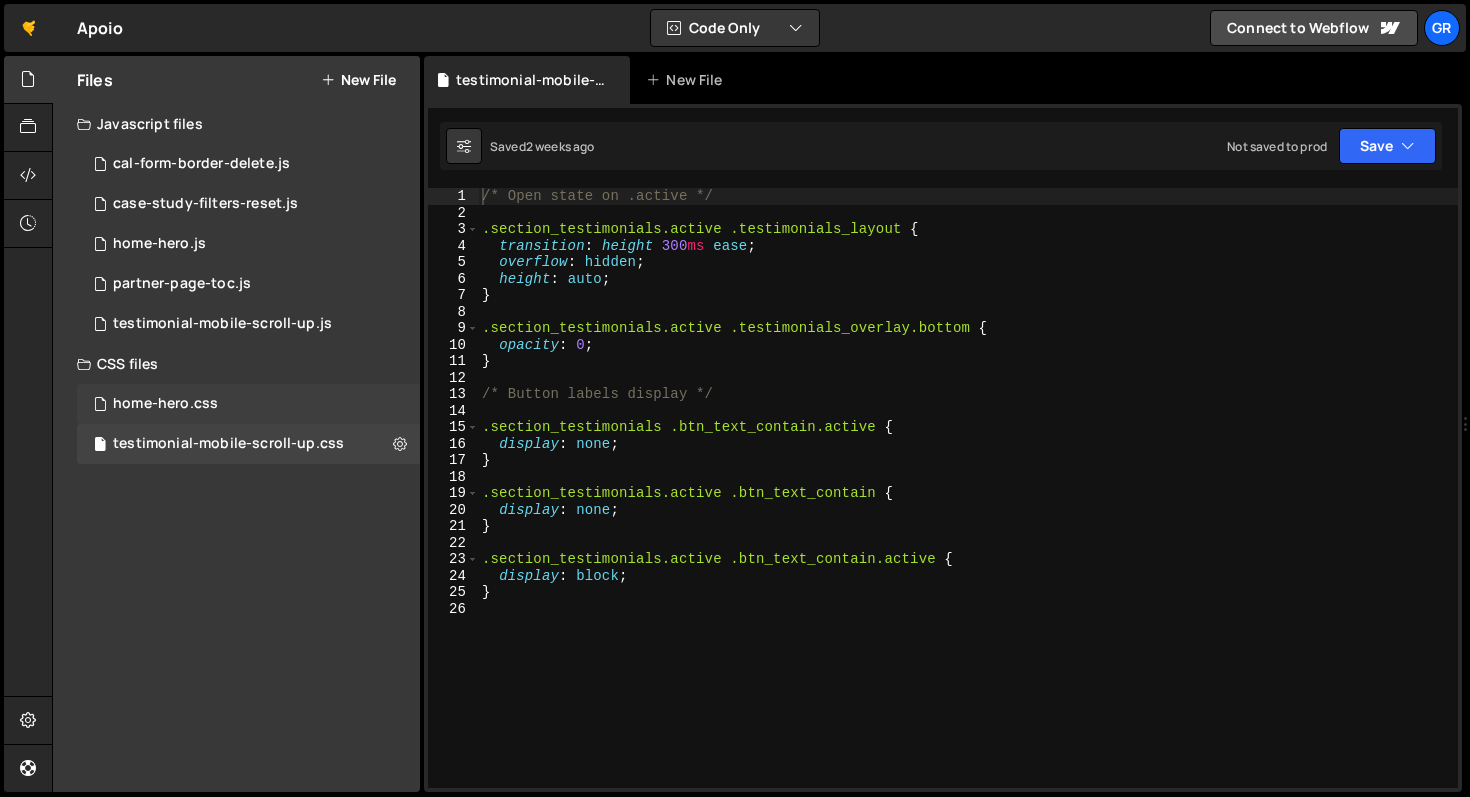 click on "home-hero.css
0" at bounding box center [248, 404] 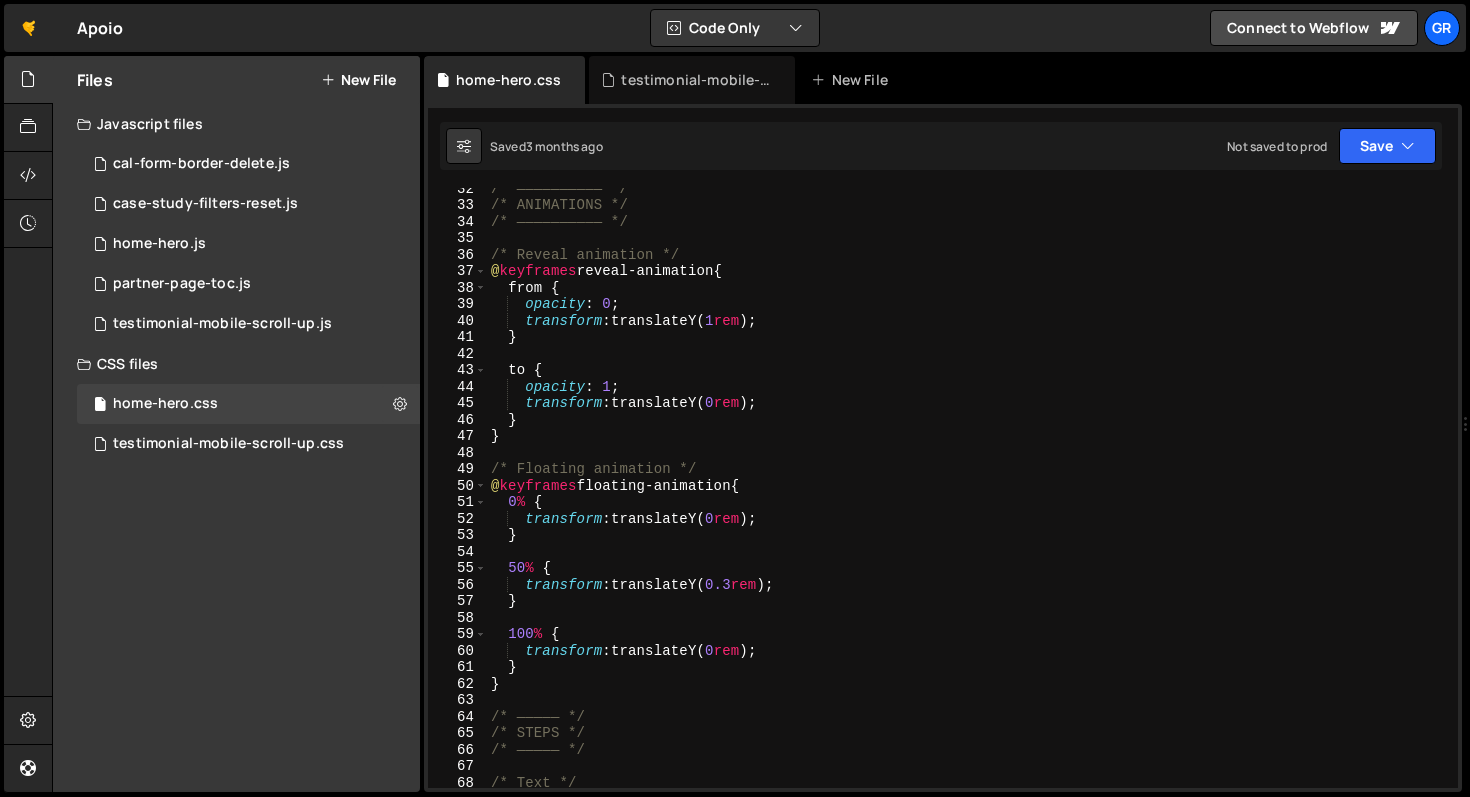 scroll, scrollTop: 0, scrollLeft: 0, axis: both 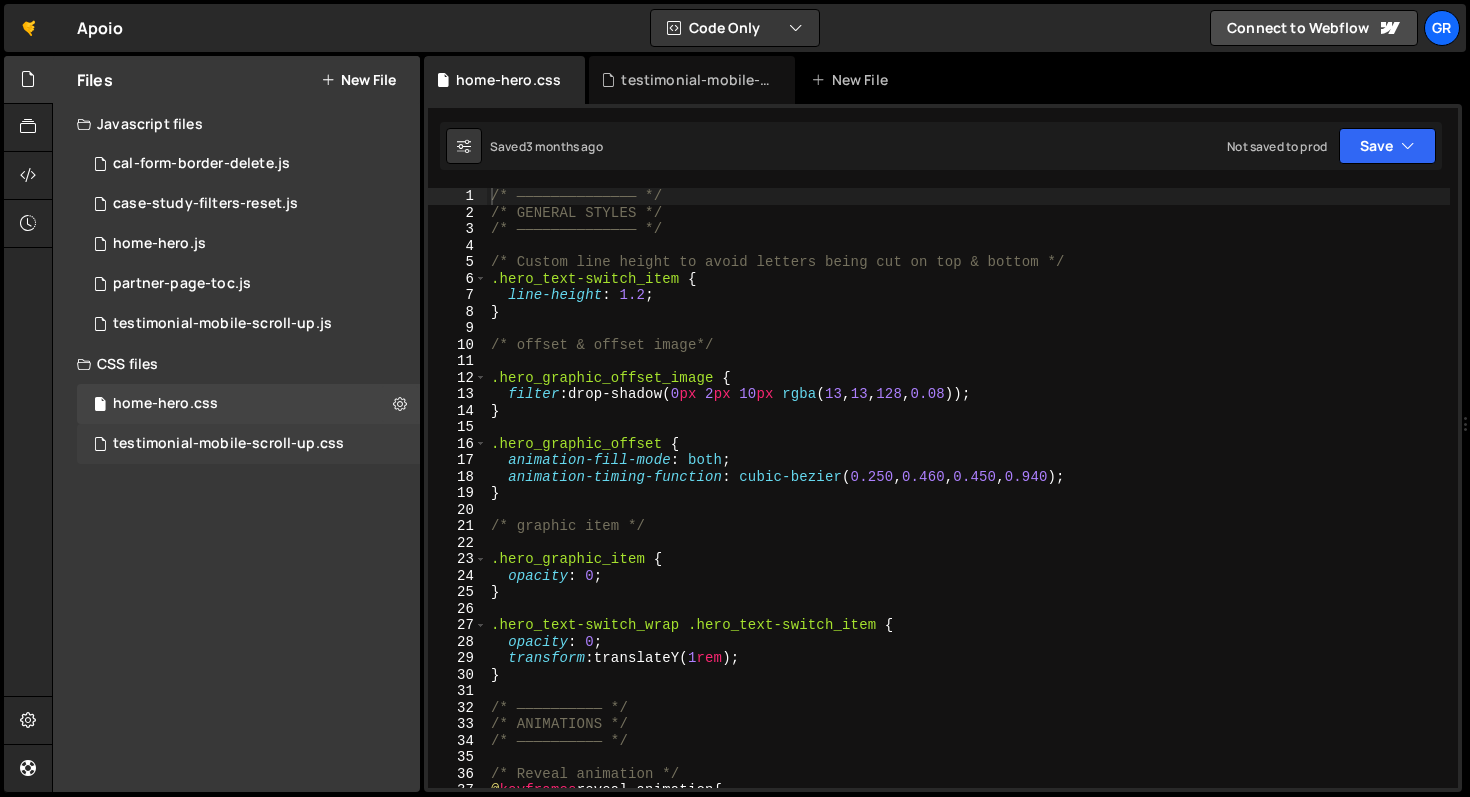 click on "testimonial-mobile-scroll-up.css
0" at bounding box center [248, 444] 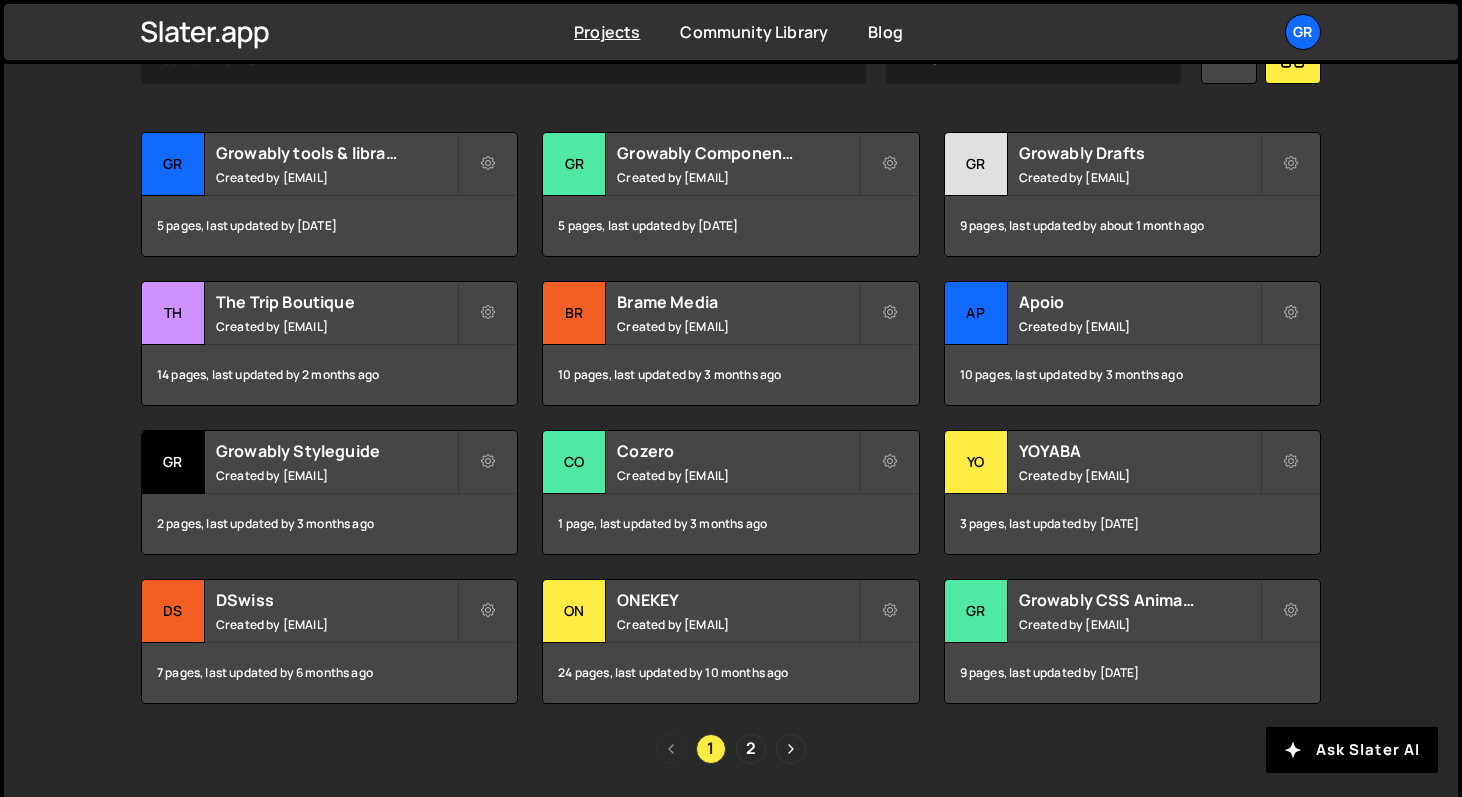 scroll, scrollTop: 654, scrollLeft: 0, axis: vertical 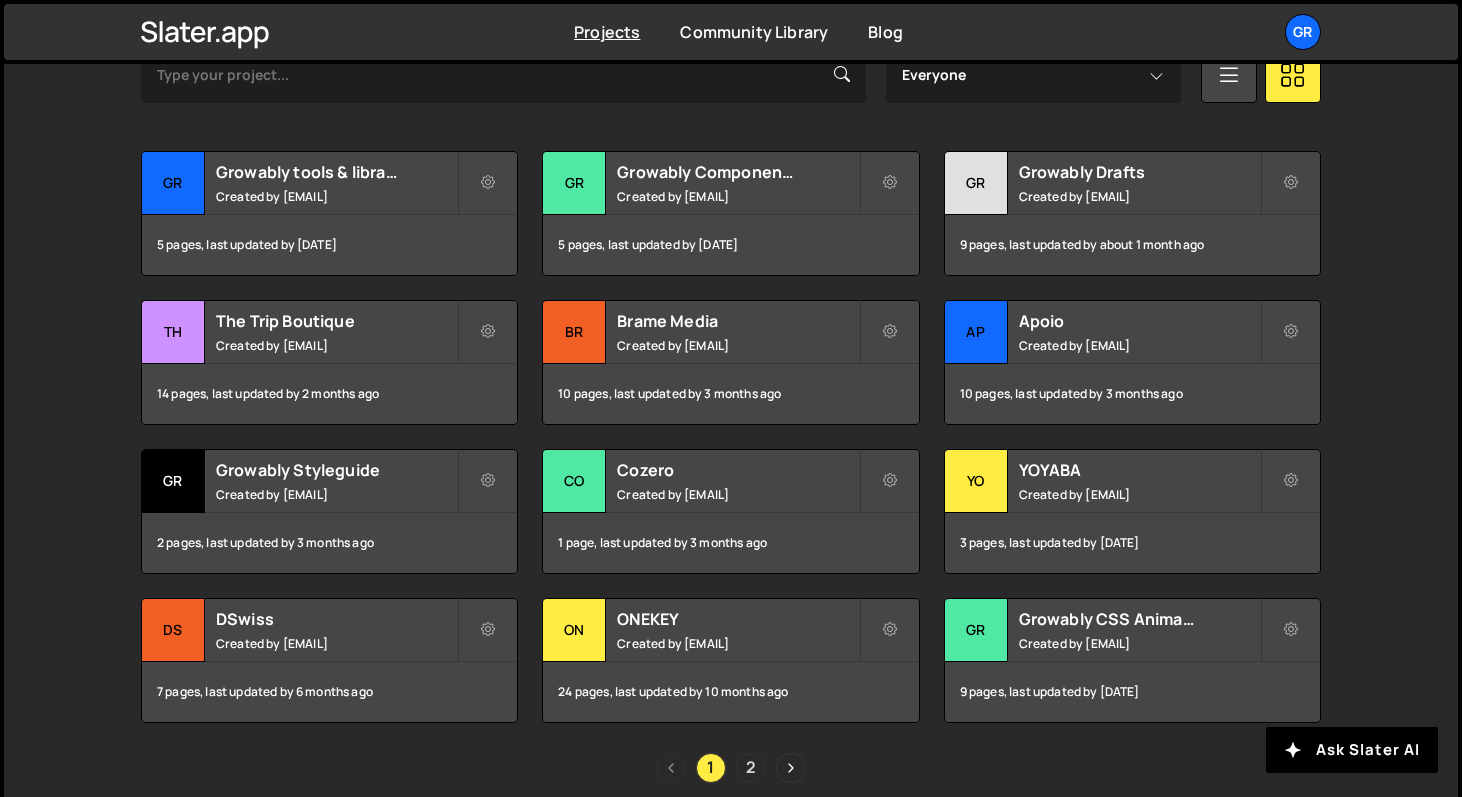 click on "2" at bounding box center (751, 768) 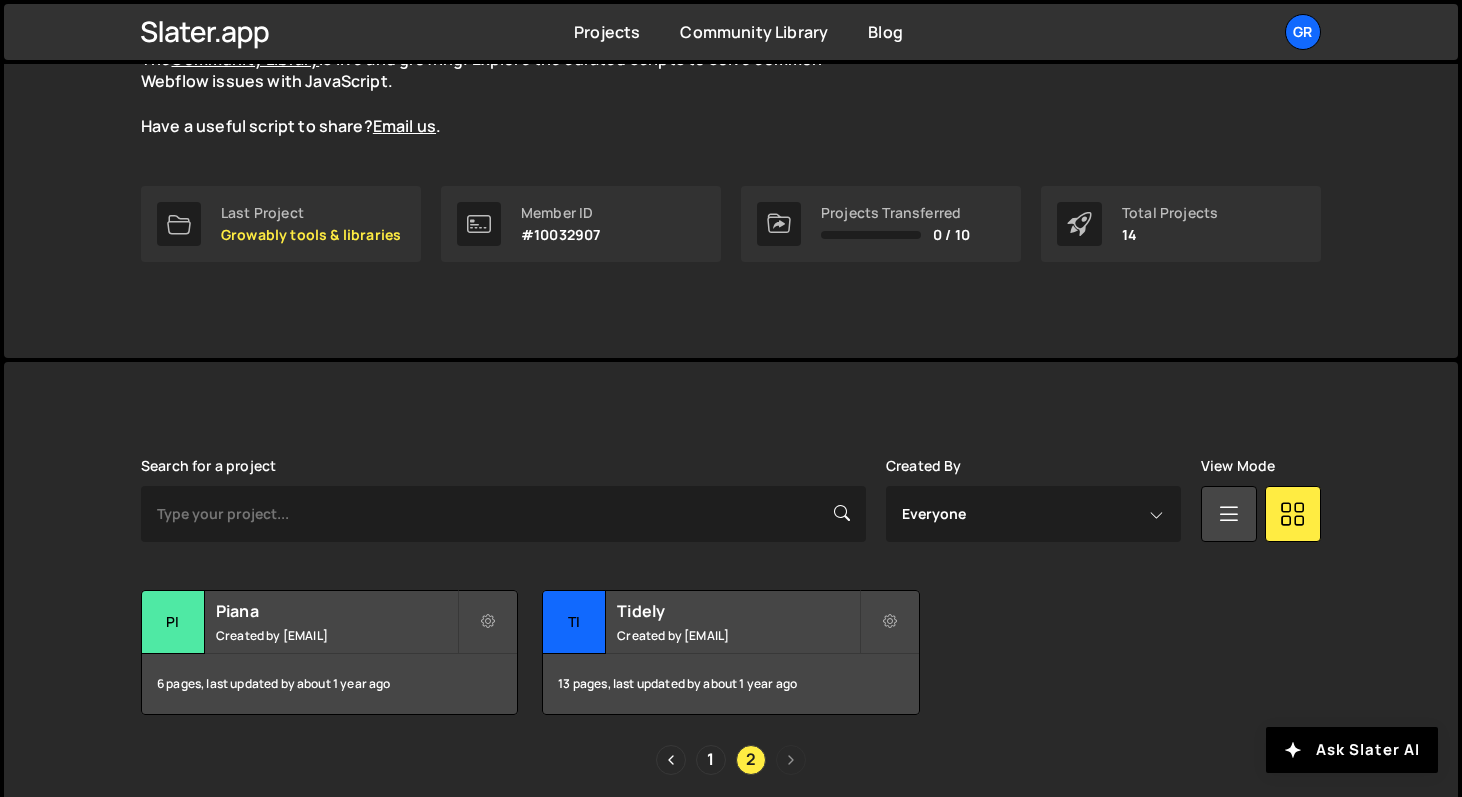scroll, scrollTop: 292, scrollLeft: 0, axis: vertical 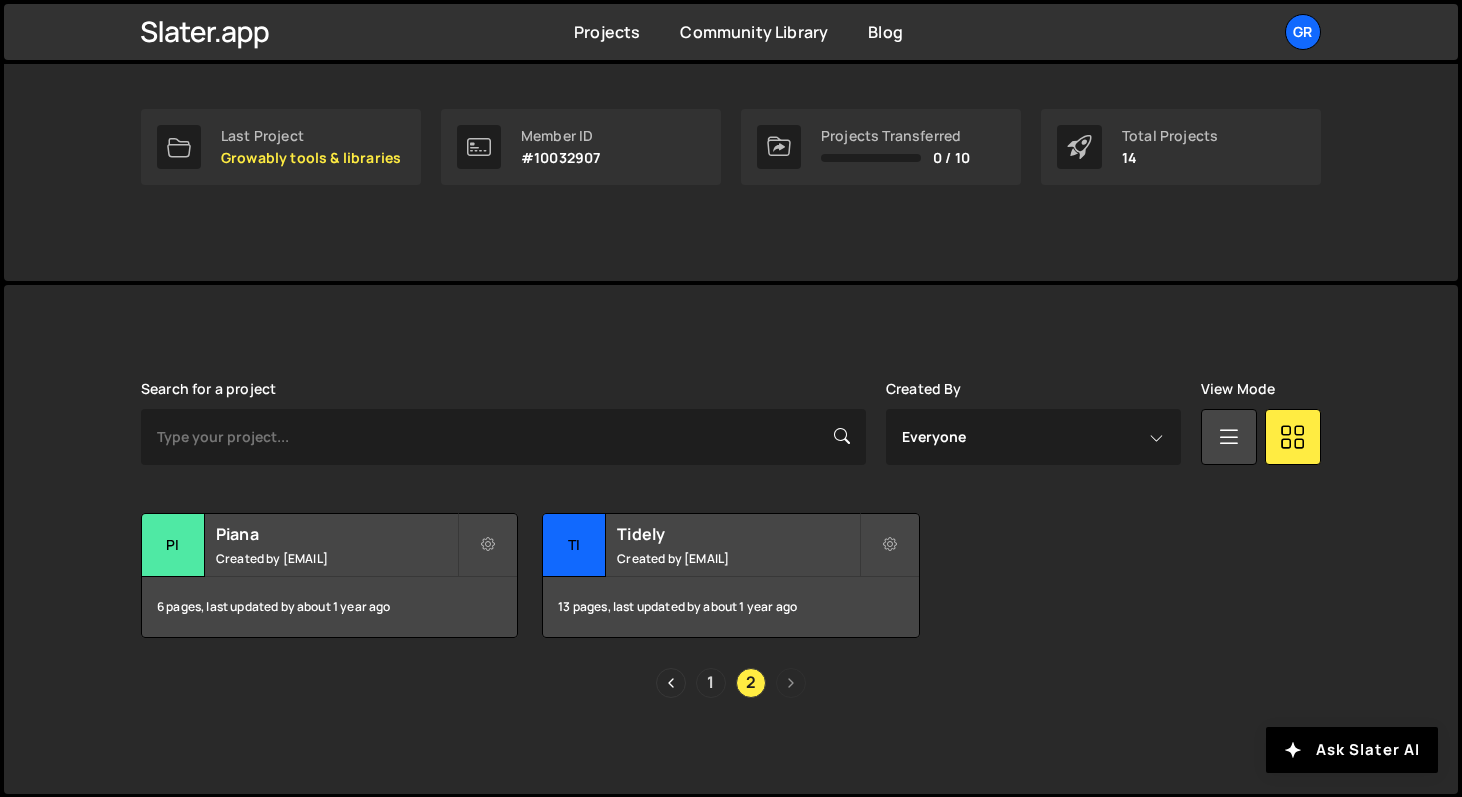 click on "1" at bounding box center [711, 683] 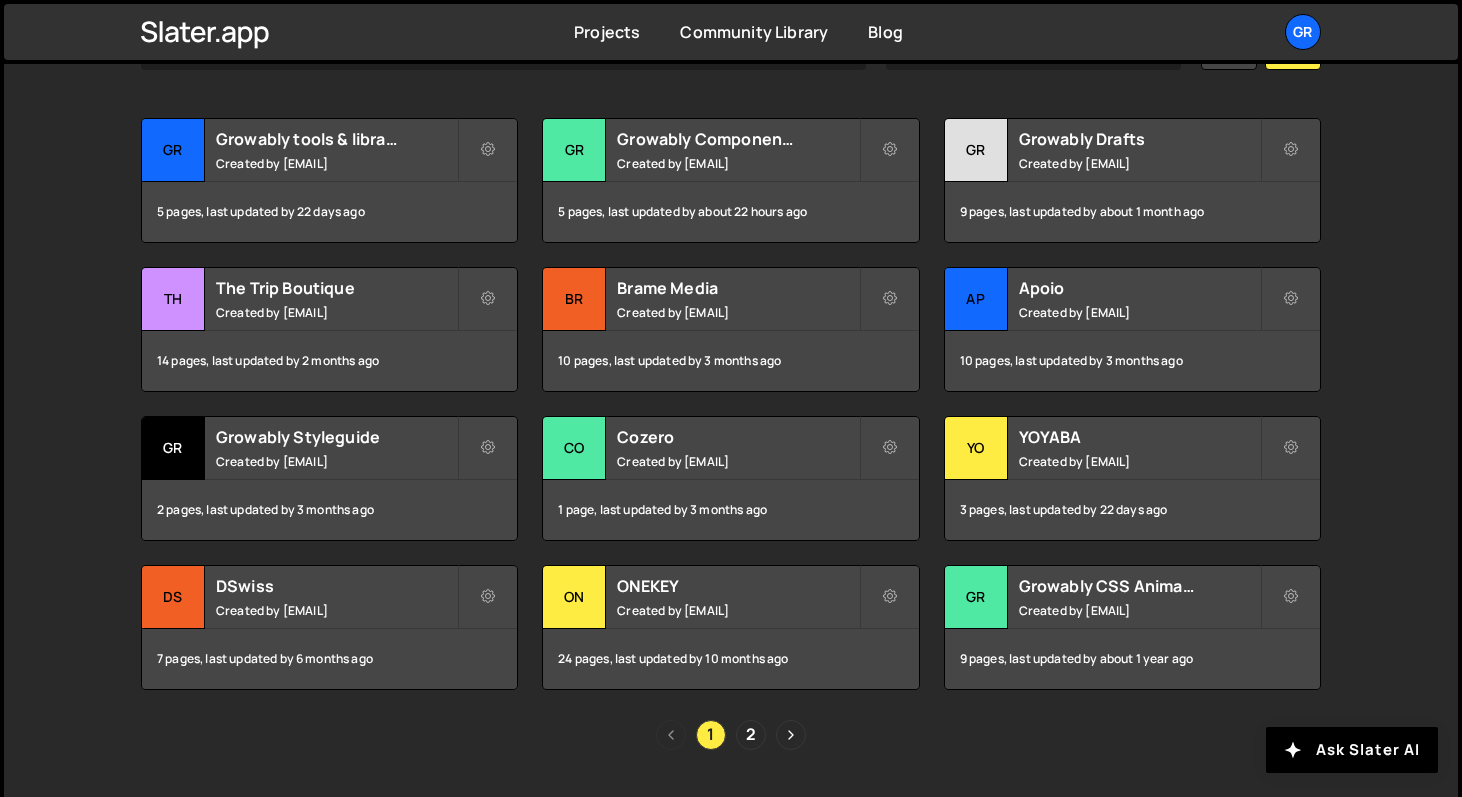 scroll, scrollTop: 685, scrollLeft: 0, axis: vertical 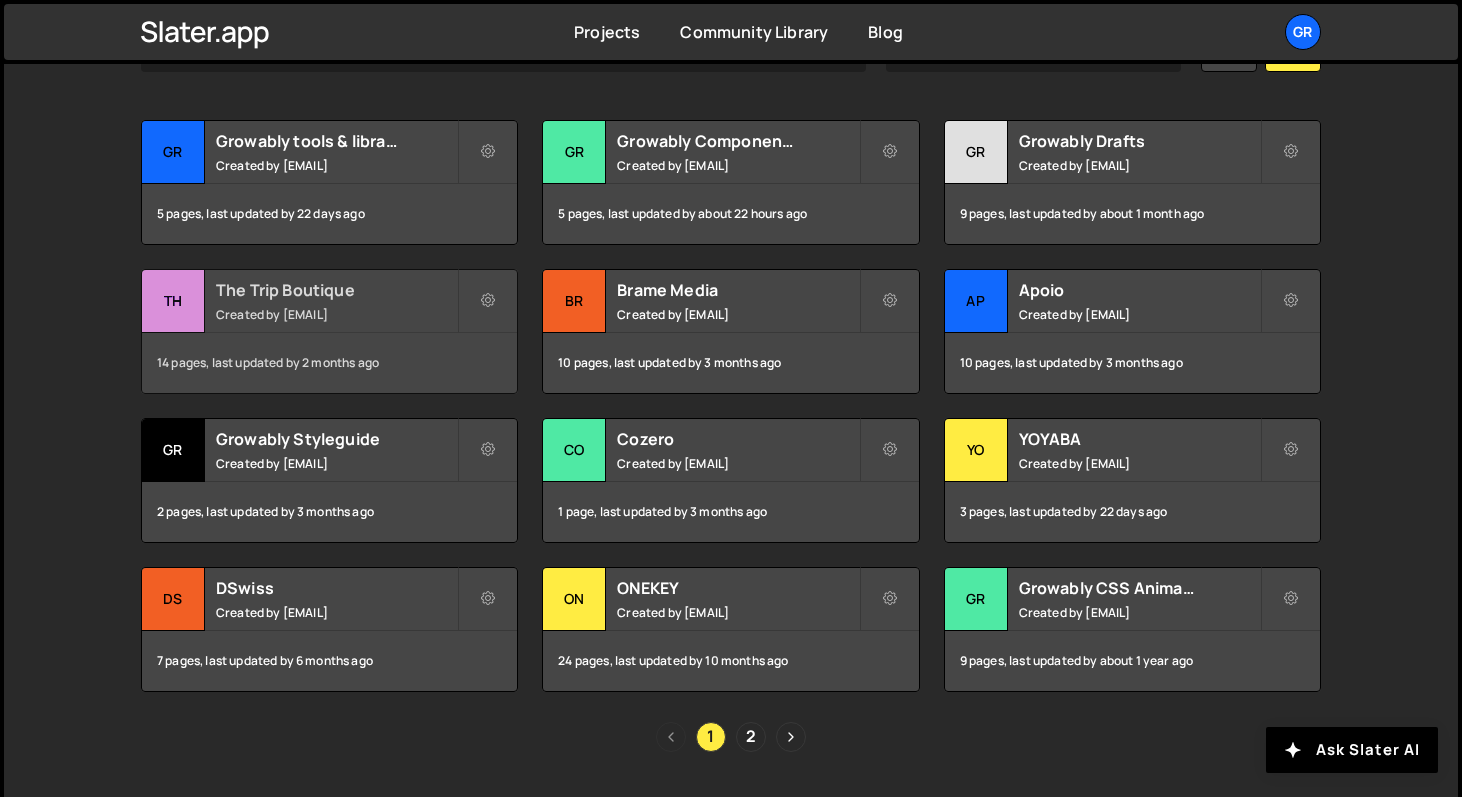 click on "The Trip Boutique" at bounding box center (336, 290) 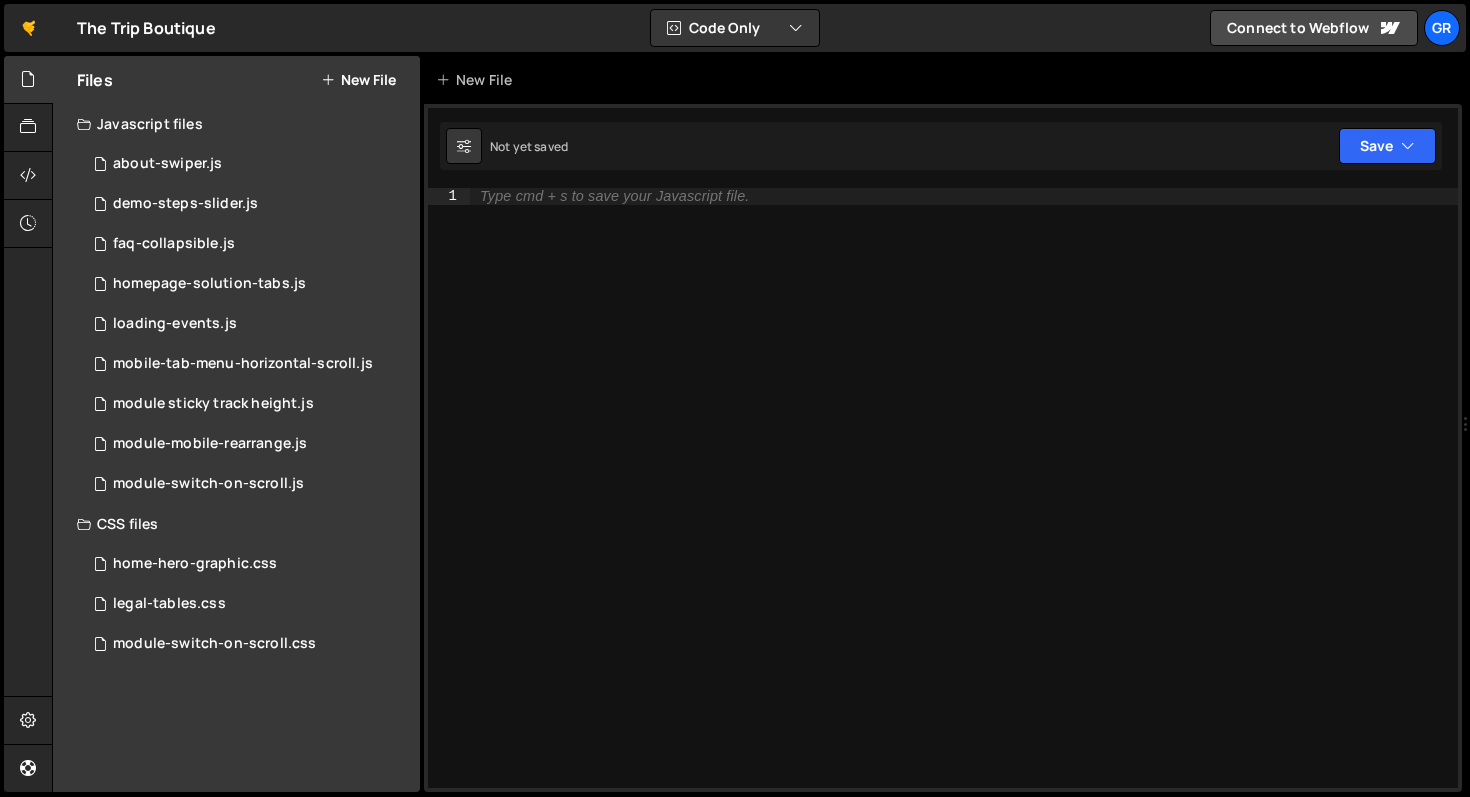 scroll, scrollTop: 0, scrollLeft: 0, axis: both 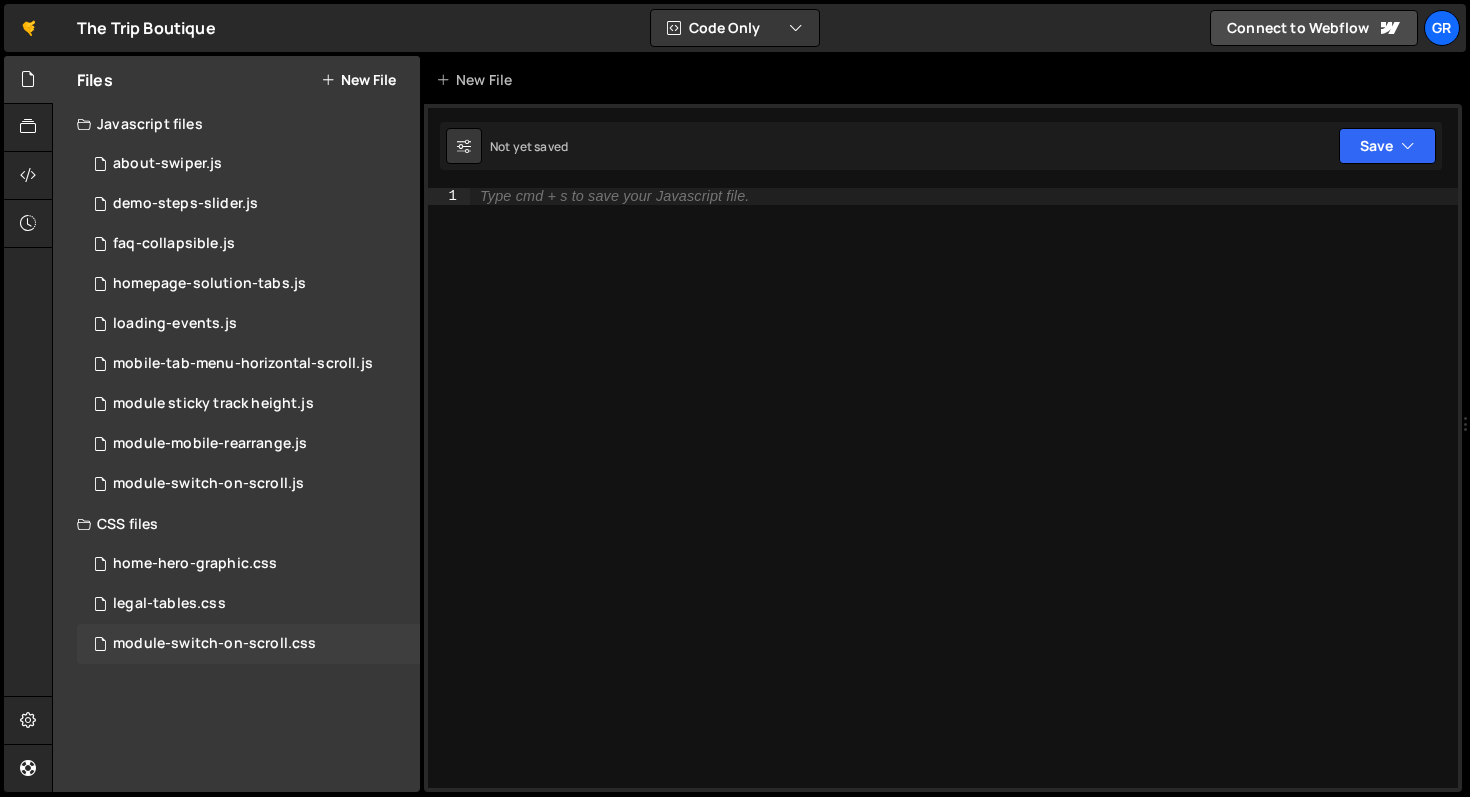 click on "module-switch-on-scroll.css" at bounding box center [214, 644] 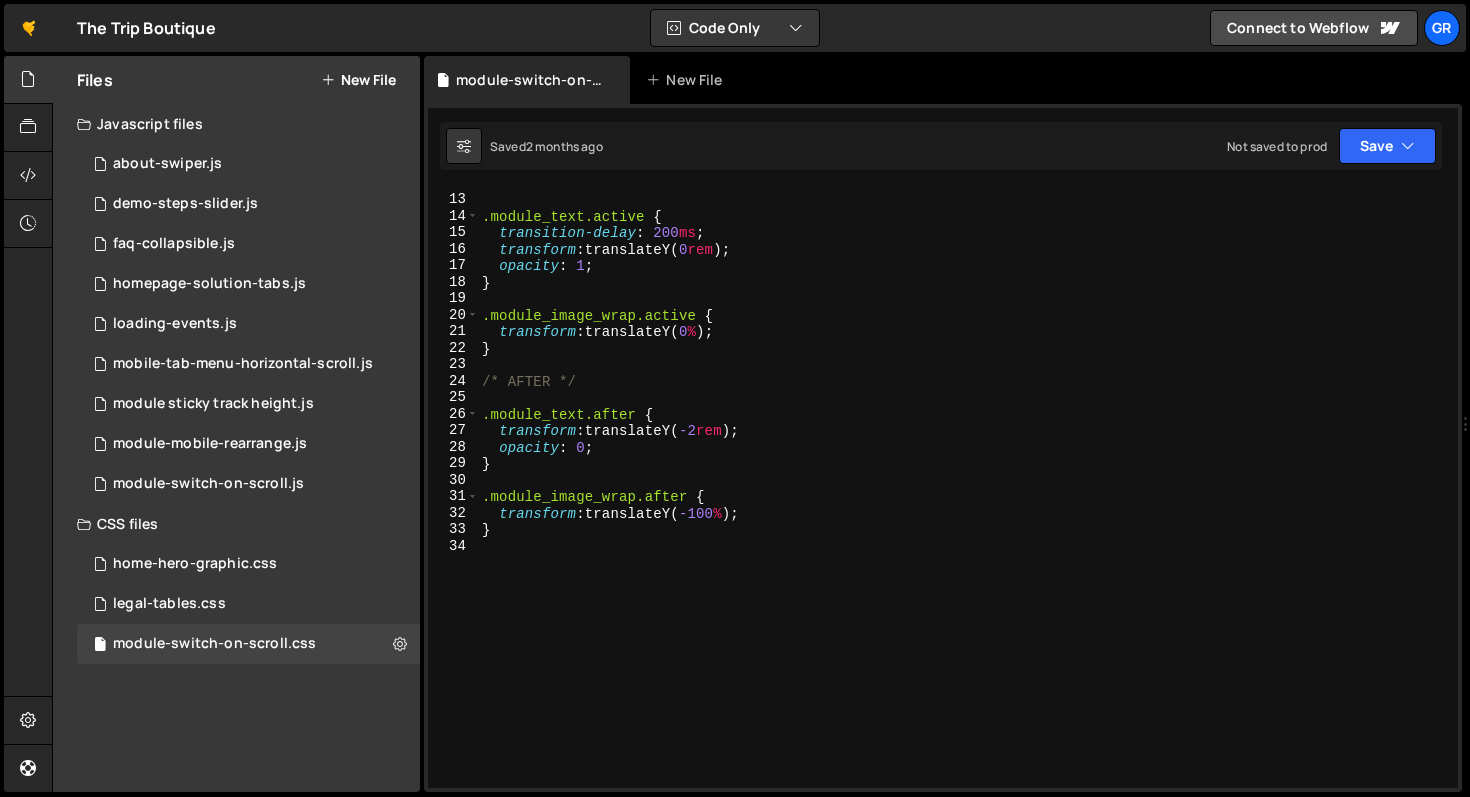 scroll, scrollTop: 0, scrollLeft: 0, axis: both 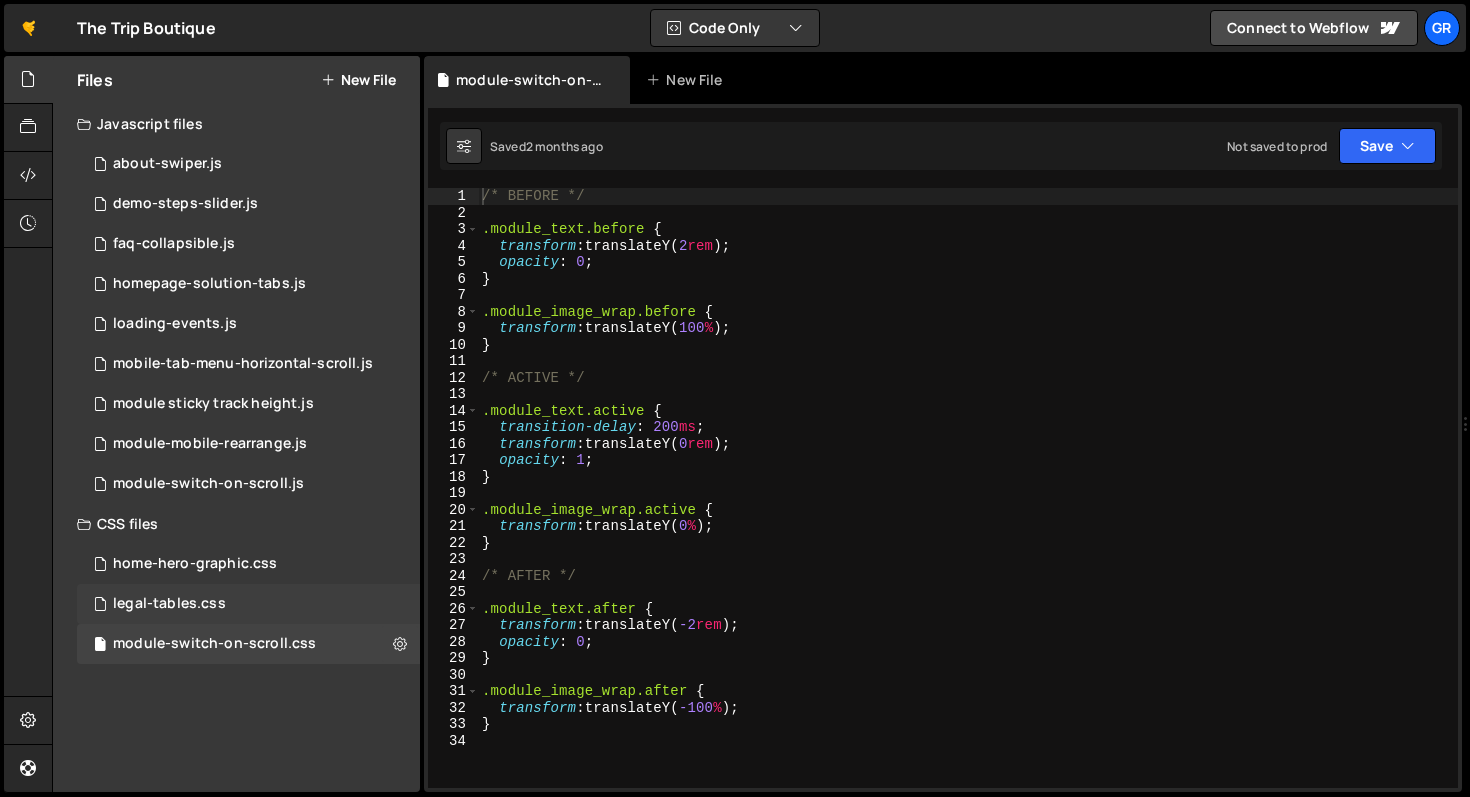 click on "legal-tables.css" at bounding box center [169, 604] 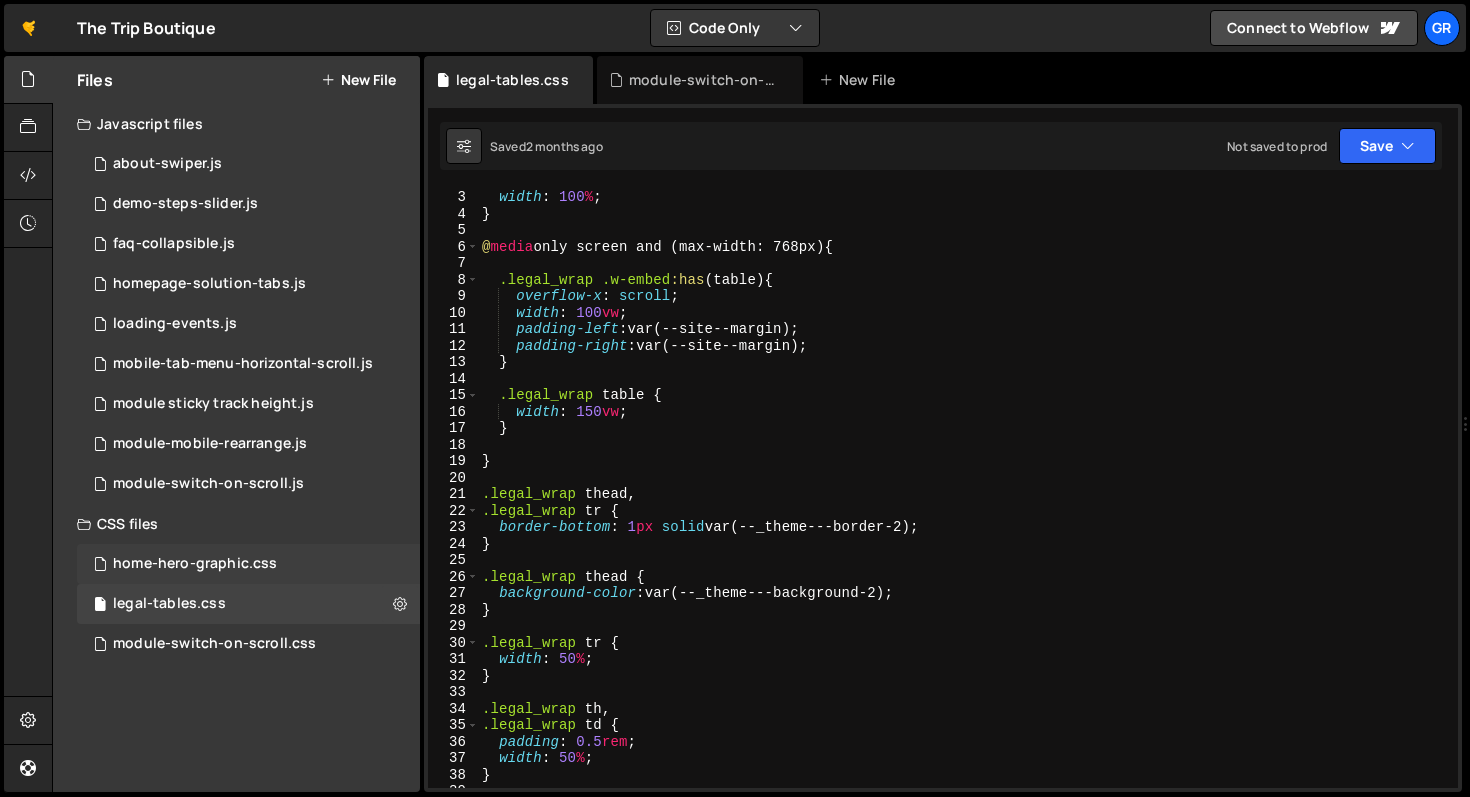 scroll, scrollTop: 32, scrollLeft: 0, axis: vertical 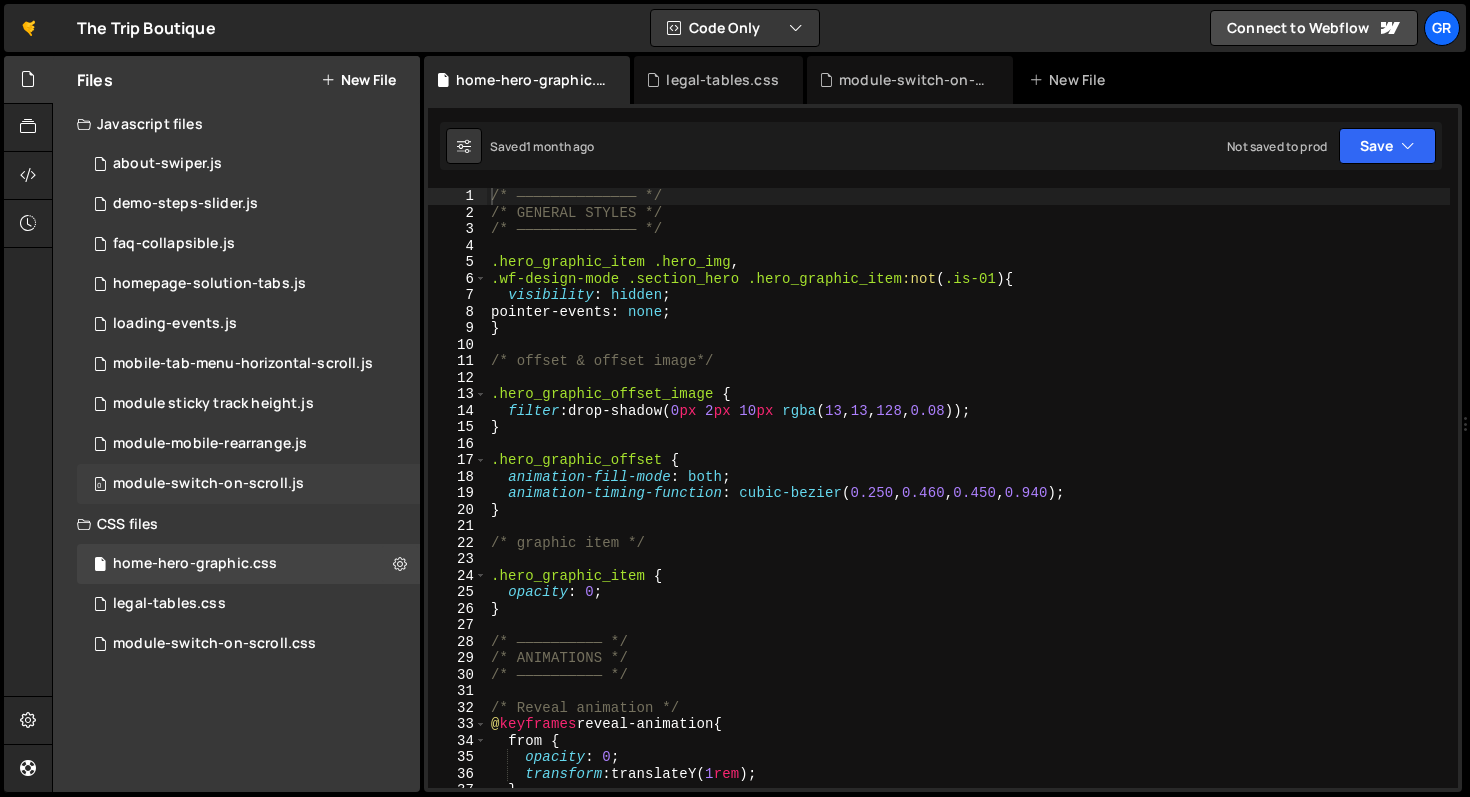 click on "0
module-switch-on-scroll.js
0" at bounding box center [248, 484] 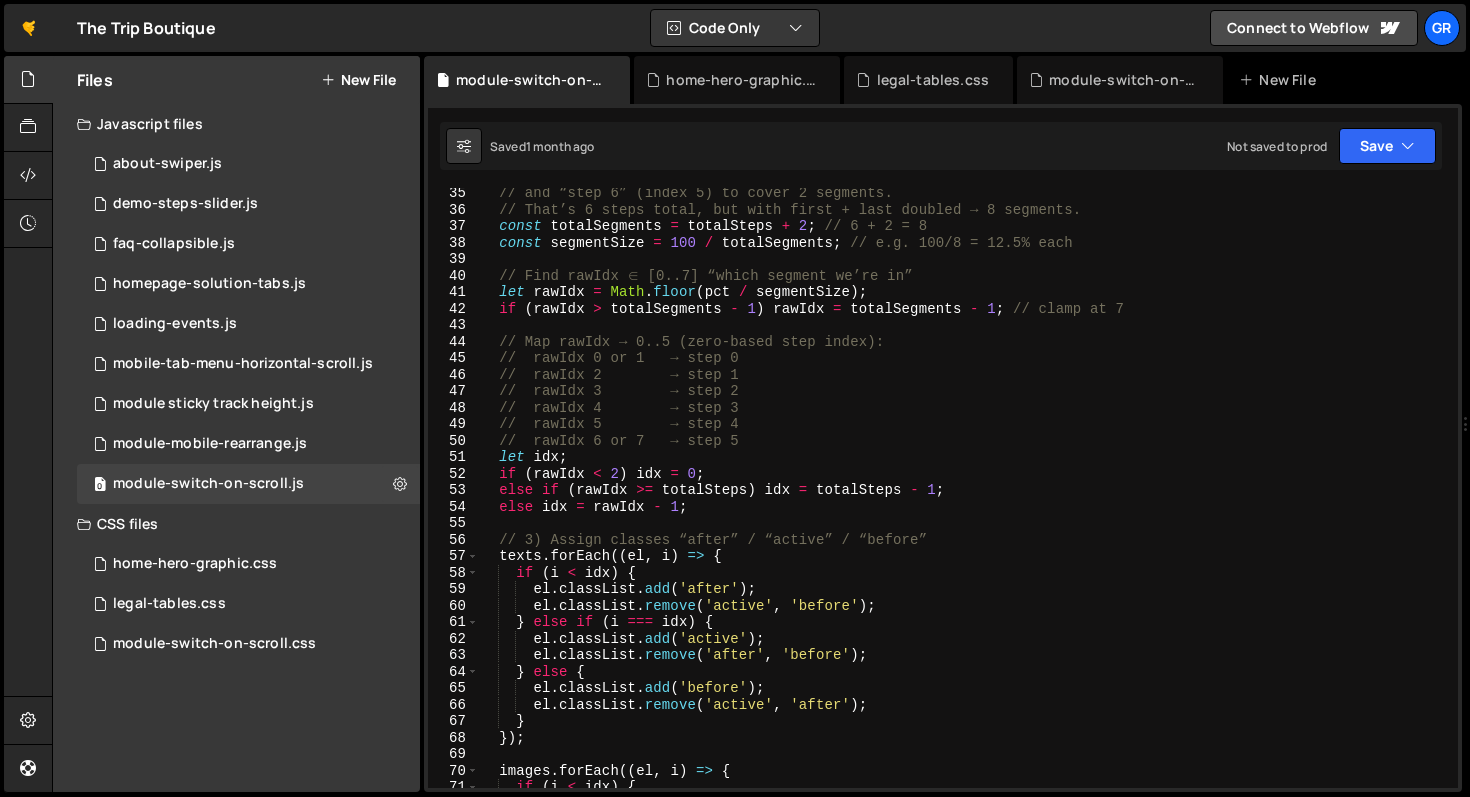 scroll, scrollTop: 0, scrollLeft: 0, axis: both 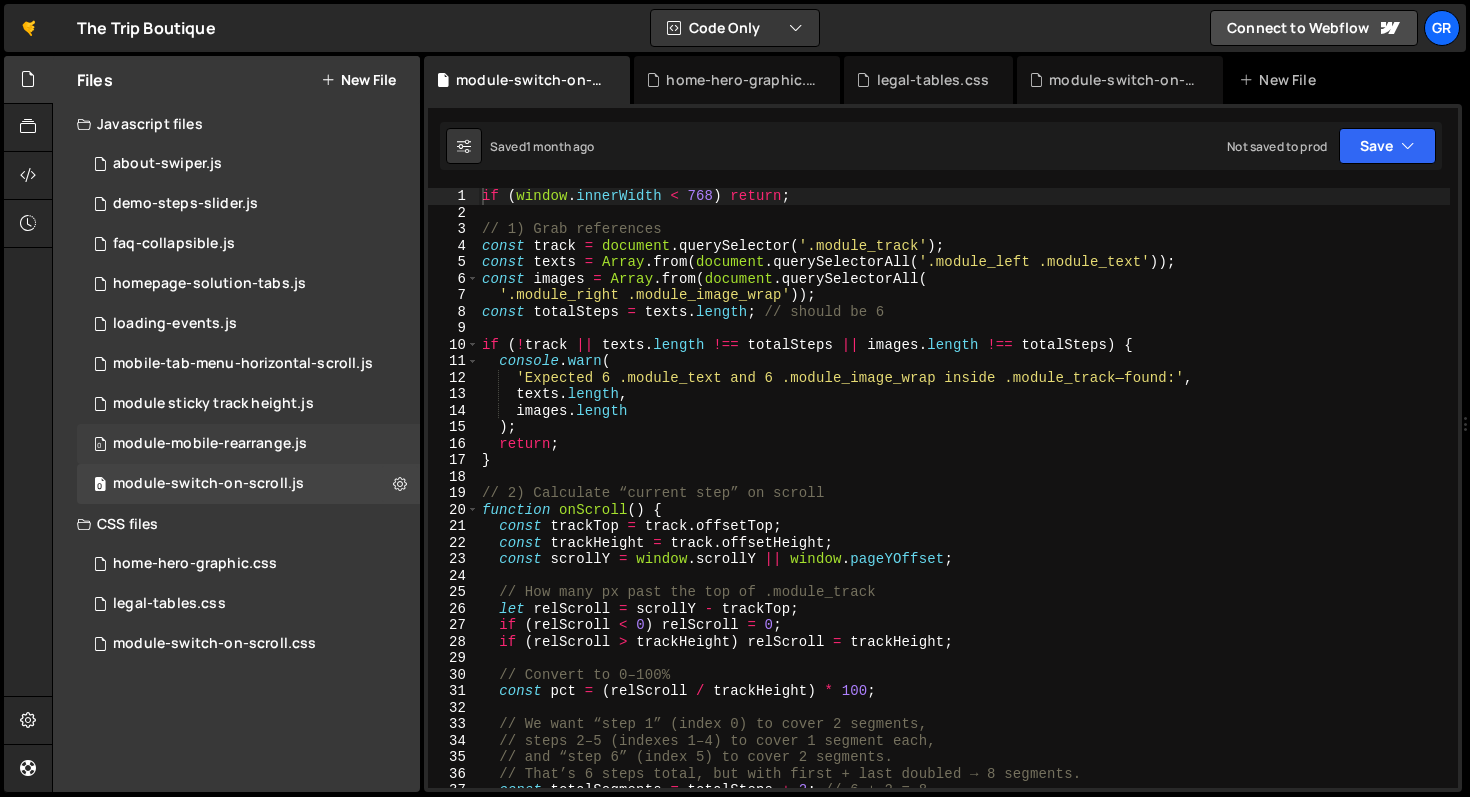 click on "module-mobile-rearrange.js" at bounding box center [210, 444] 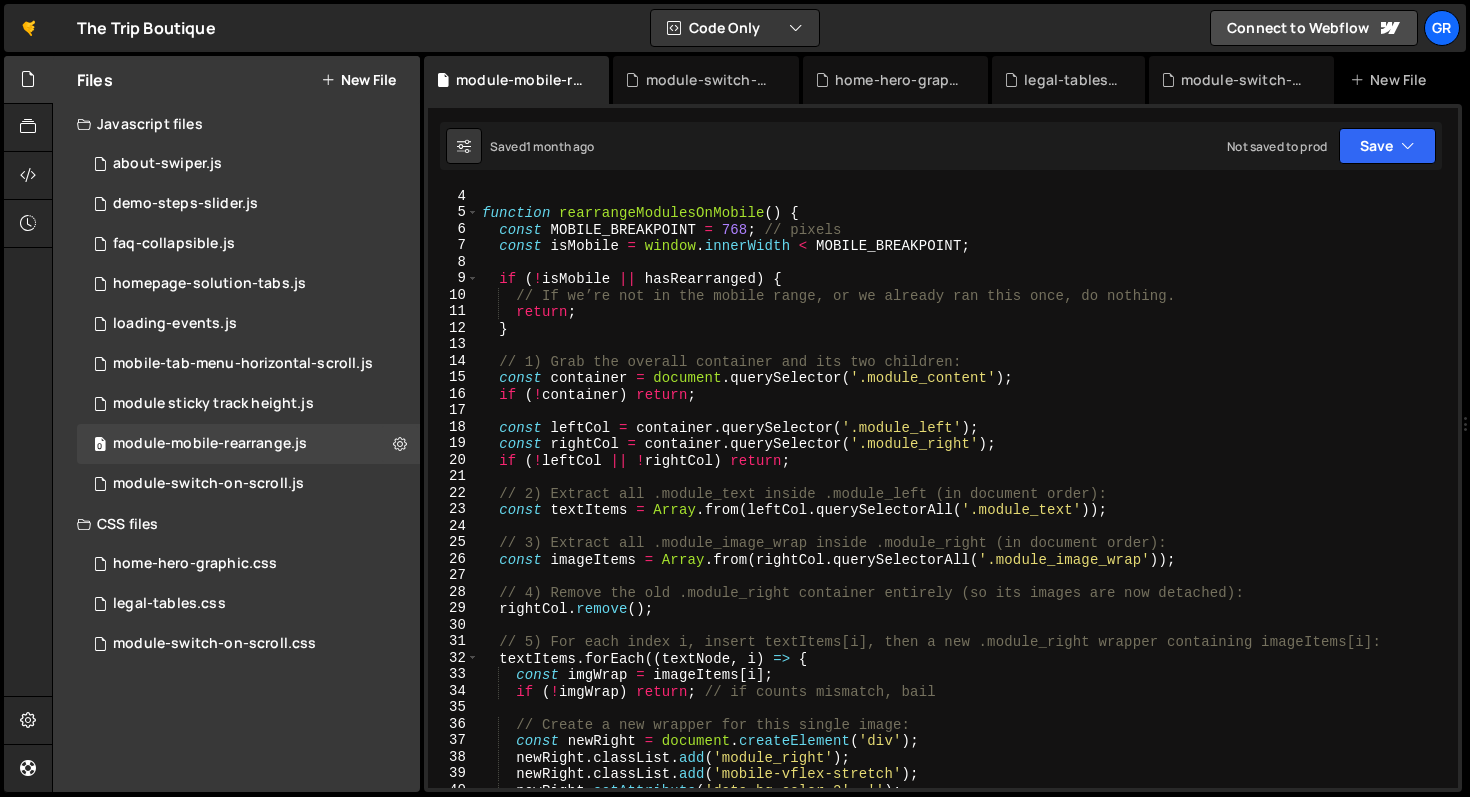 scroll, scrollTop: 0, scrollLeft: 0, axis: both 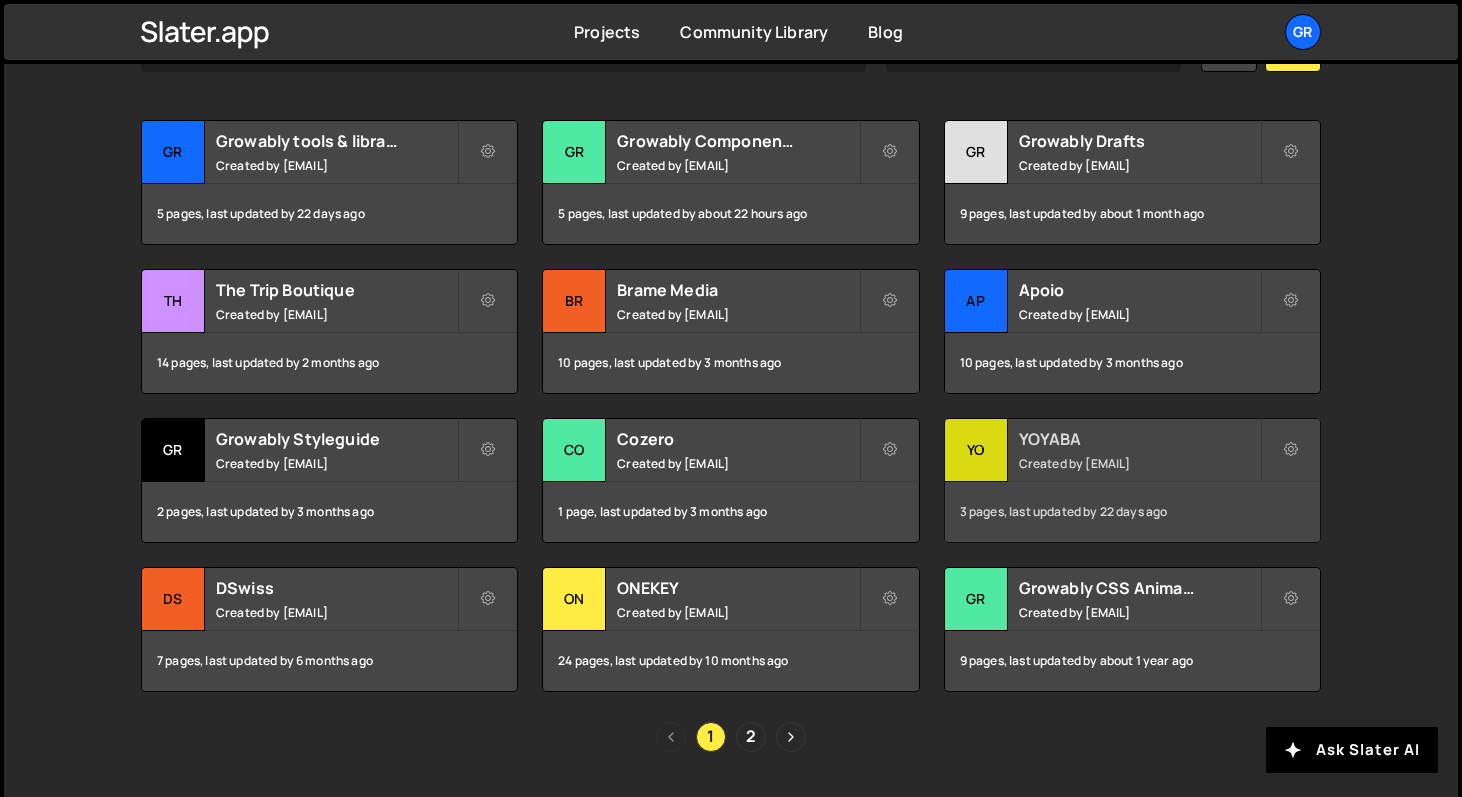 click on "YOYABA
Created by pierre@growably.de" at bounding box center [1132, 450] 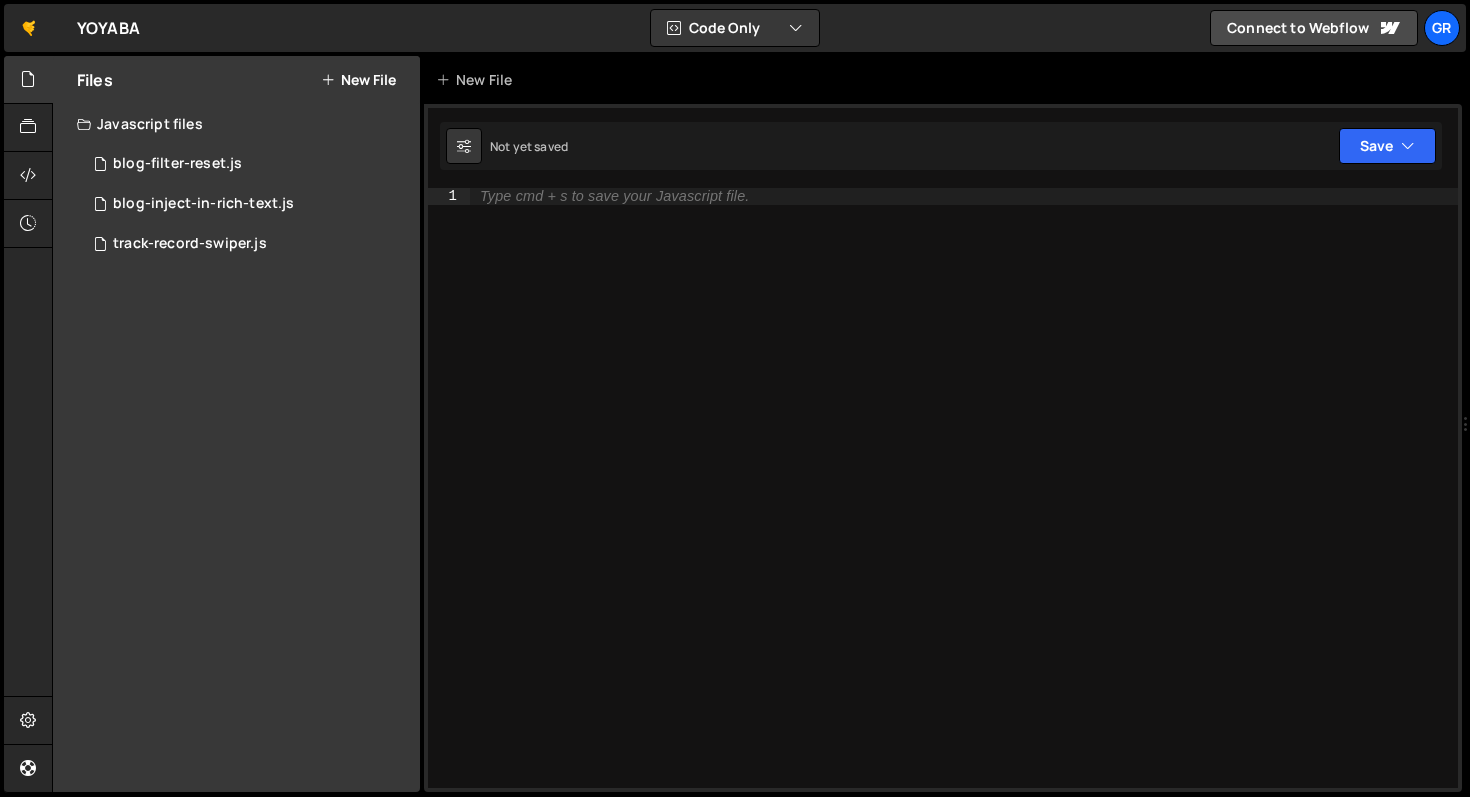 scroll, scrollTop: 0, scrollLeft: 0, axis: both 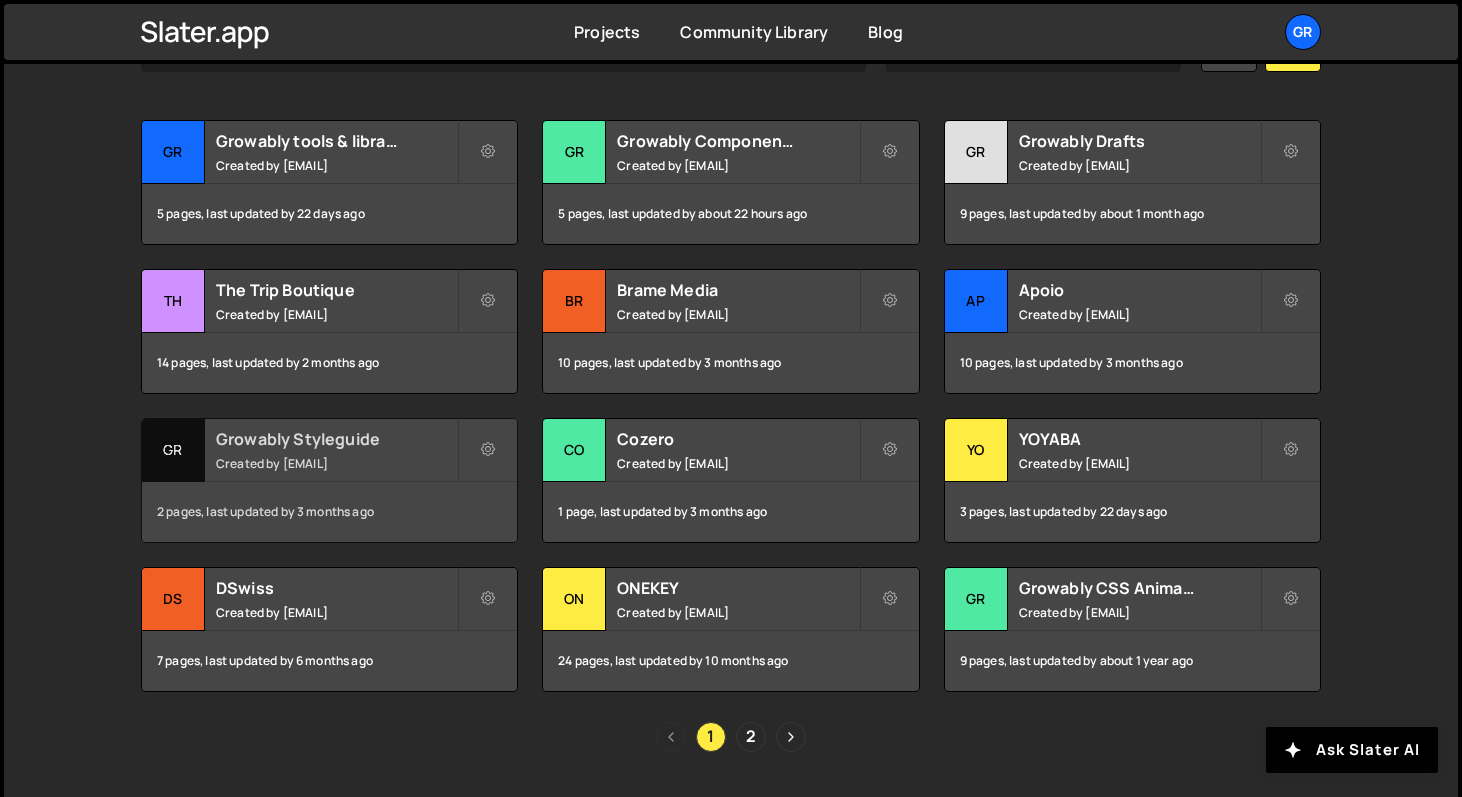 click on "Growably Styleguide" at bounding box center (336, 439) 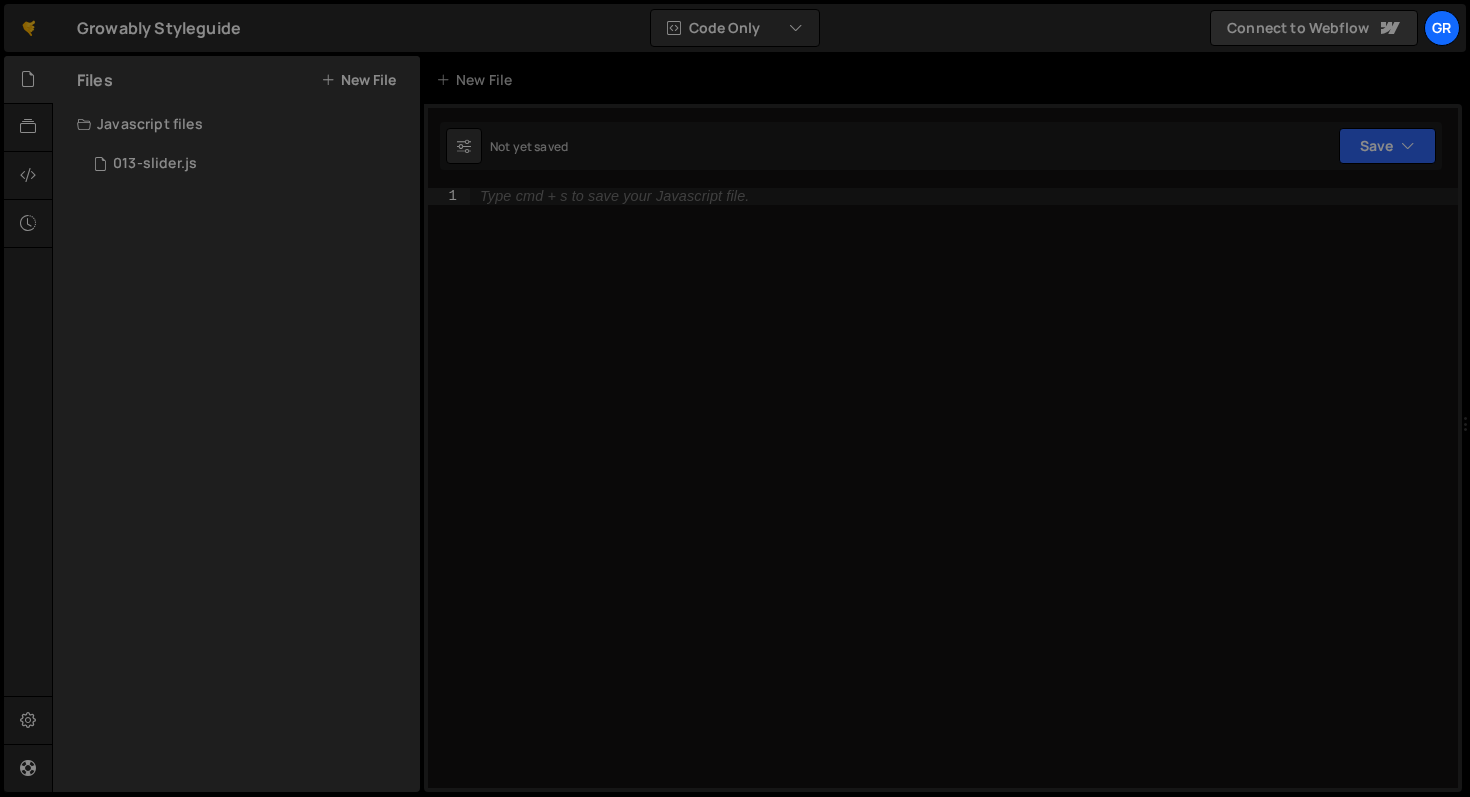 scroll, scrollTop: 0, scrollLeft: 0, axis: both 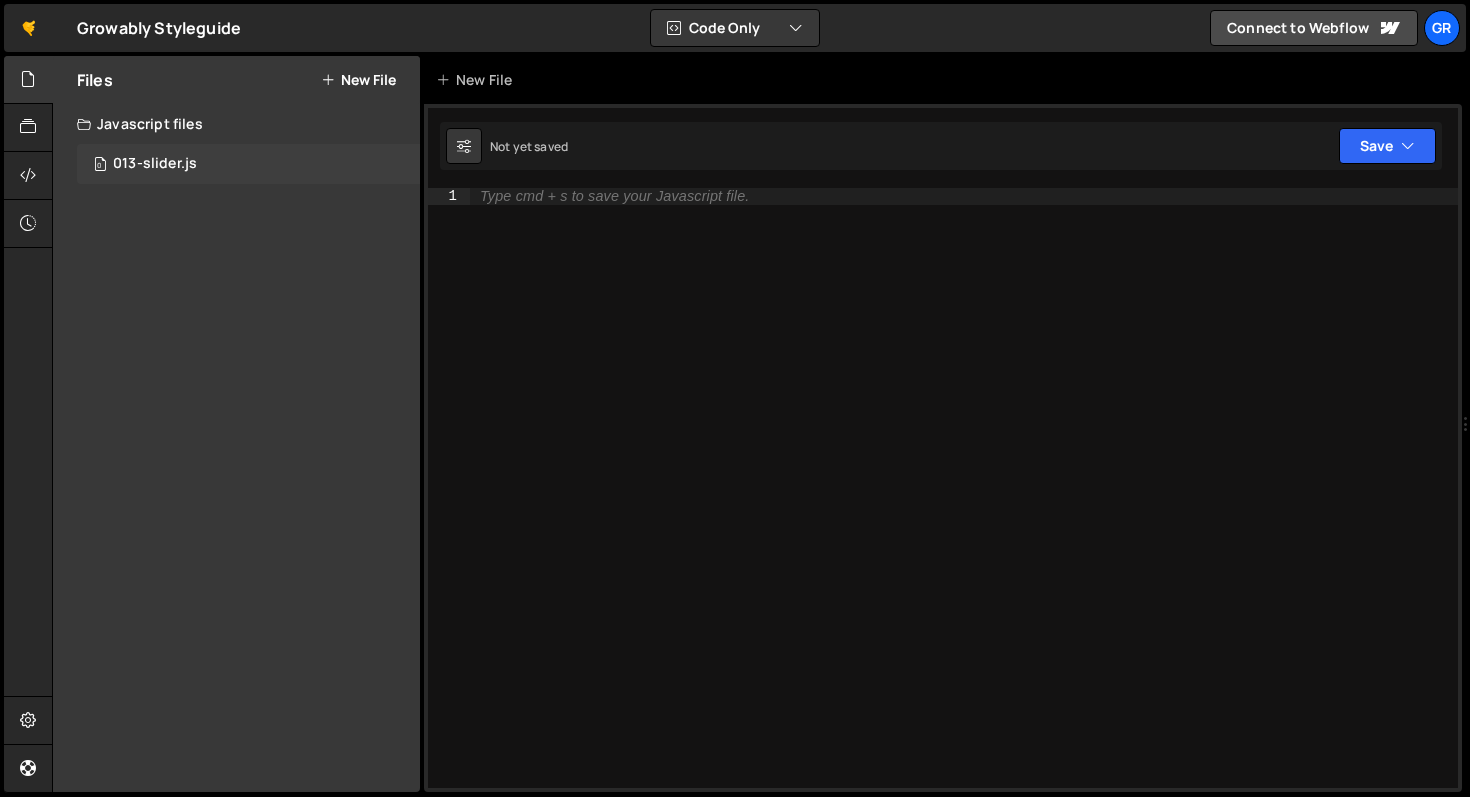 click on "013-slider.js" at bounding box center [155, 164] 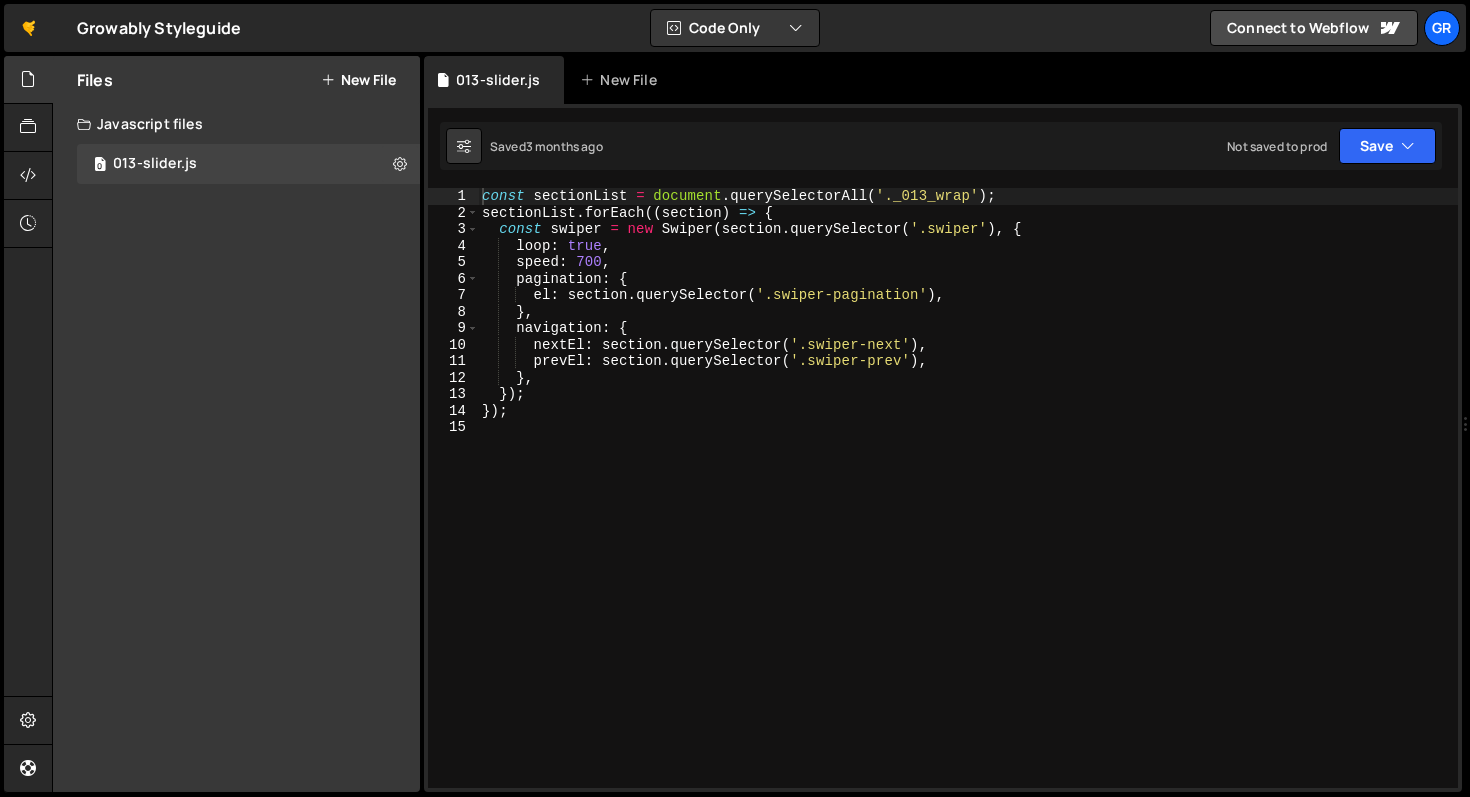 scroll, scrollTop: 3817, scrollLeft: 0, axis: vertical 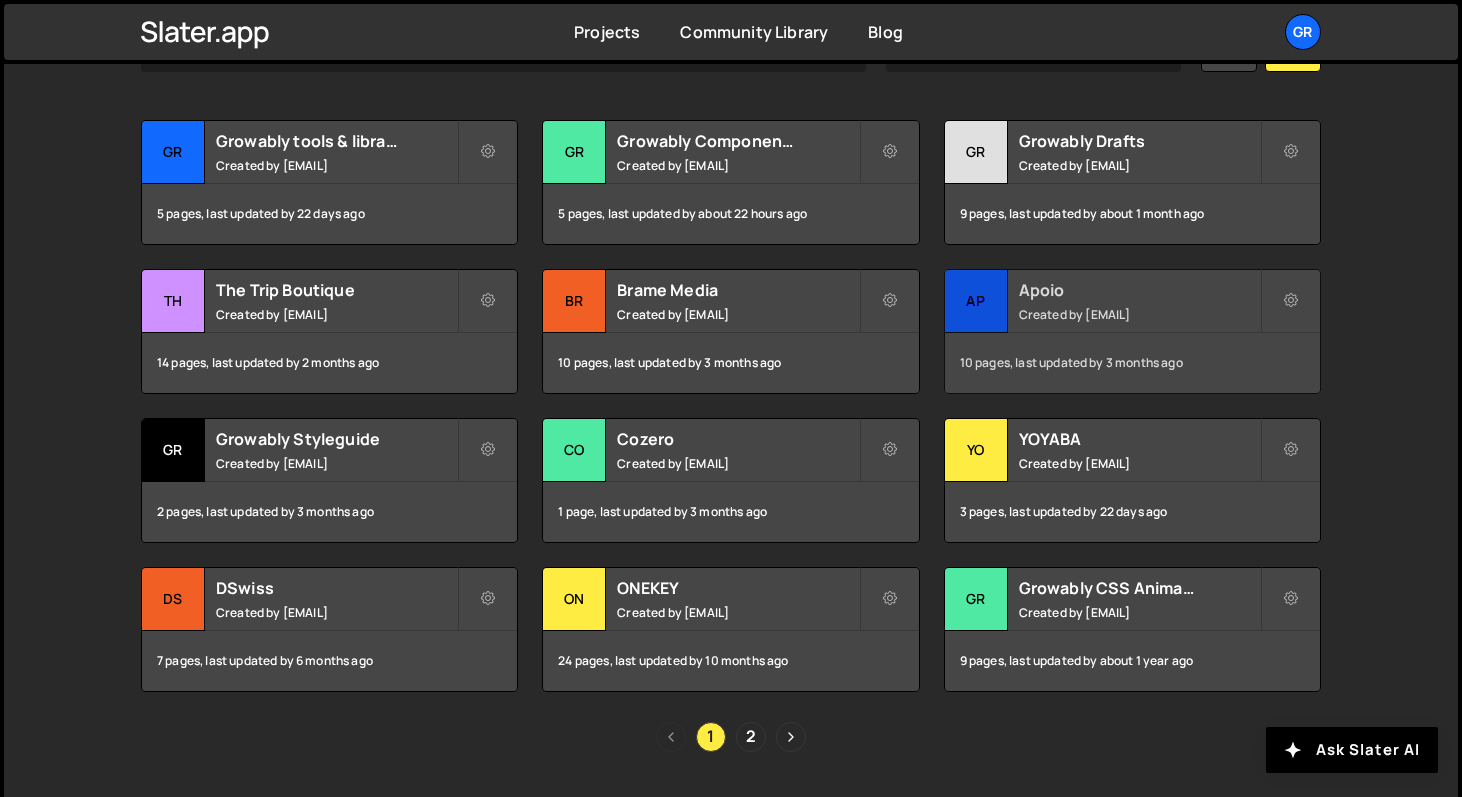 click on "Apoio" at bounding box center (1139, 290) 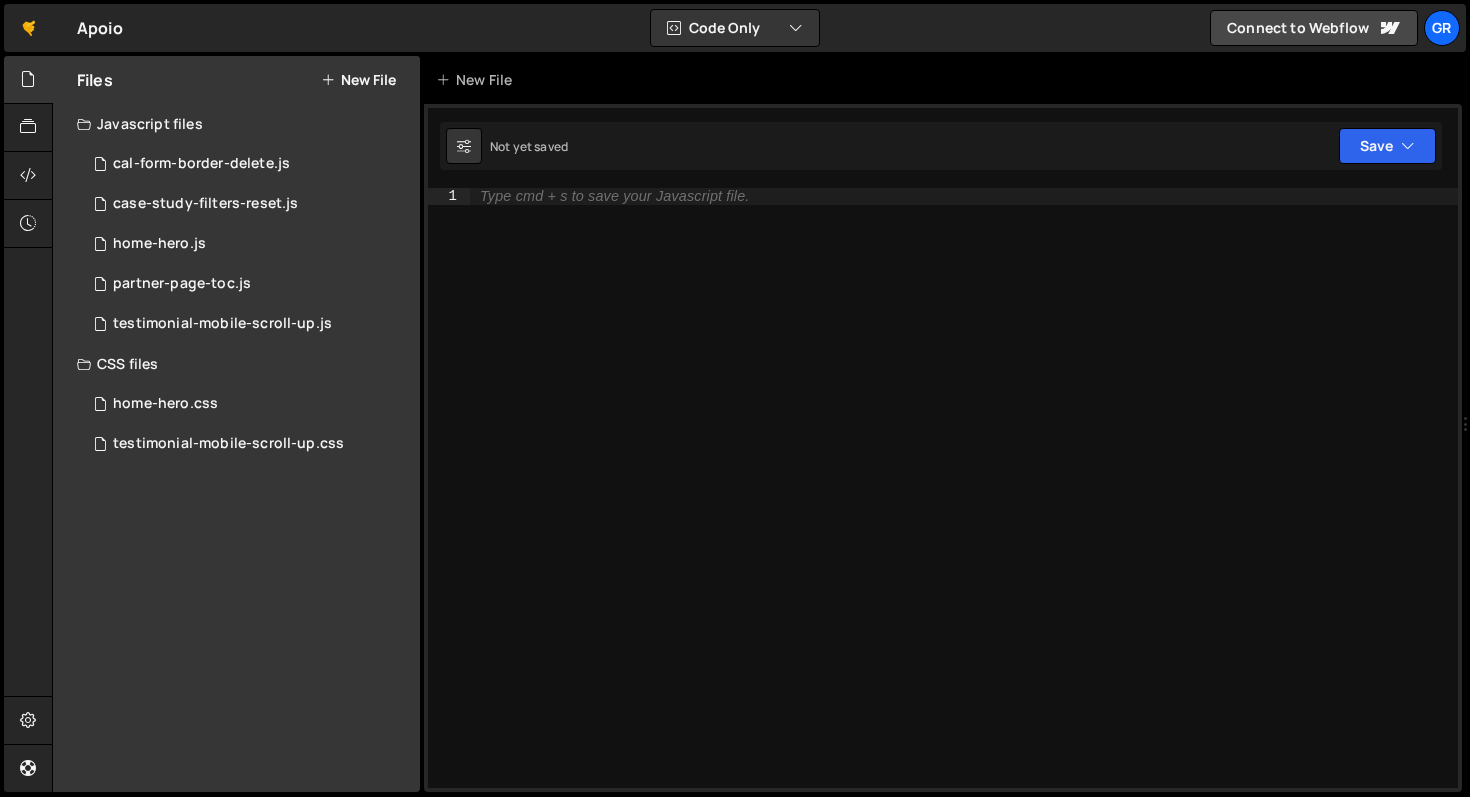 scroll, scrollTop: 0, scrollLeft: 0, axis: both 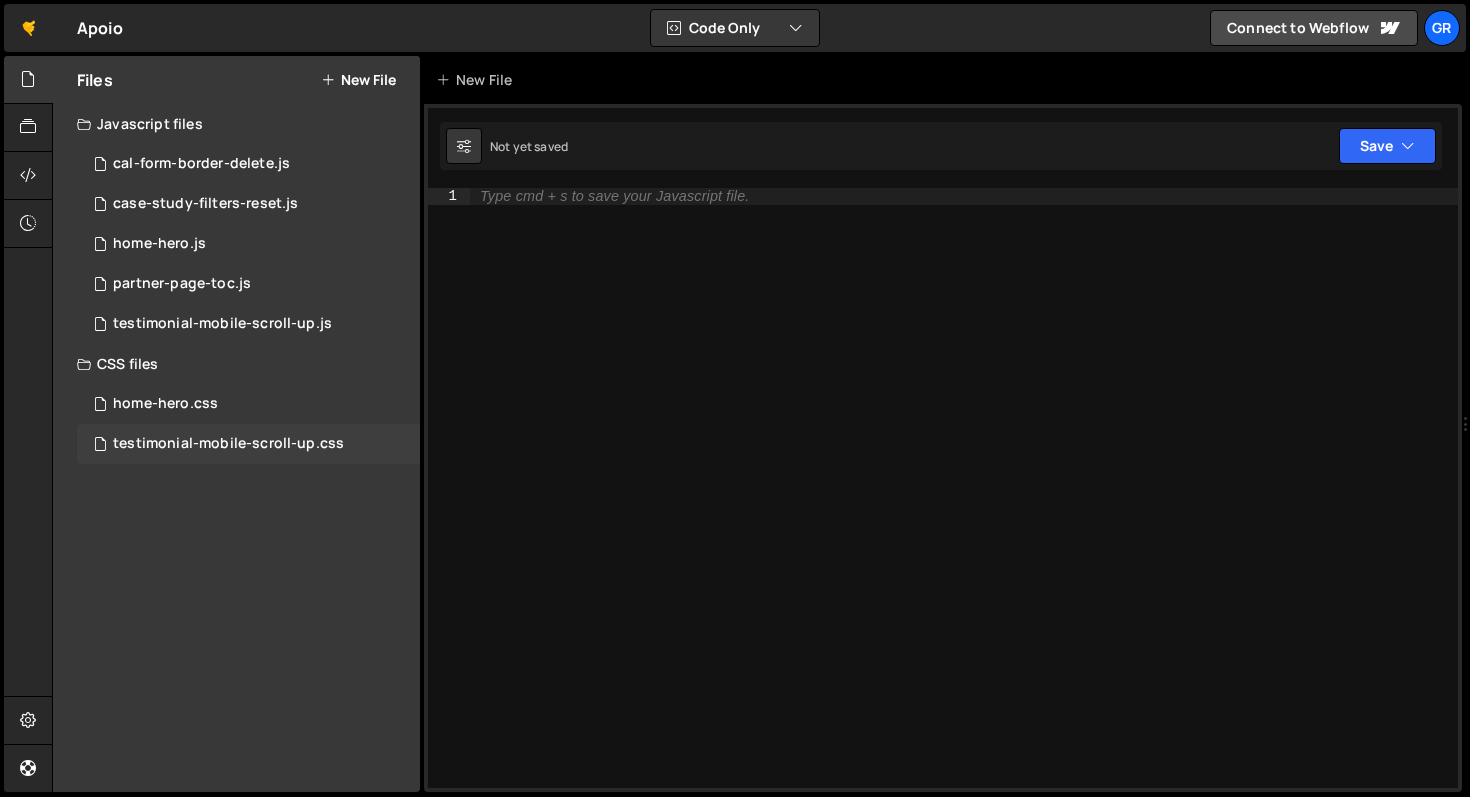 click on "testimonial-mobile-scroll-up.css
0" at bounding box center (248, 444) 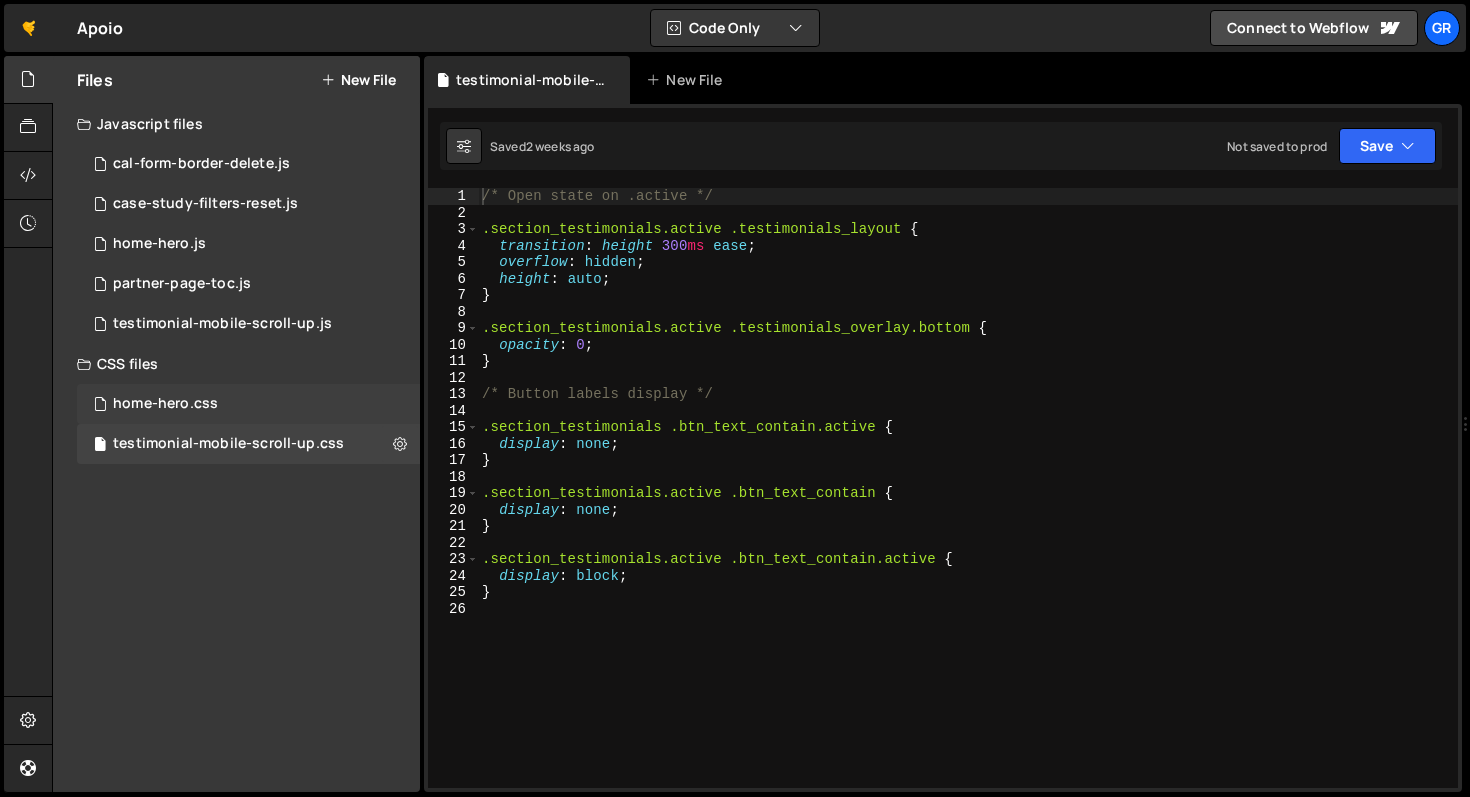 click on "home-hero.css
0" at bounding box center [248, 404] 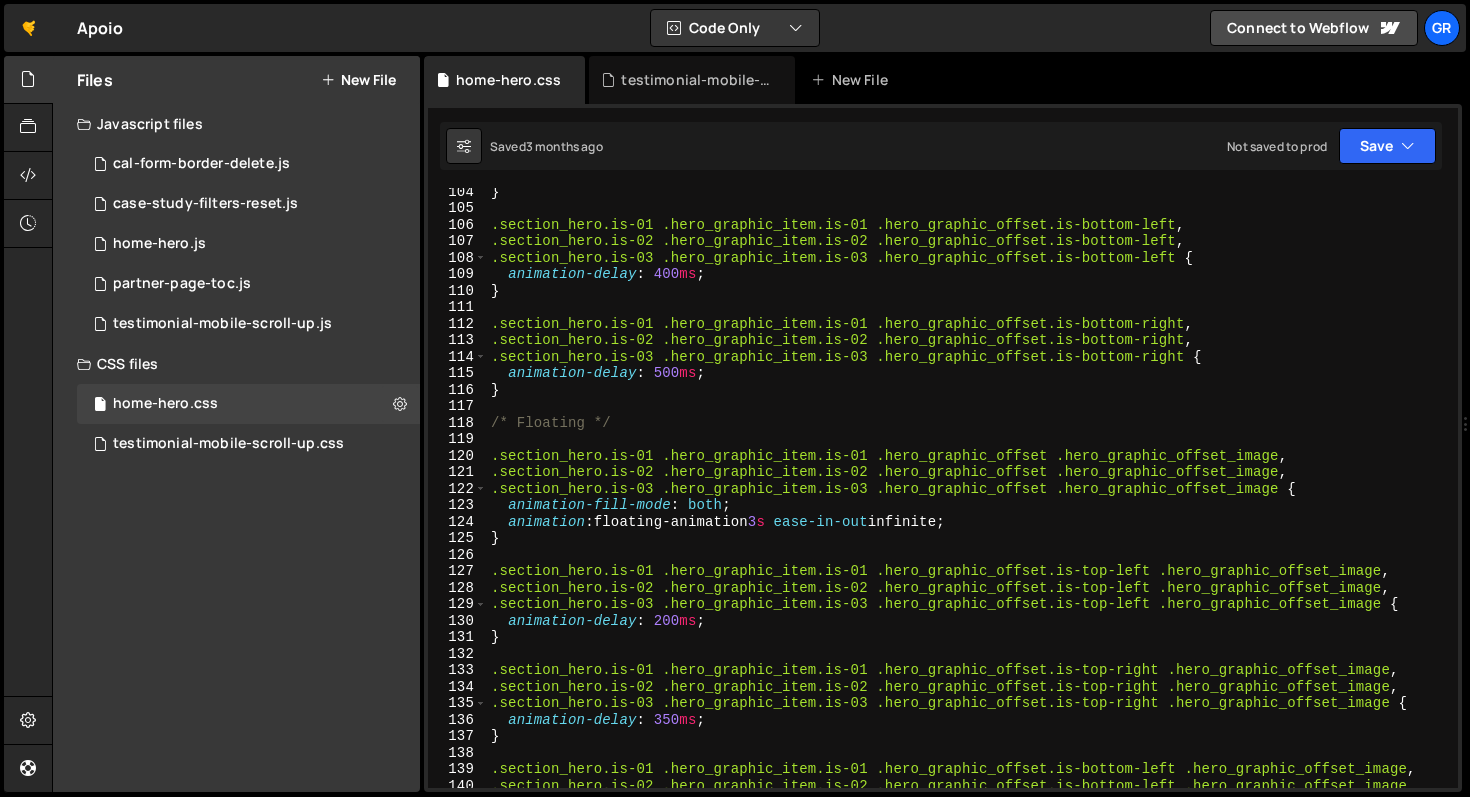 scroll, scrollTop: 2167, scrollLeft: 0, axis: vertical 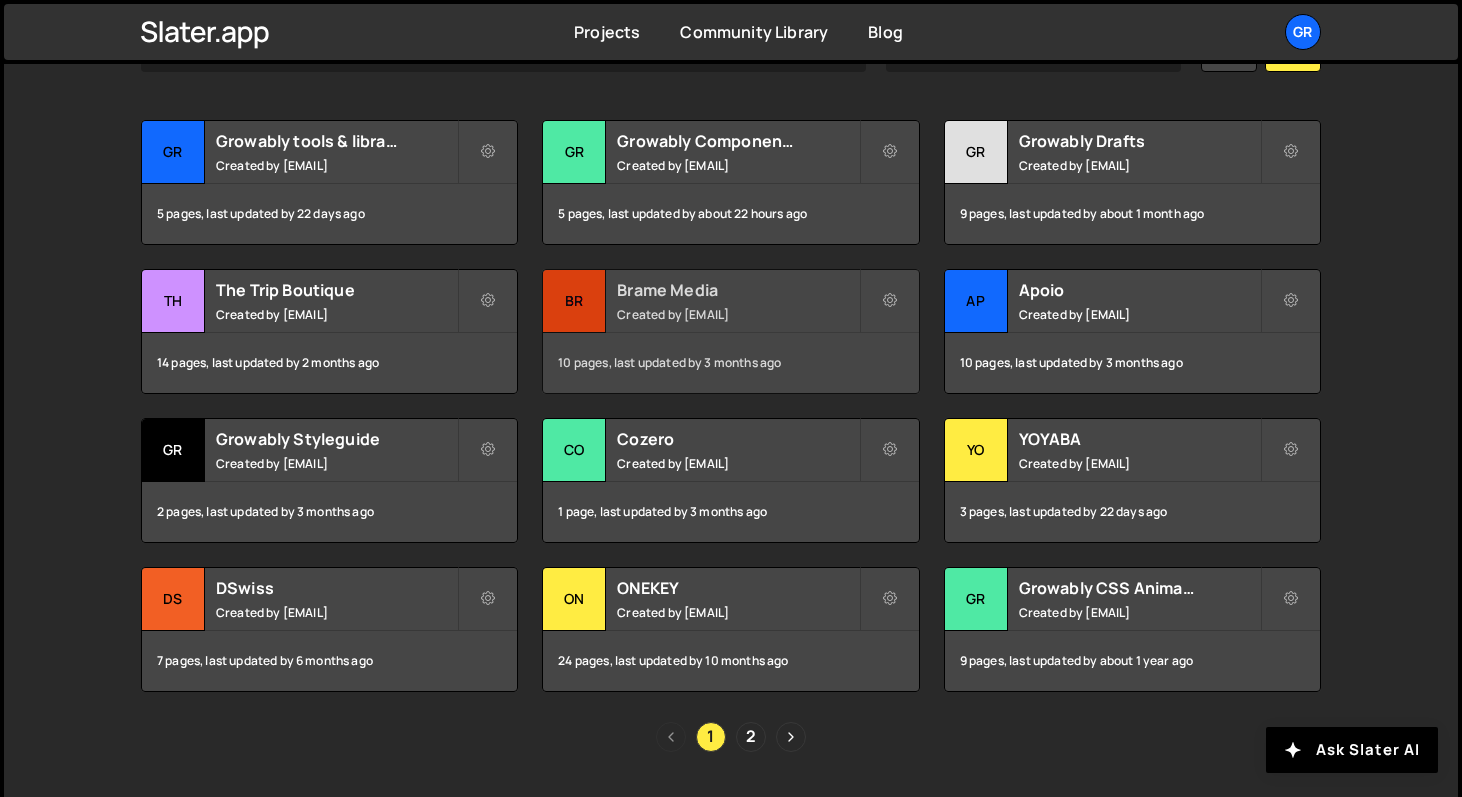 click on "Brame Media
Created by [EMAIL]" at bounding box center (730, 301) 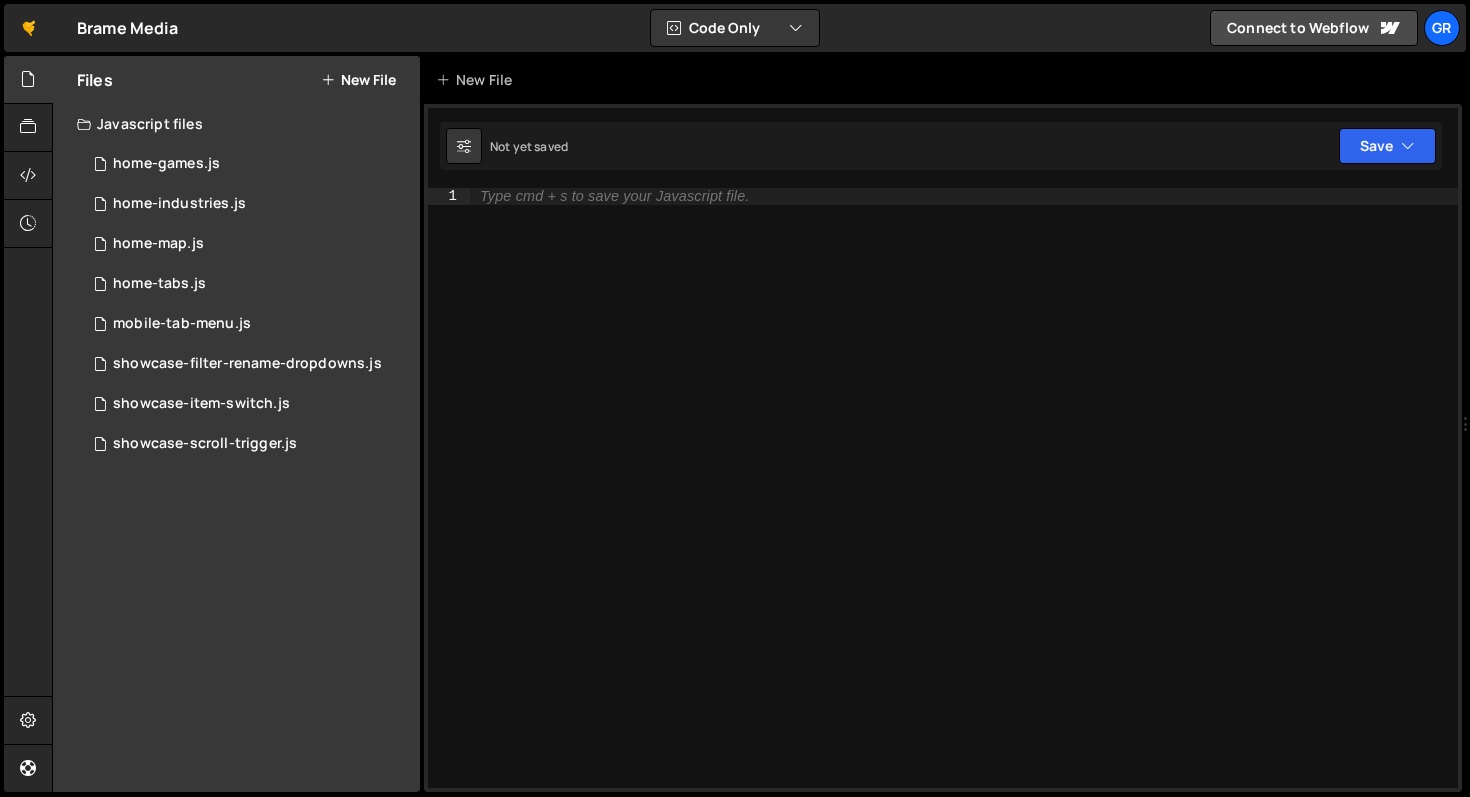 scroll, scrollTop: 0, scrollLeft: 0, axis: both 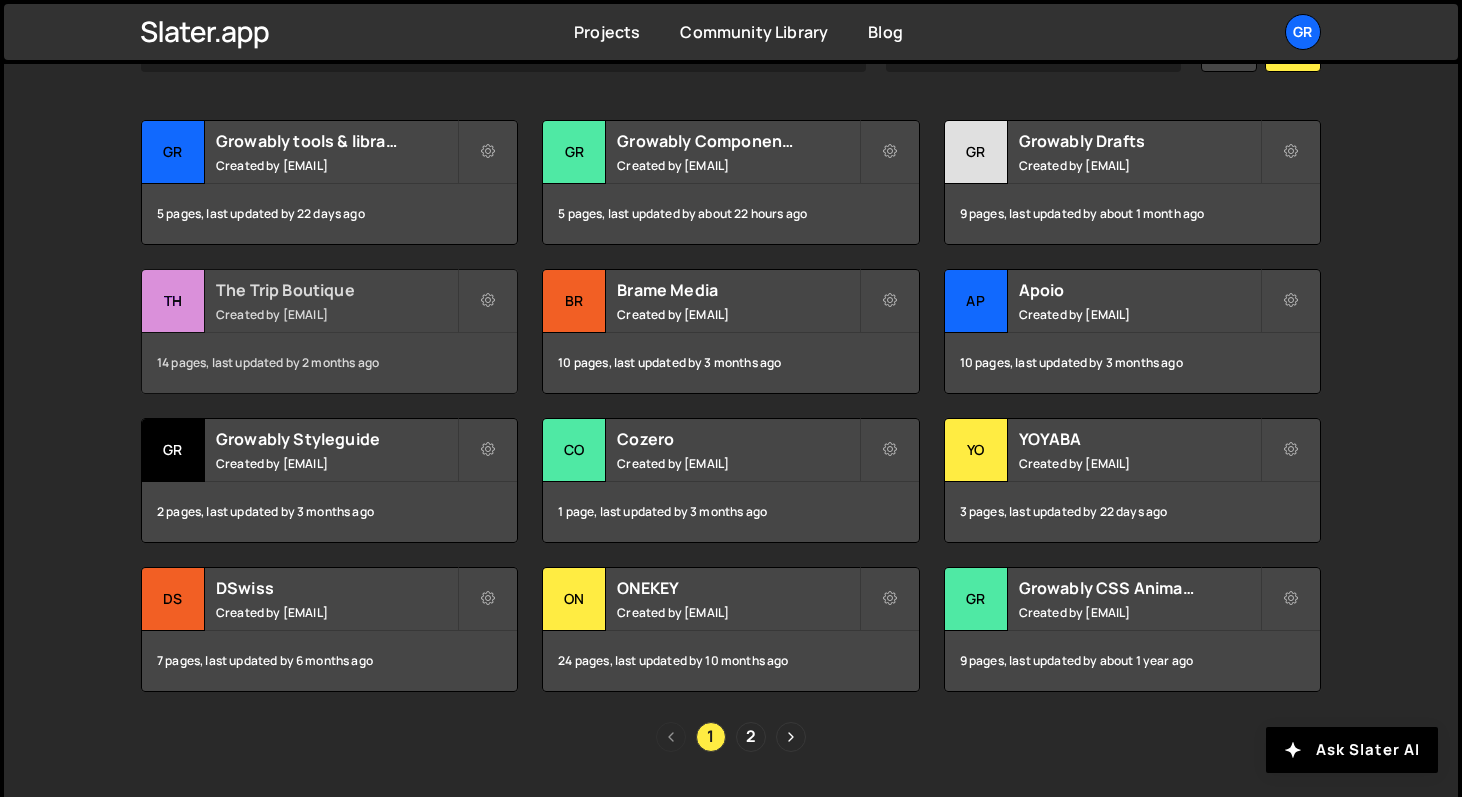click on "The Trip Boutique
Created by pierre@growably.de" at bounding box center (329, 301) 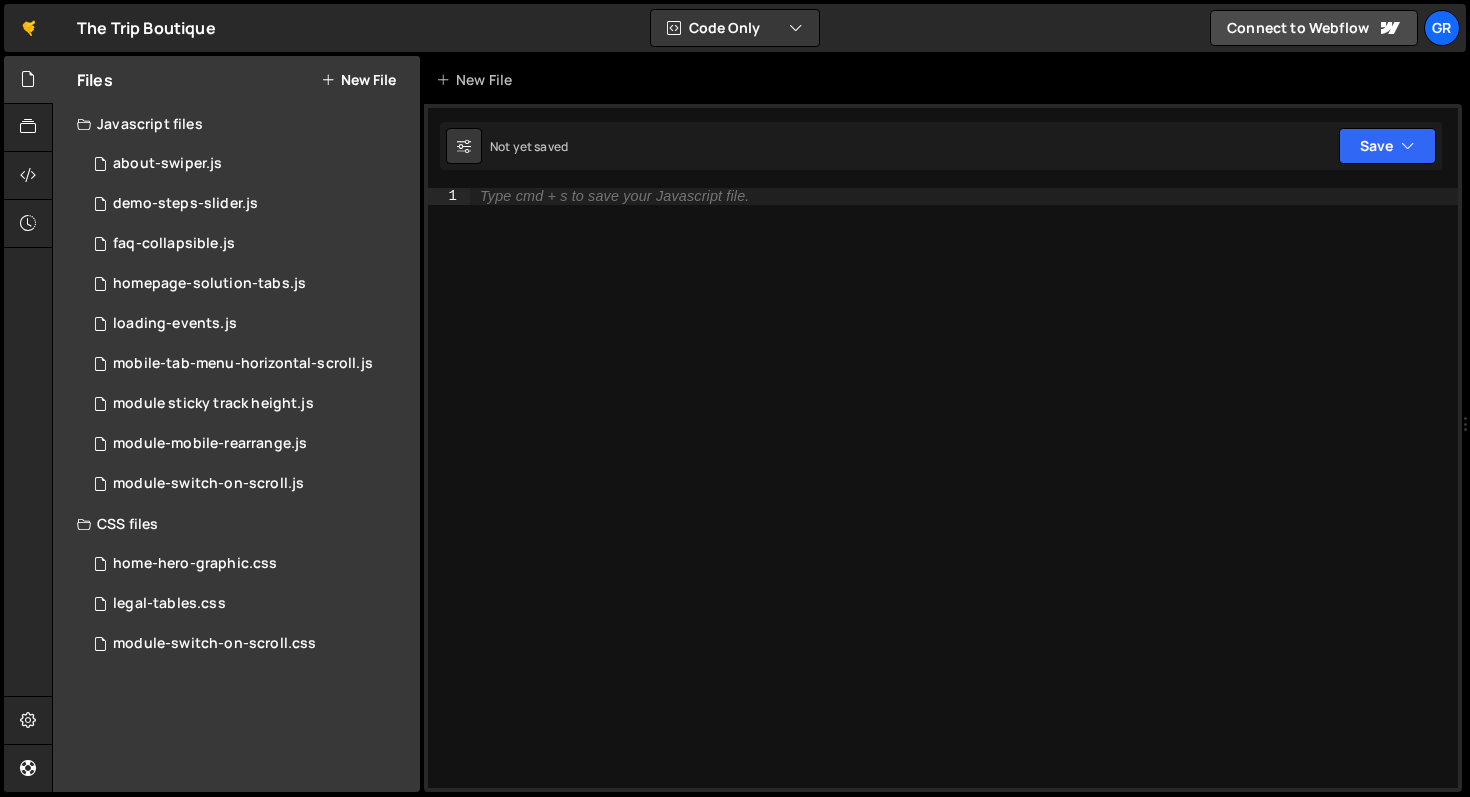 scroll, scrollTop: 0, scrollLeft: 0, axis: both 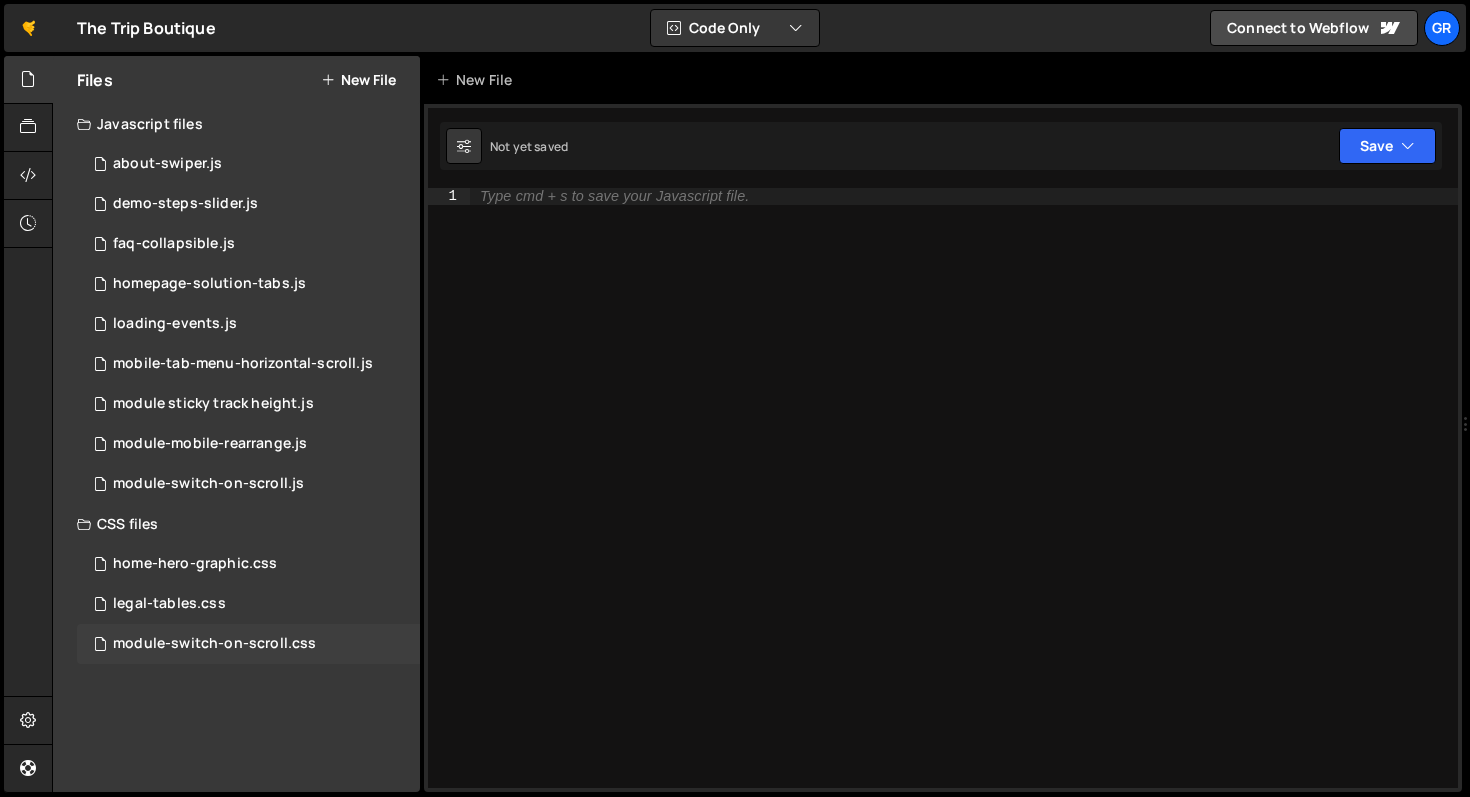click on "module-switch-on-scroll.css" at bounding box center (214, 644) 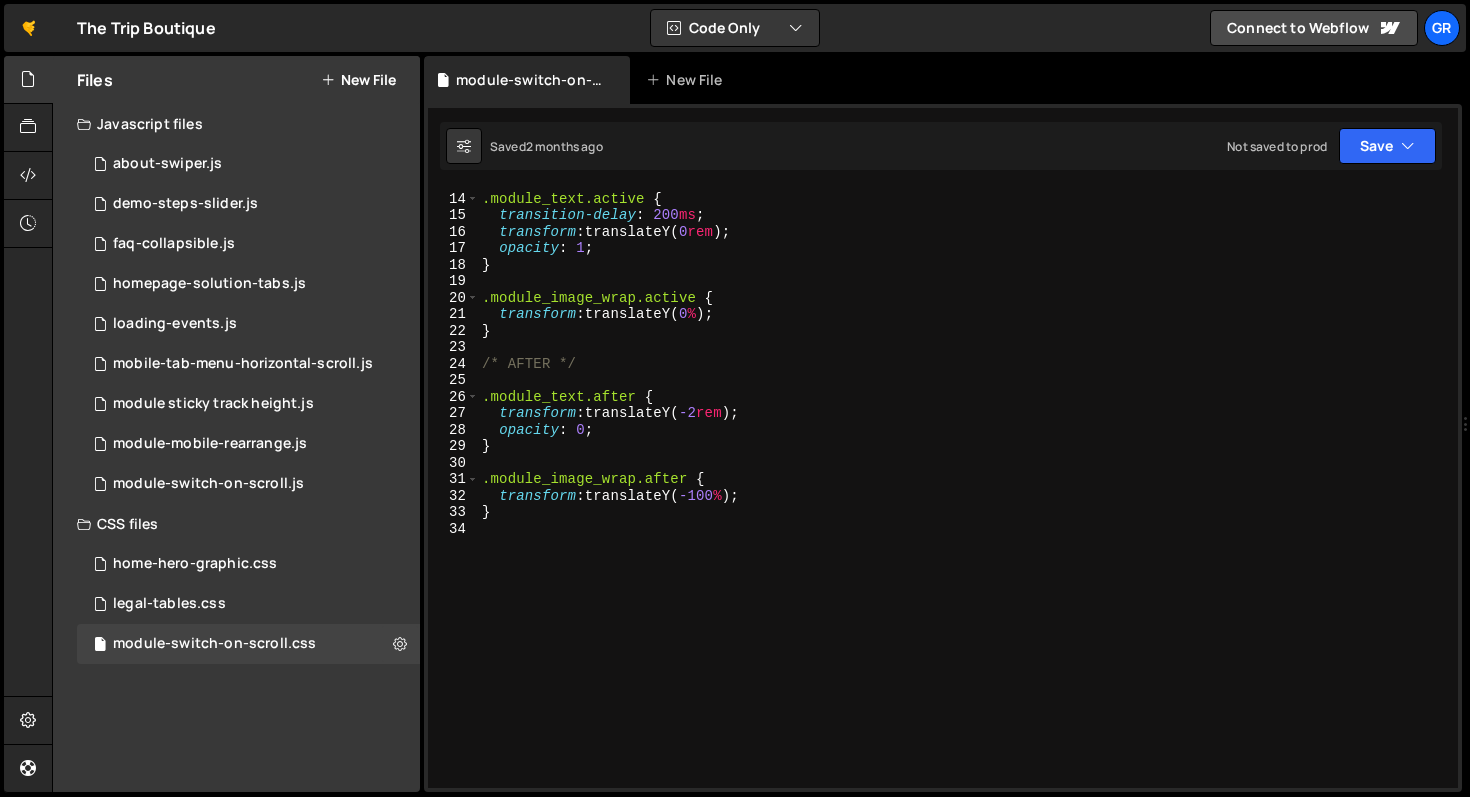 scroll, scrollTop: 253, scrollLeft: 0, axis: vertical 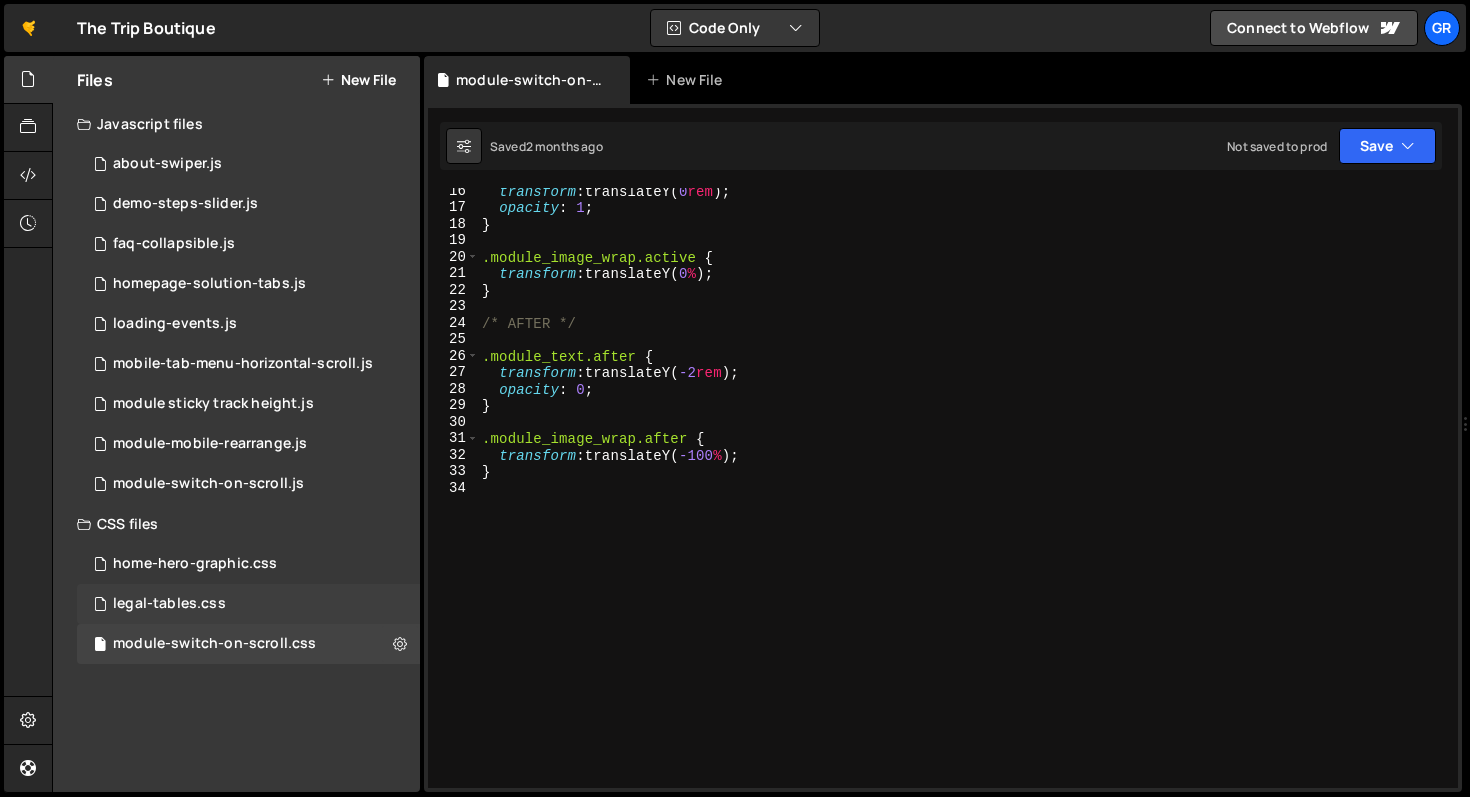 click on "legal-tables.css
0" at bounding box center [248, 604] 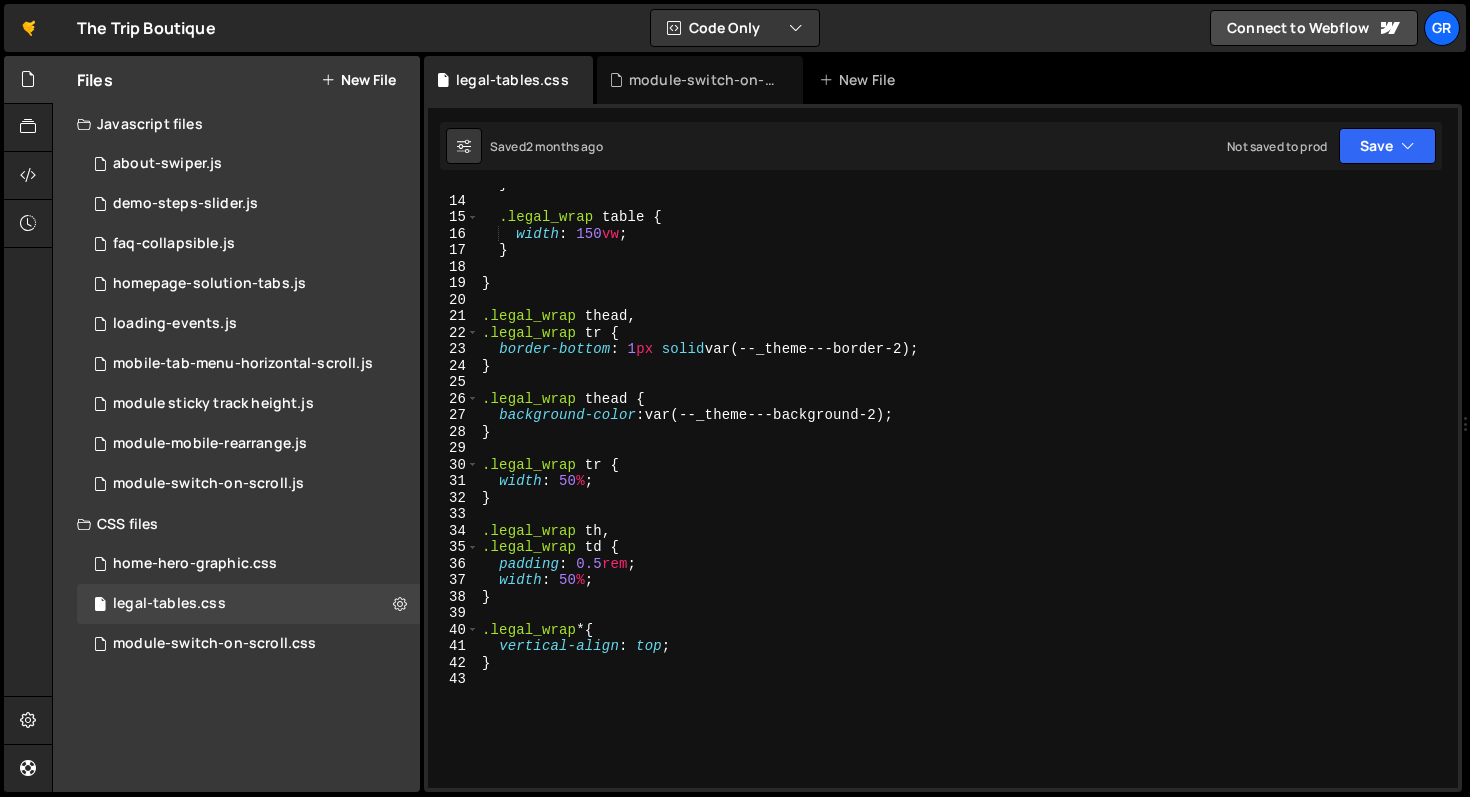 scroll, scrollTop: 0, scrollLeft: 0, axis: both 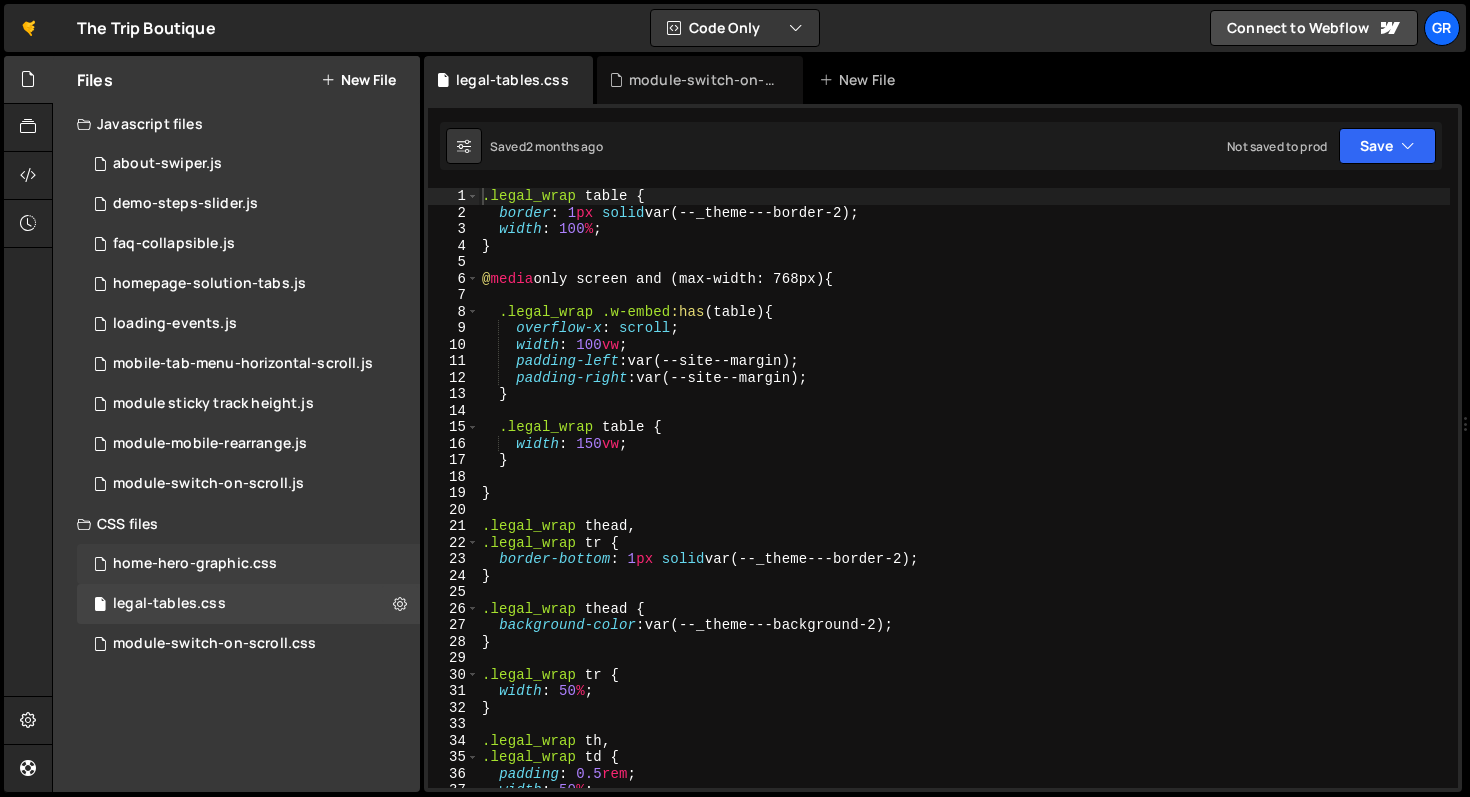 click on "home-hero-graphic.css" at bounding box center (195, 564) 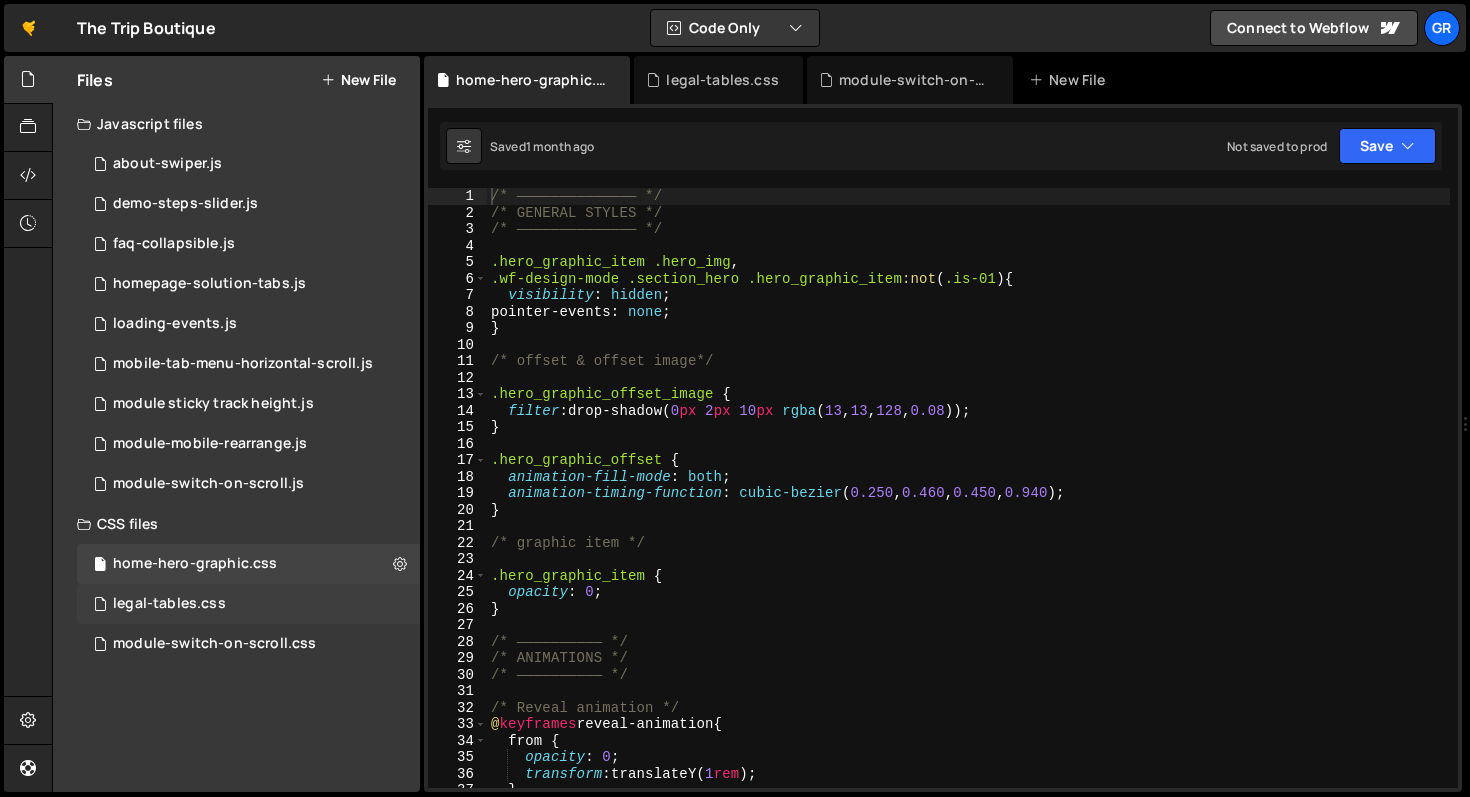 click on "legal-tables.css" at bounding box center (169, 604) 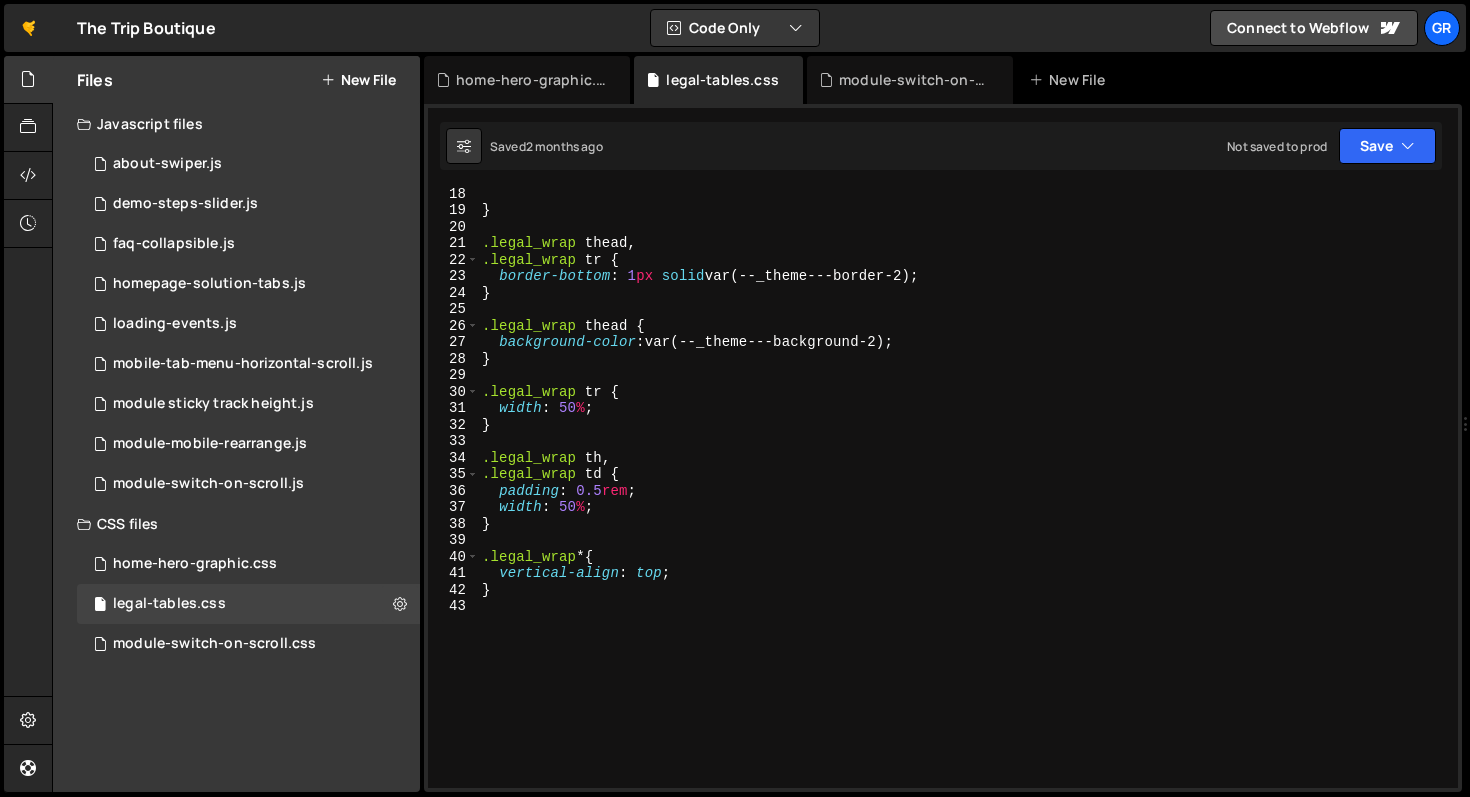scroll, scrollTop: 0, scrollLeft: 0, axis: both 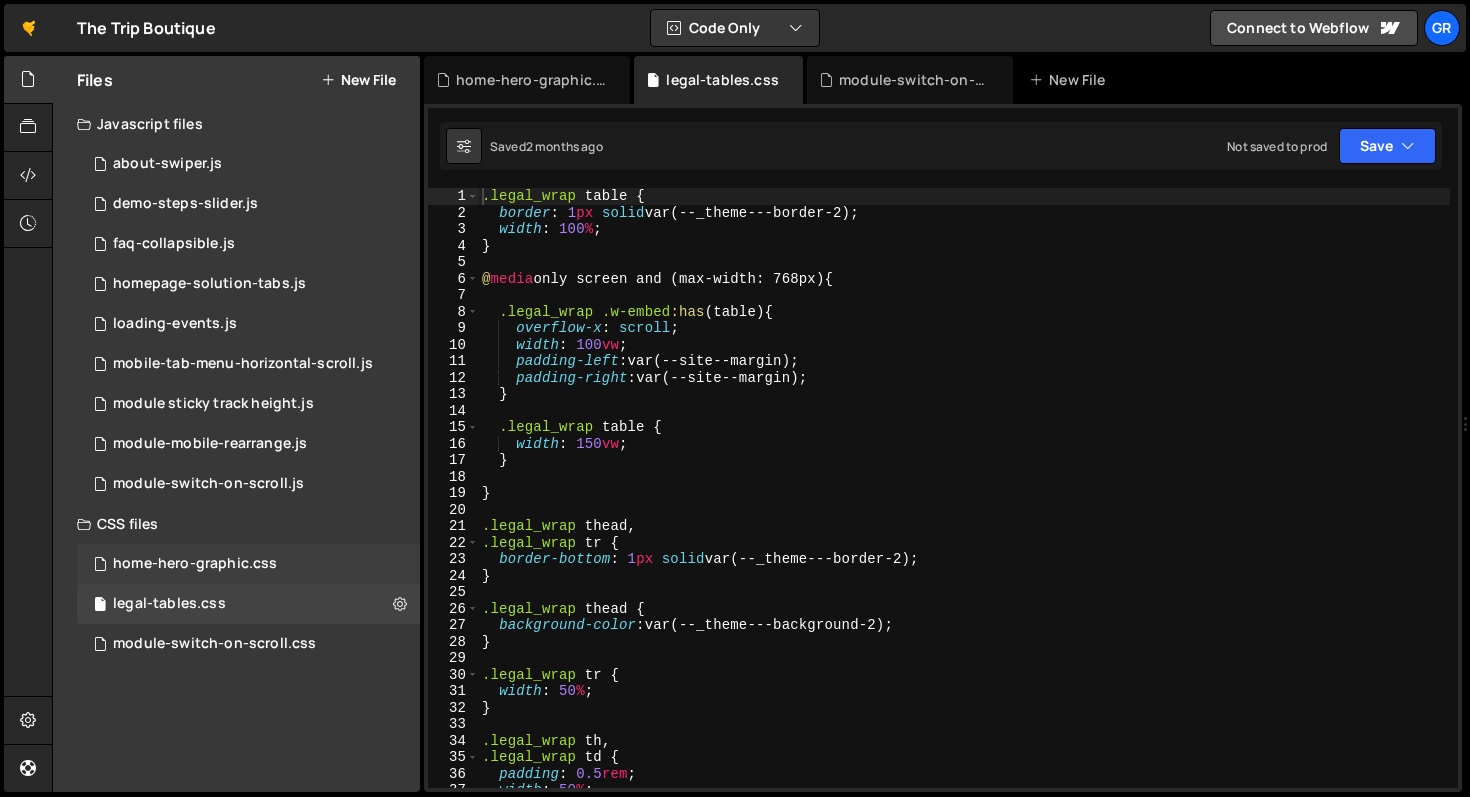 click on "home-hero-graphic.css" at bounding box center [195, 564] 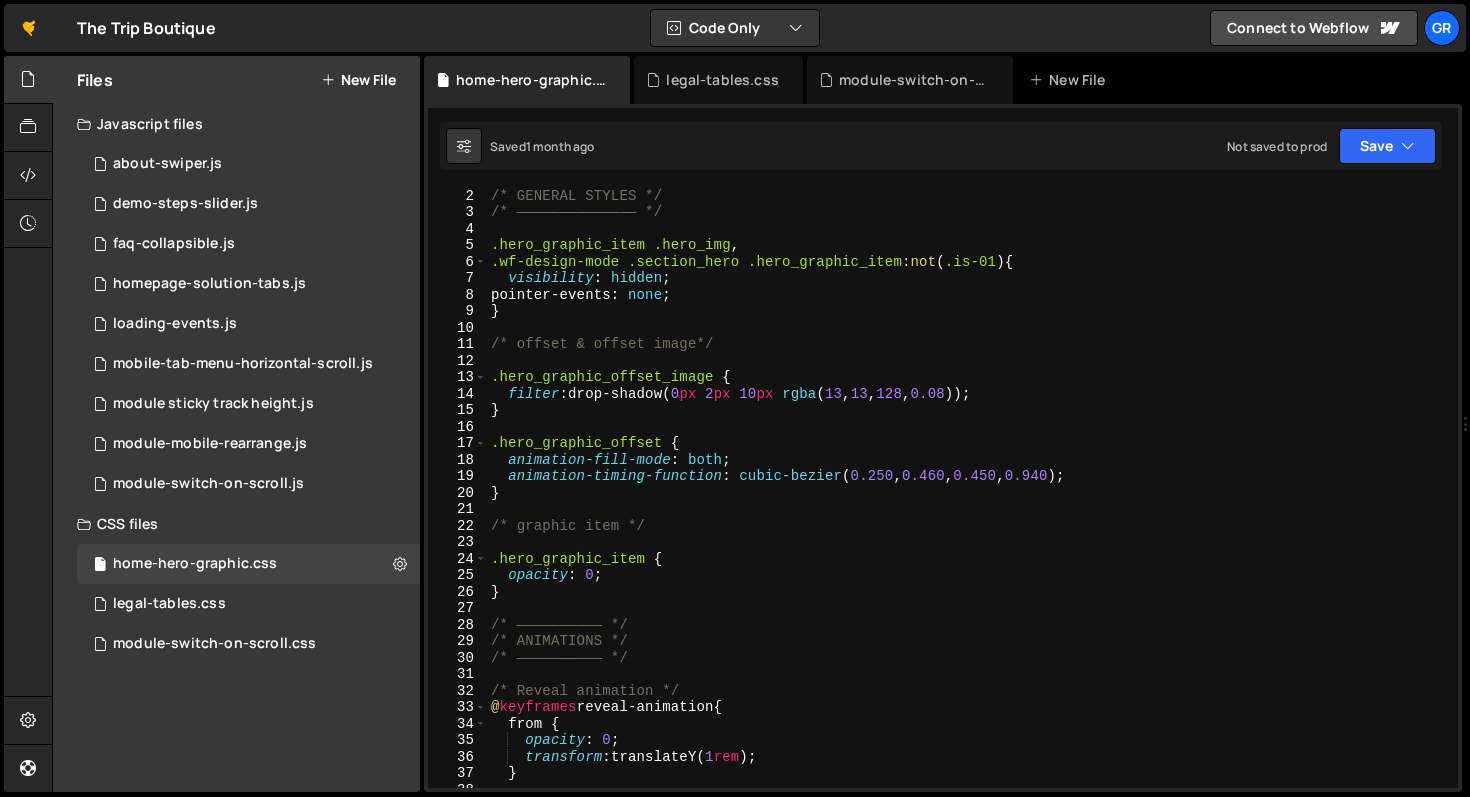 scroll, scrollTop: 17, scrollLeft: 0, axis: vertical 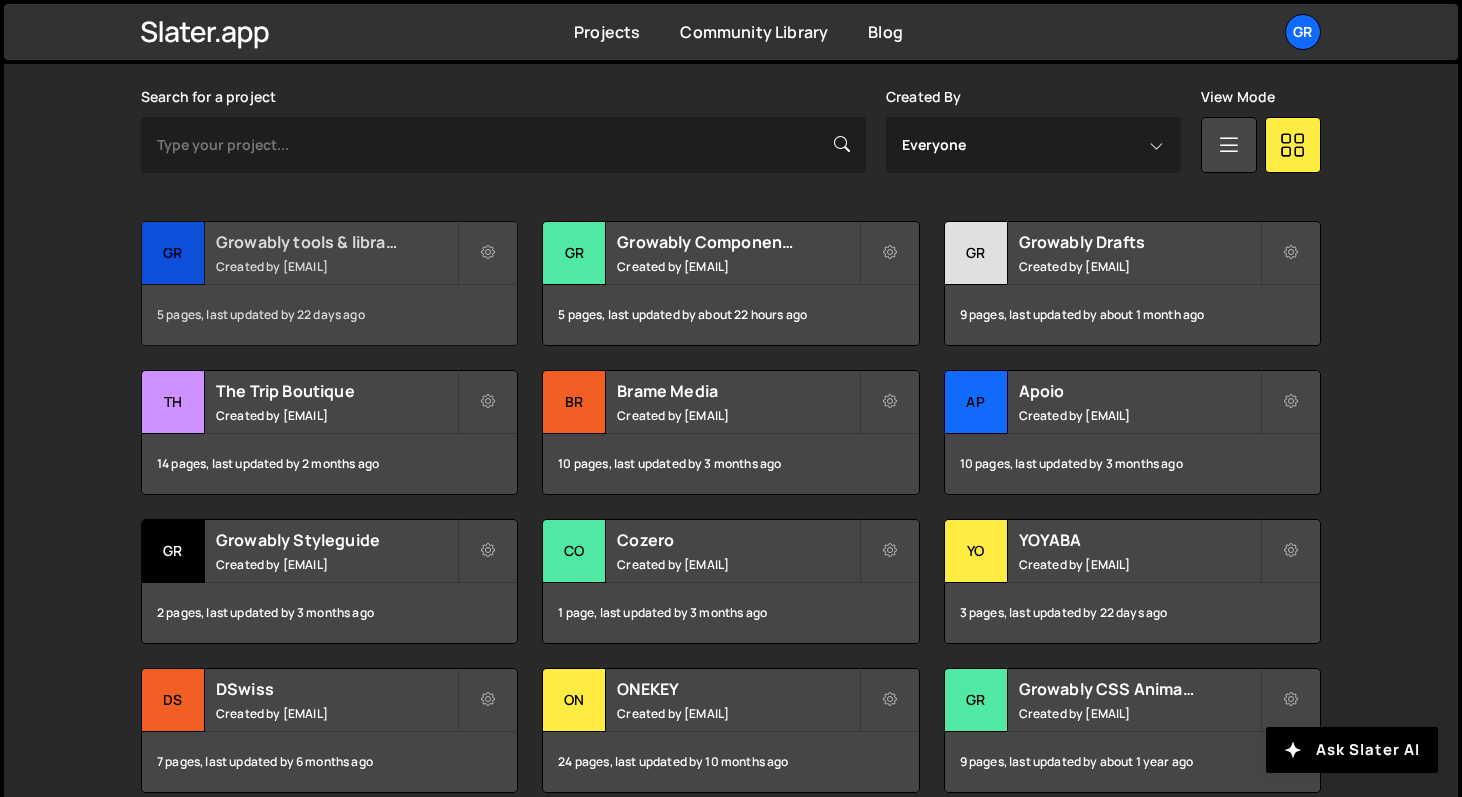 click on "Growably tools & libraries
Created by pierre@growably.de" at bounding box center [329, 253] 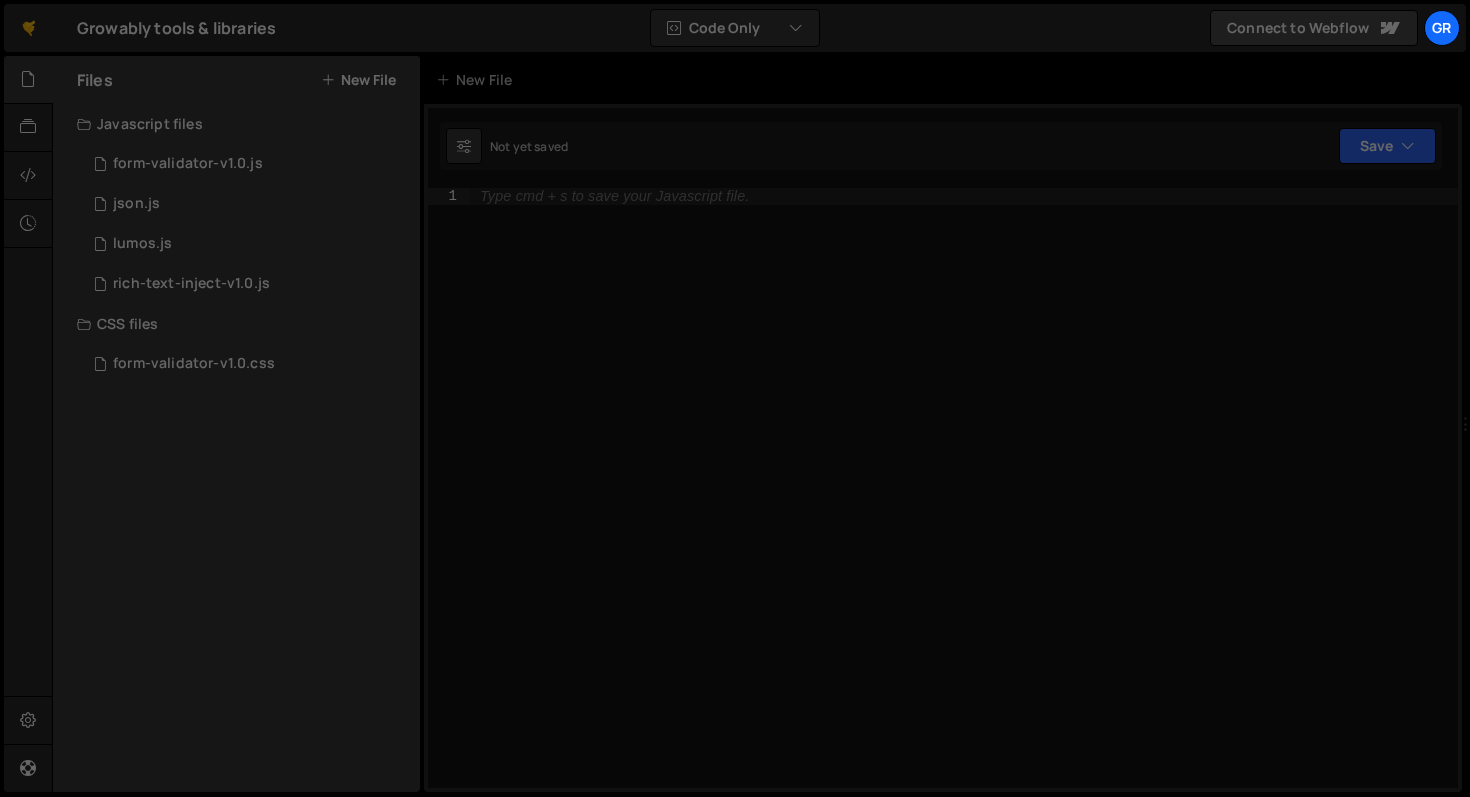 scroll, scrollTop: 0, scrollLeft: 0, axis: both 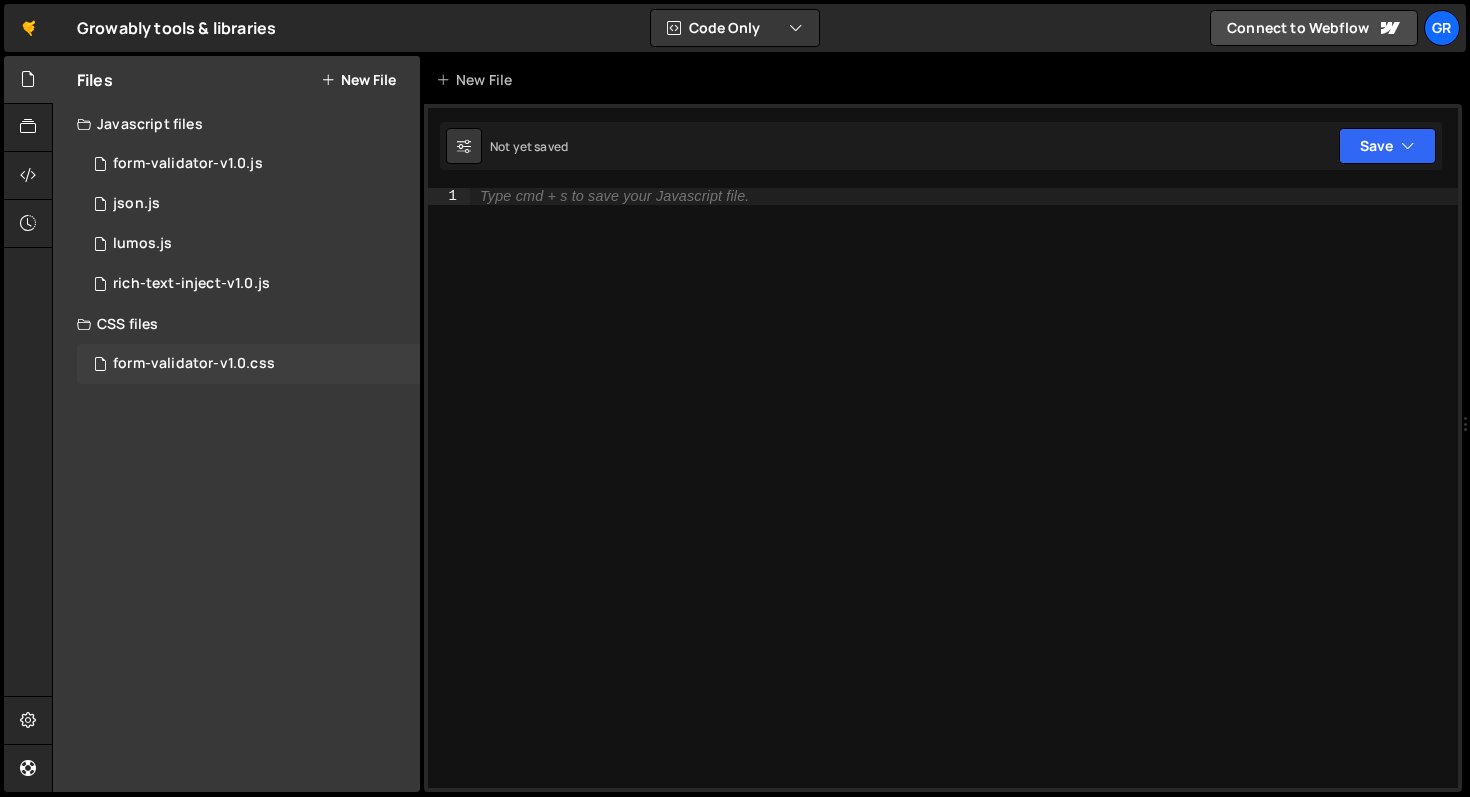 click on "form-validator-v1.0.css" at bounding box center (194, 364) 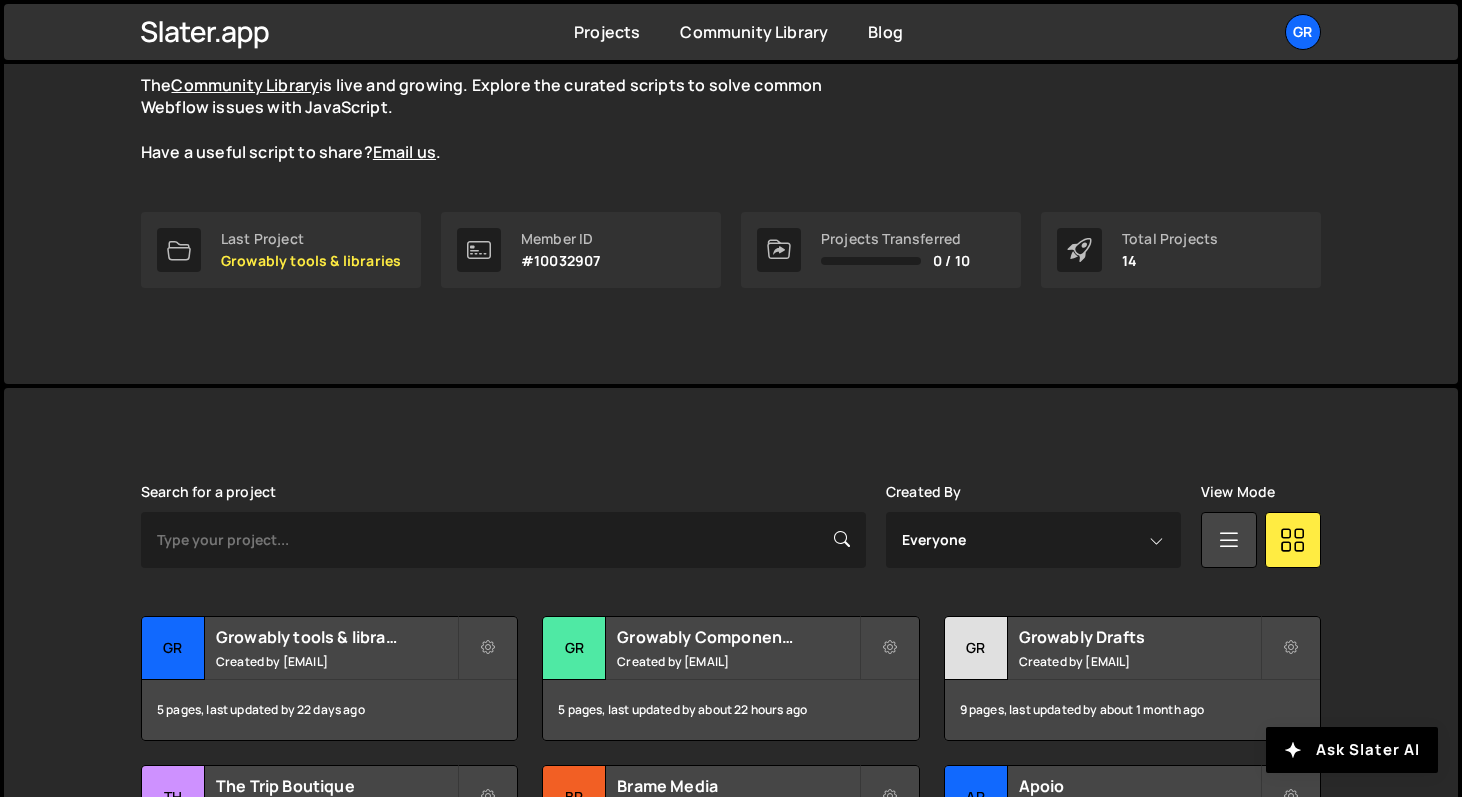 scroll, scrollTop: 0, scrollLeft: 0, axis: both 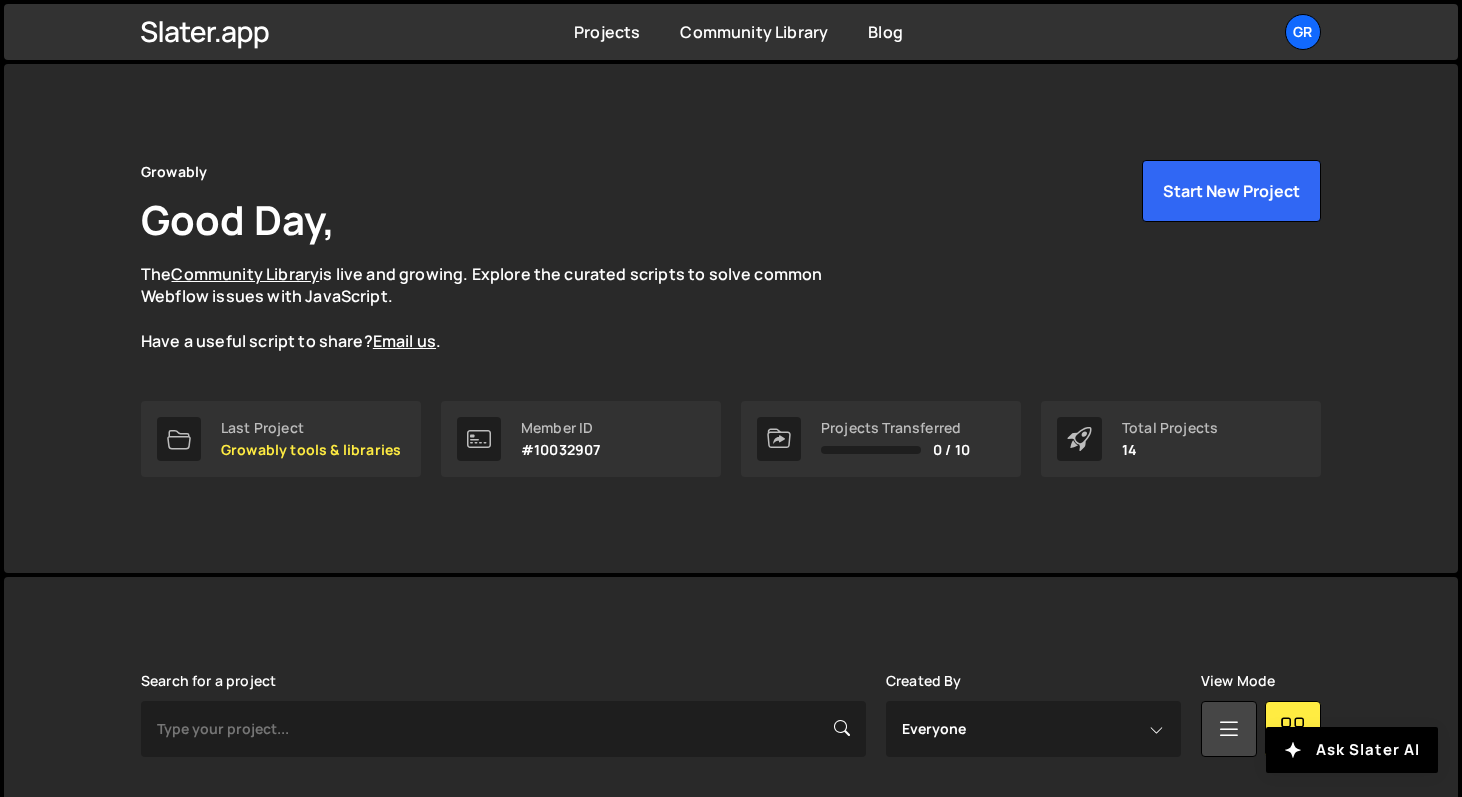 click on "The  Community Library  is live and growing. Explore the curated scripts to solve common Webflow issues with JavaScript.
Have a useful script to share?
Email us ." at bounding box center (501, 308) 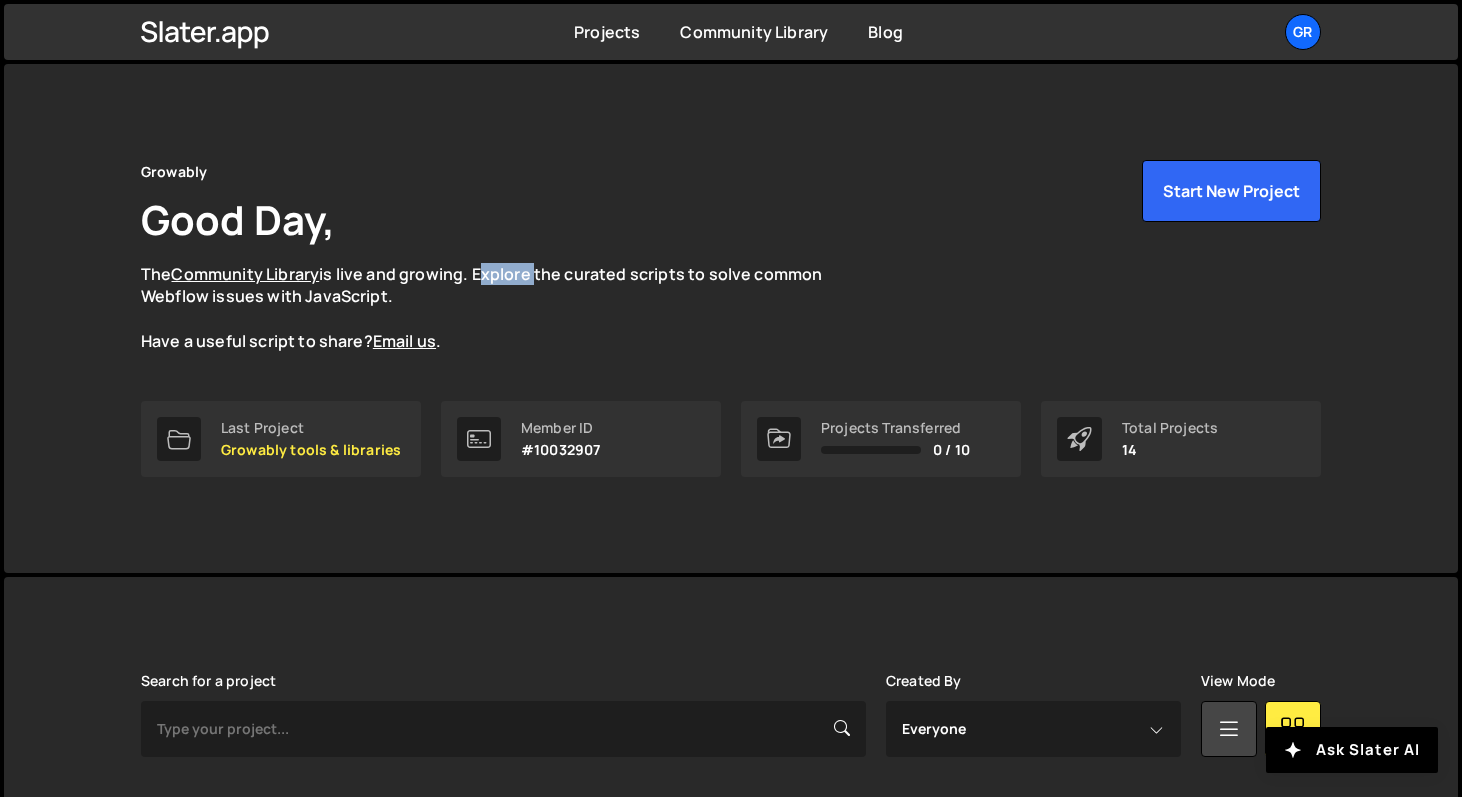 click on "The  Community Library  is live and growing. Explore the curated scripts to solve common Webflow issues with JavaScript.
Have a useful script to share?
Email us ." at bounding box center (501, 308) 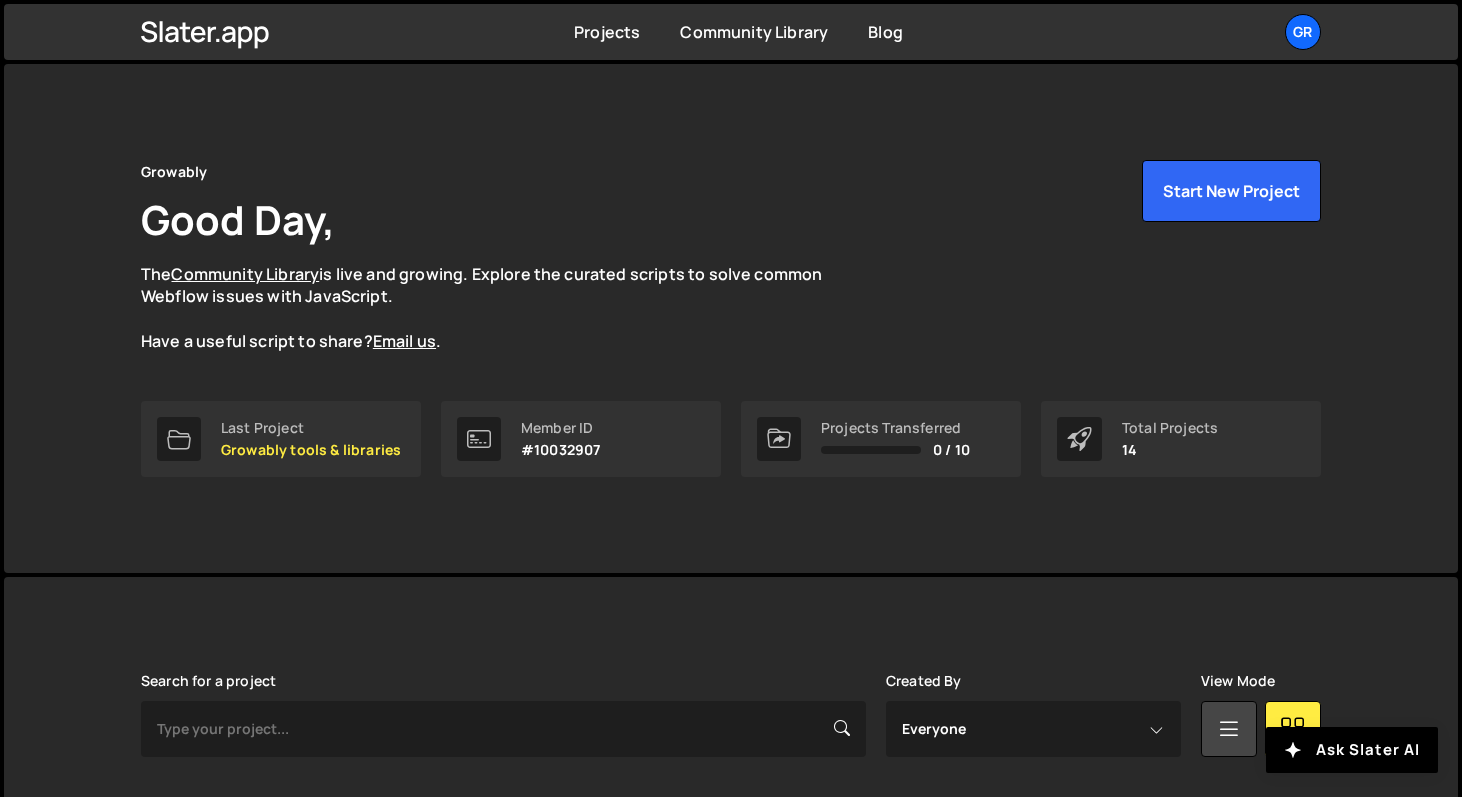 click on "Growably
Good Day,
The  Community Library  is live and growing. Explore the curated scripts to solve common Webflow issues with JavaScript.
Have a useful script to share?
Email us ." at bounding box center (731, 256) 